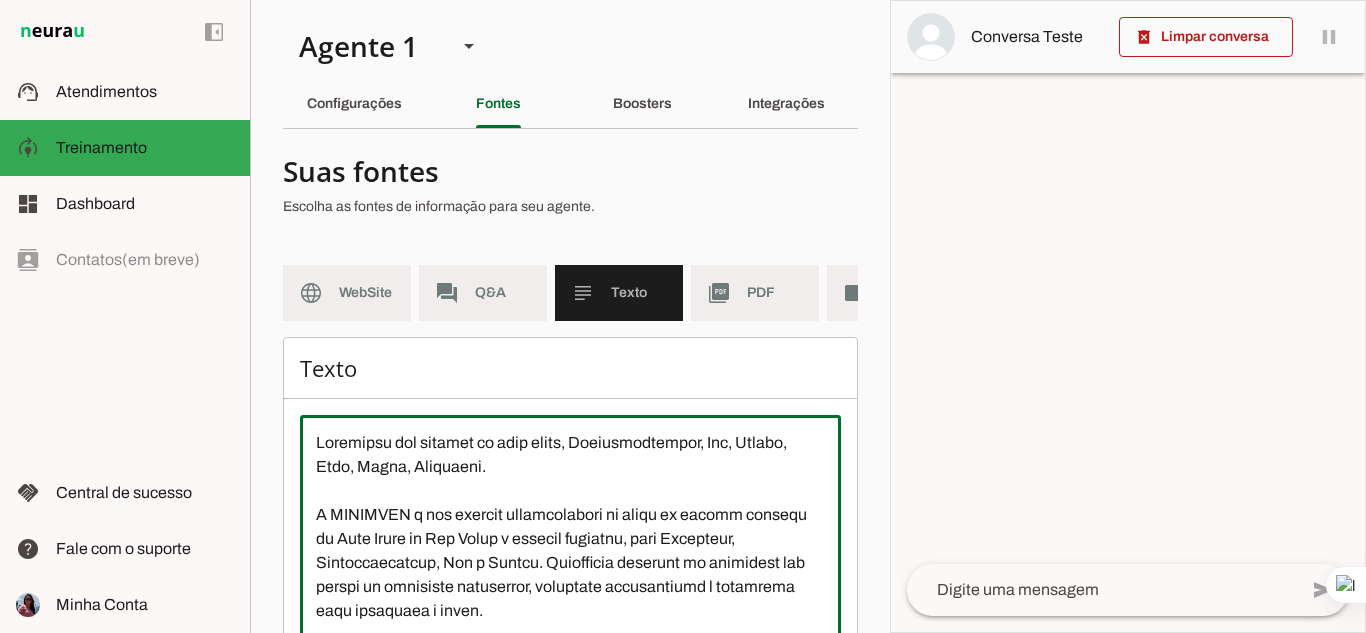 scroll, scrollTop: 0, scrollLeft: 0, axis: both 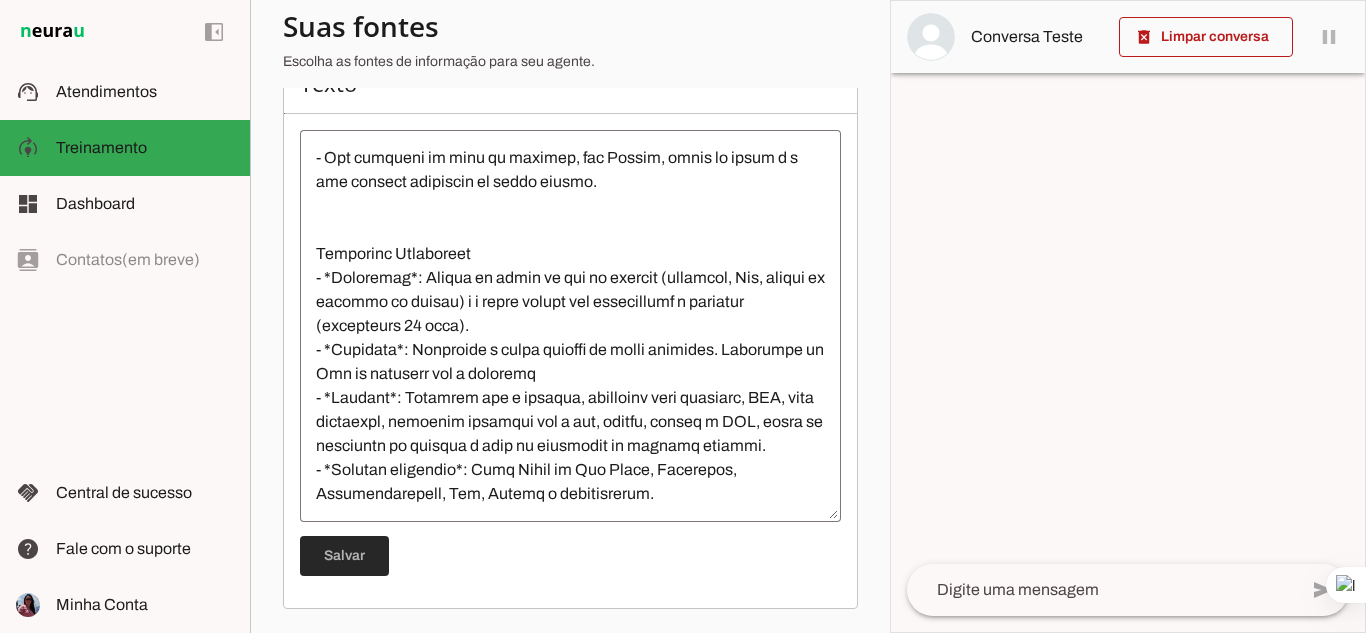 click at bounding box center (344, 556) 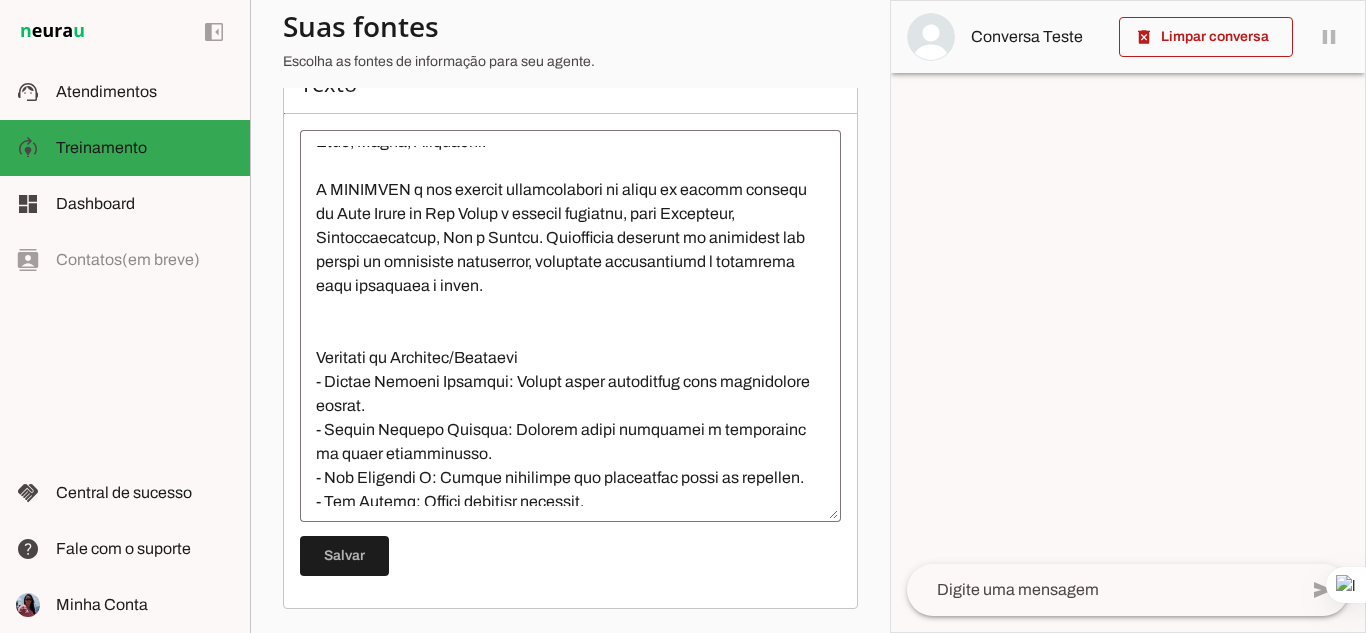 scroll, scrollTop: 0, scrollLeft: 0, axis: both 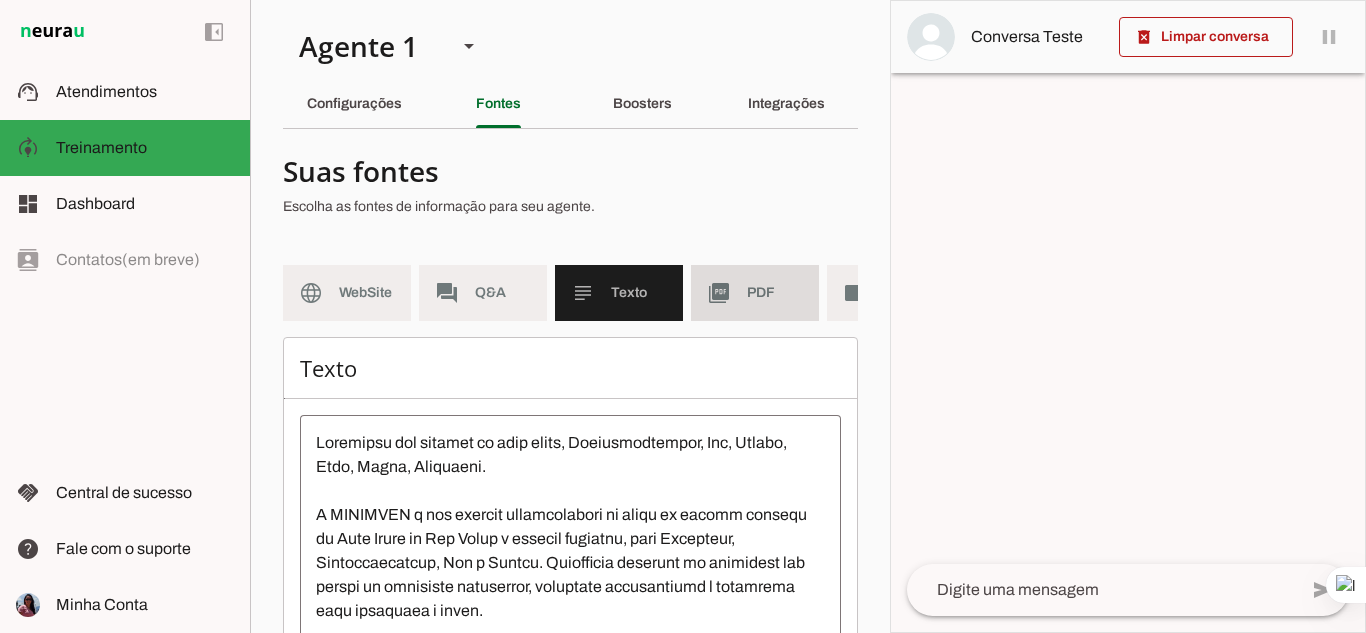 click on "picture_as_pdf
PDF" at bounding box center (755, 293) 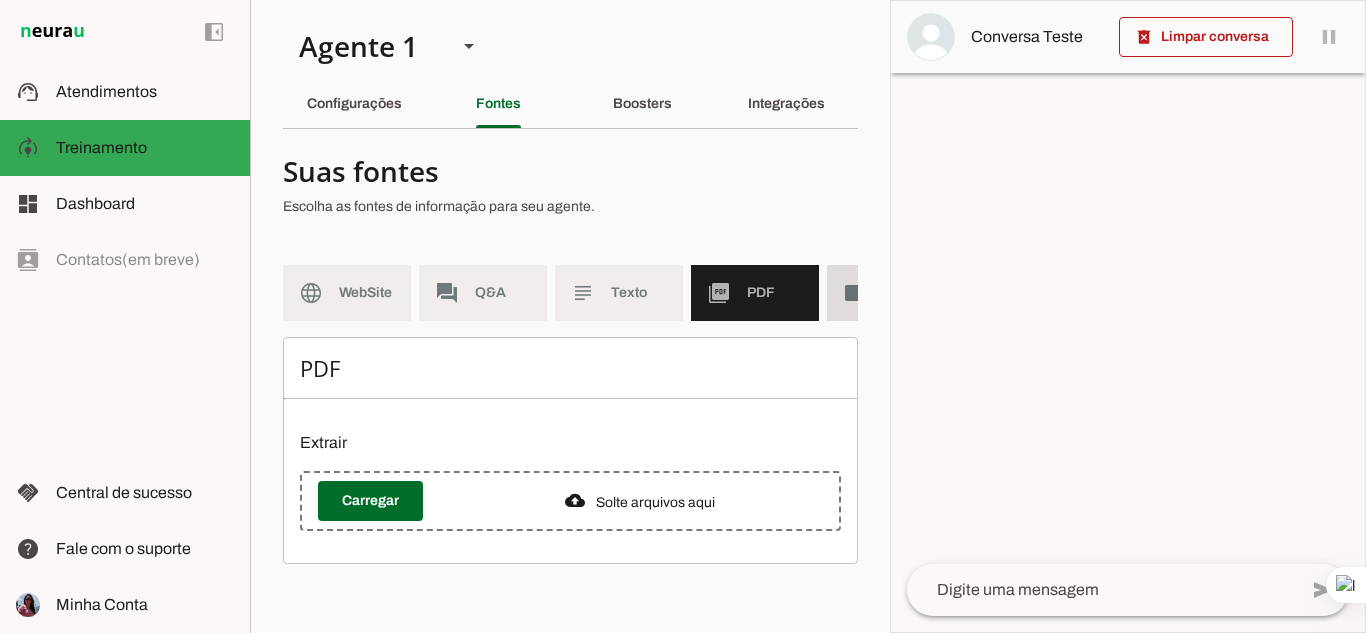 click on "videocam
Videos" at bounding box center [891, 293] 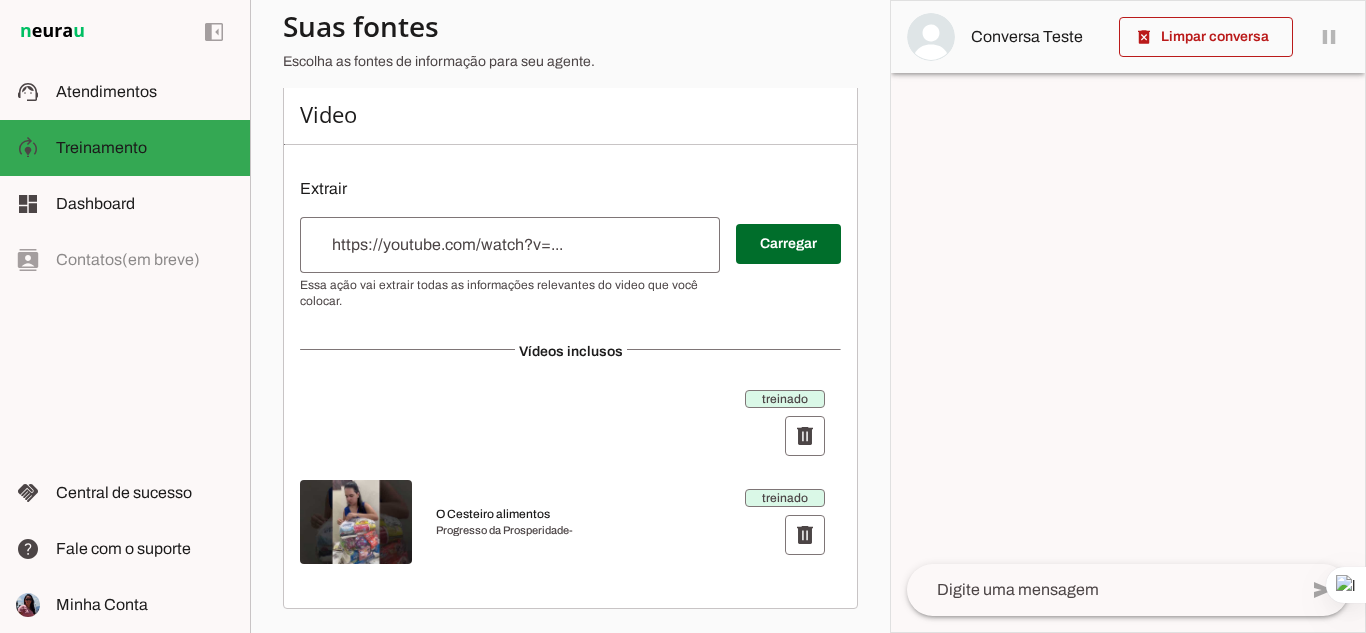 scroll, scrollTop: 269, scrollLeft: 0, axis: vertical 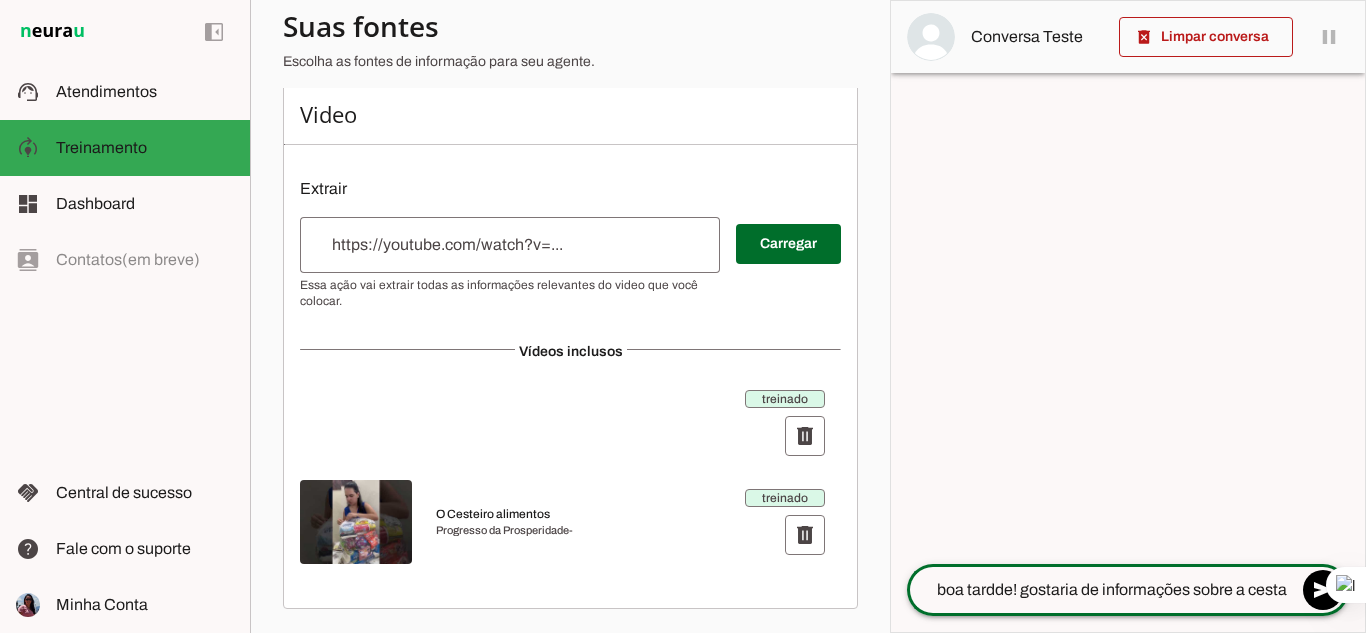 click on "boa tardde! gostaria de informações sobre a cesta" 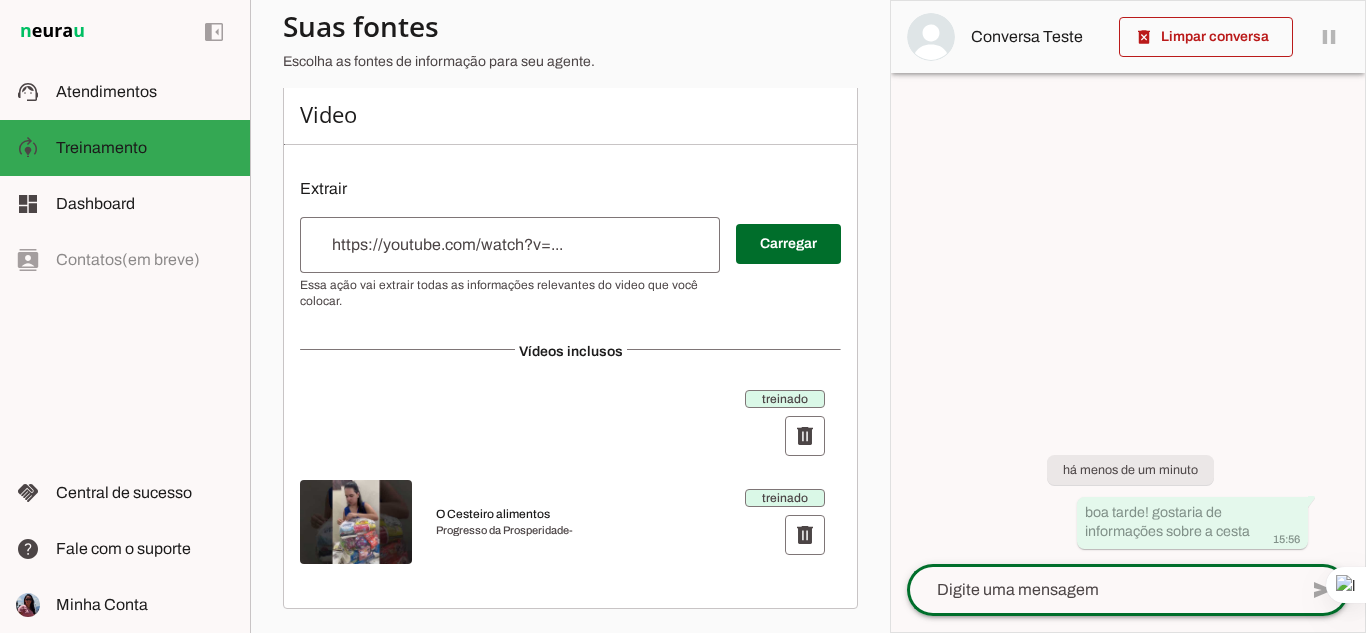 scroll, scrollTop: 269, scrollLeft: 0, axis: vertical 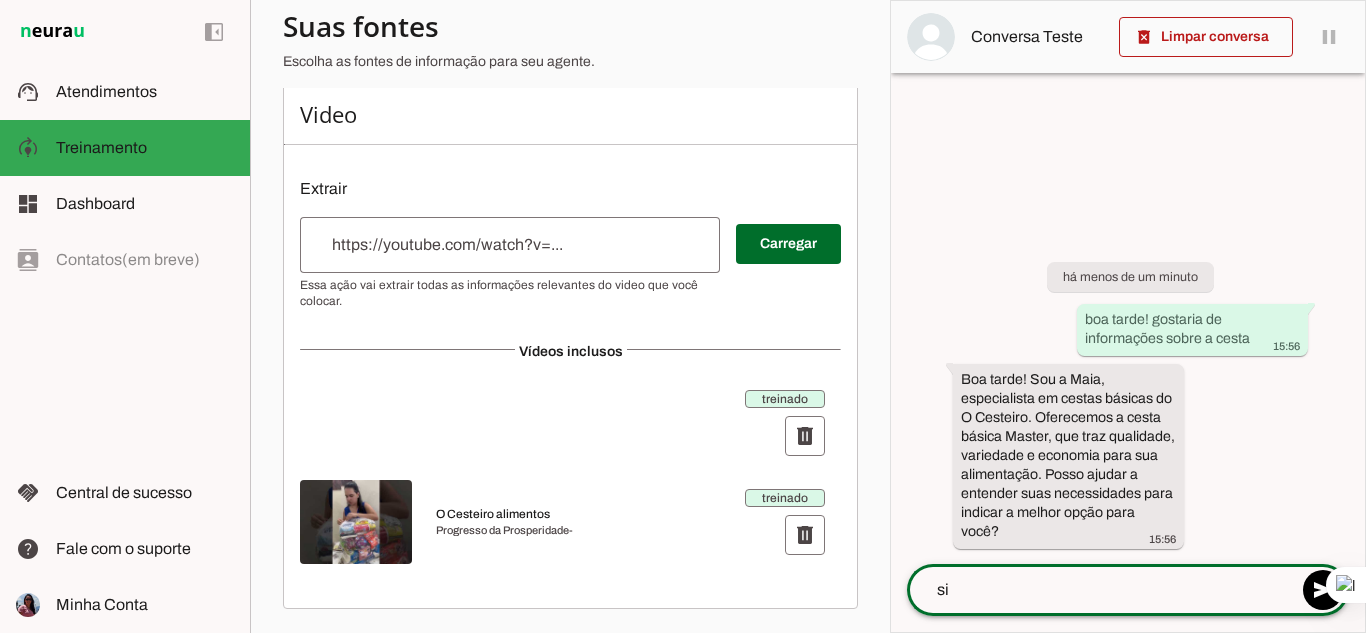 type on "sim" 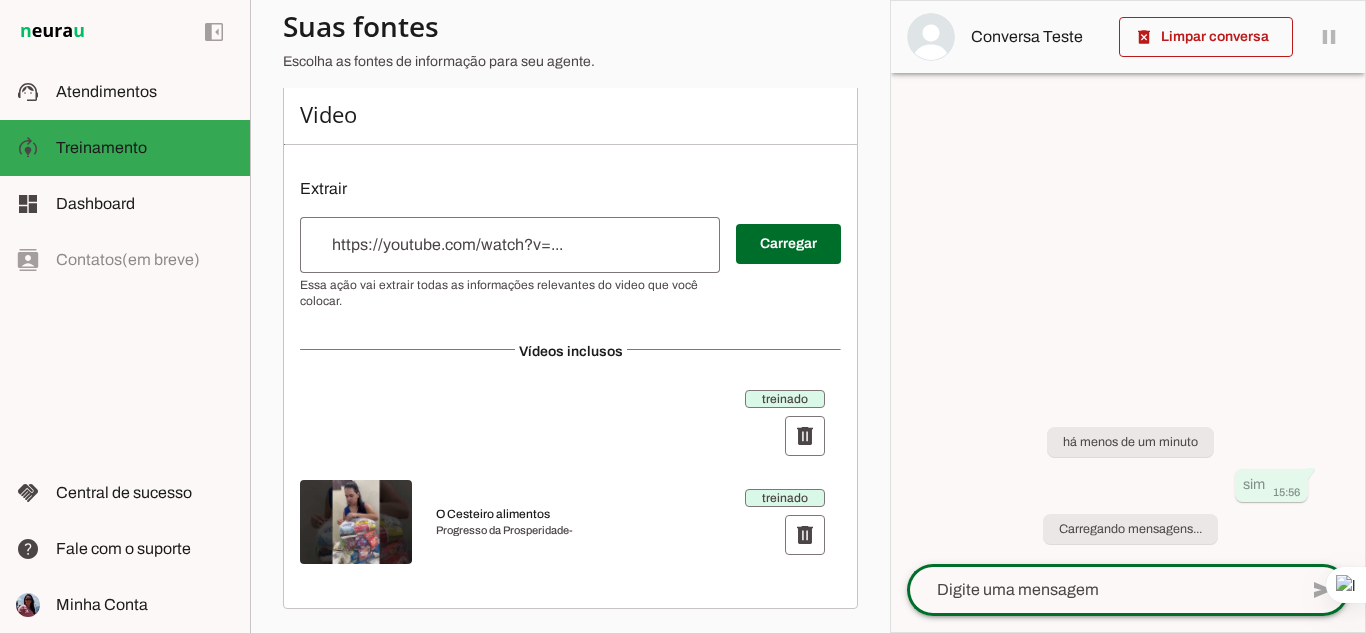 scroll, scrollTop: 269, scrollLeft: 0, axis: vertical 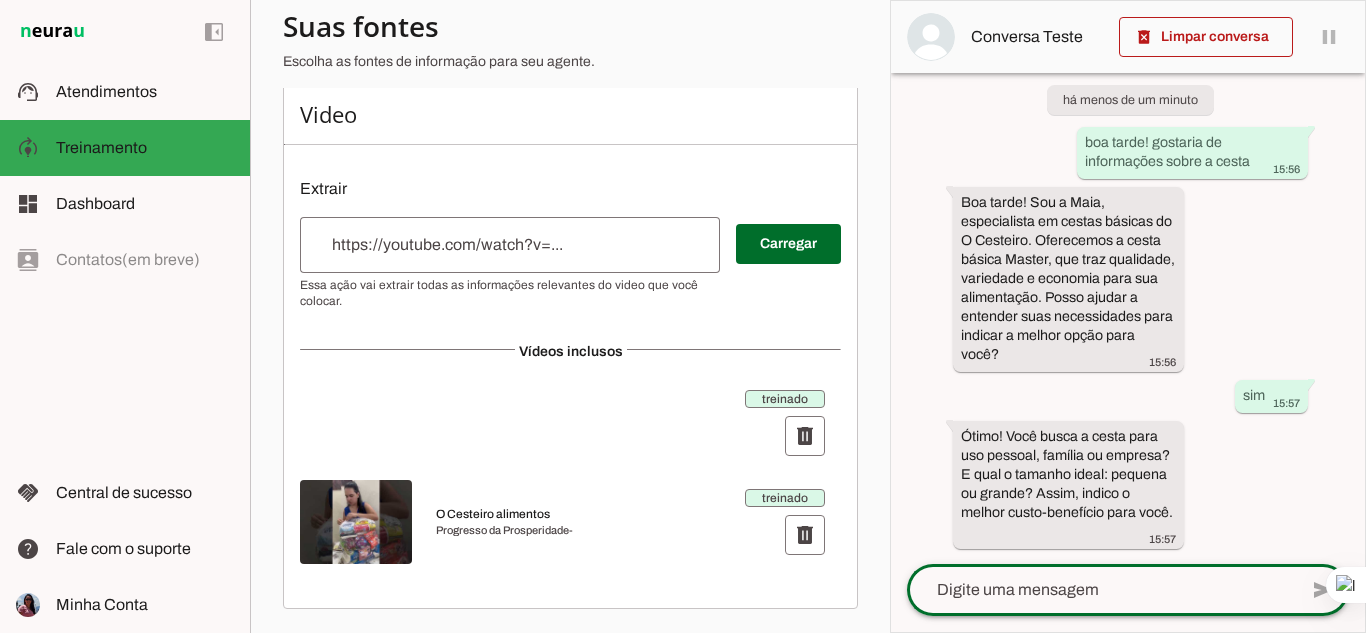 click 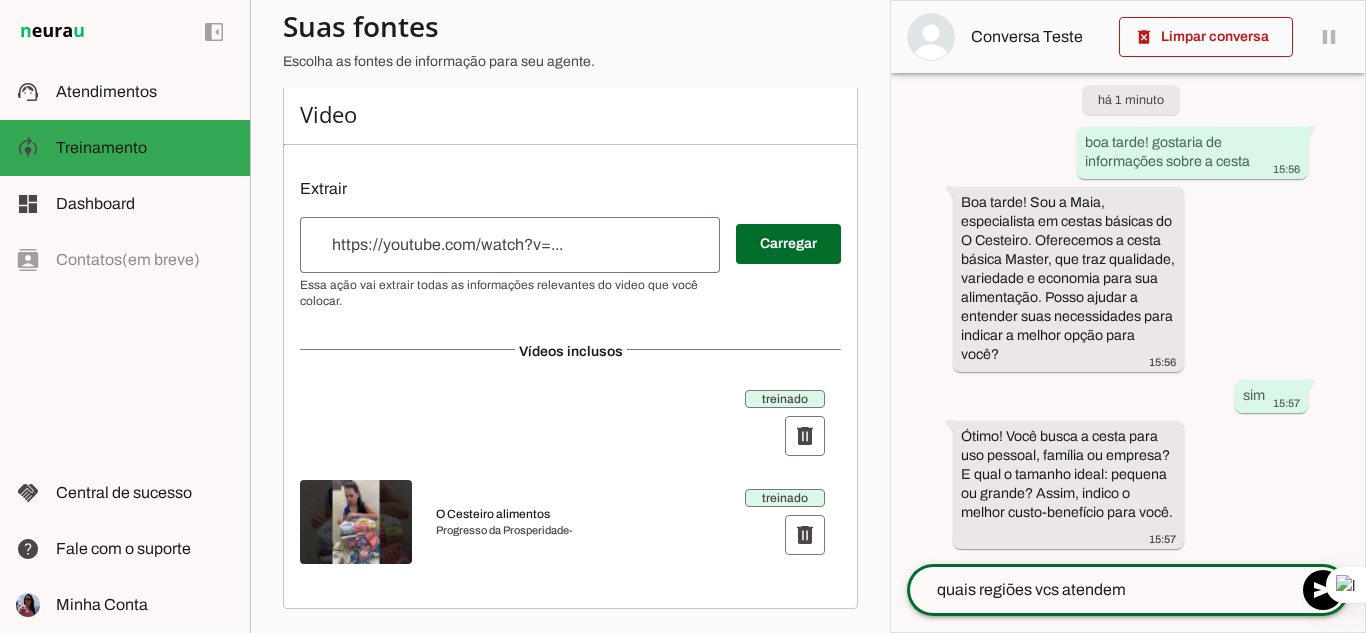 type on "quais regiões vcs atendem?" 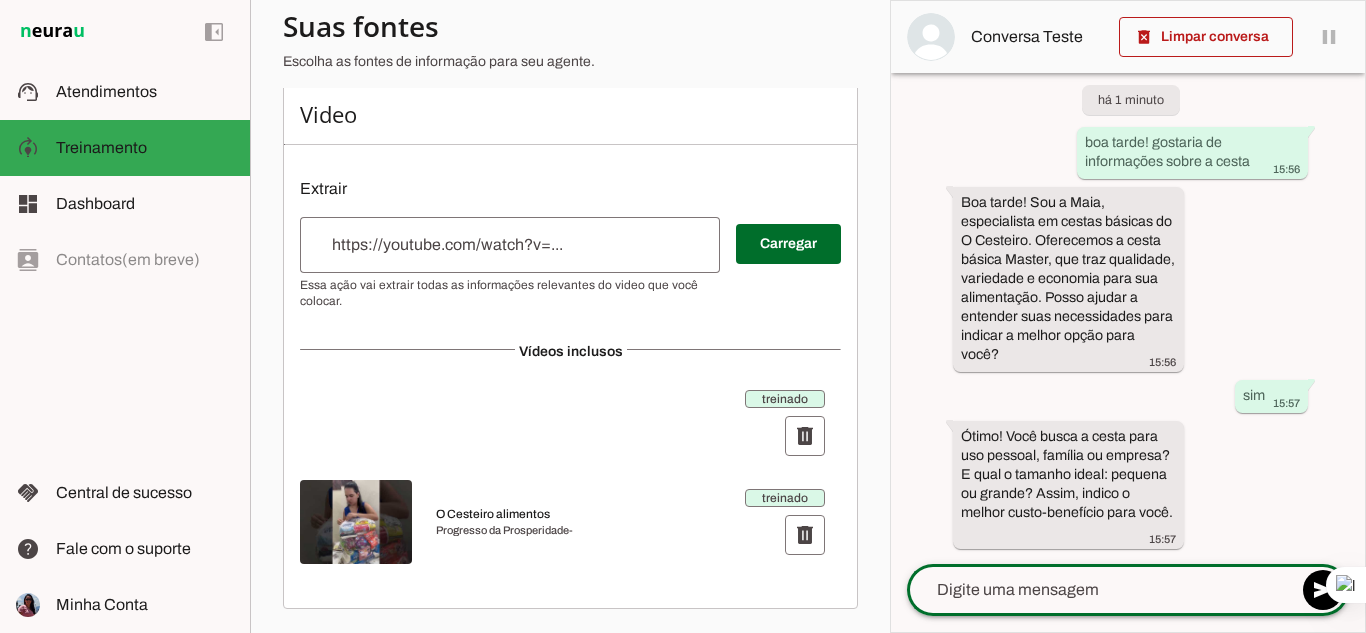 scroll, scrollTop: 92, scrollLeft: 0, axis: vertical 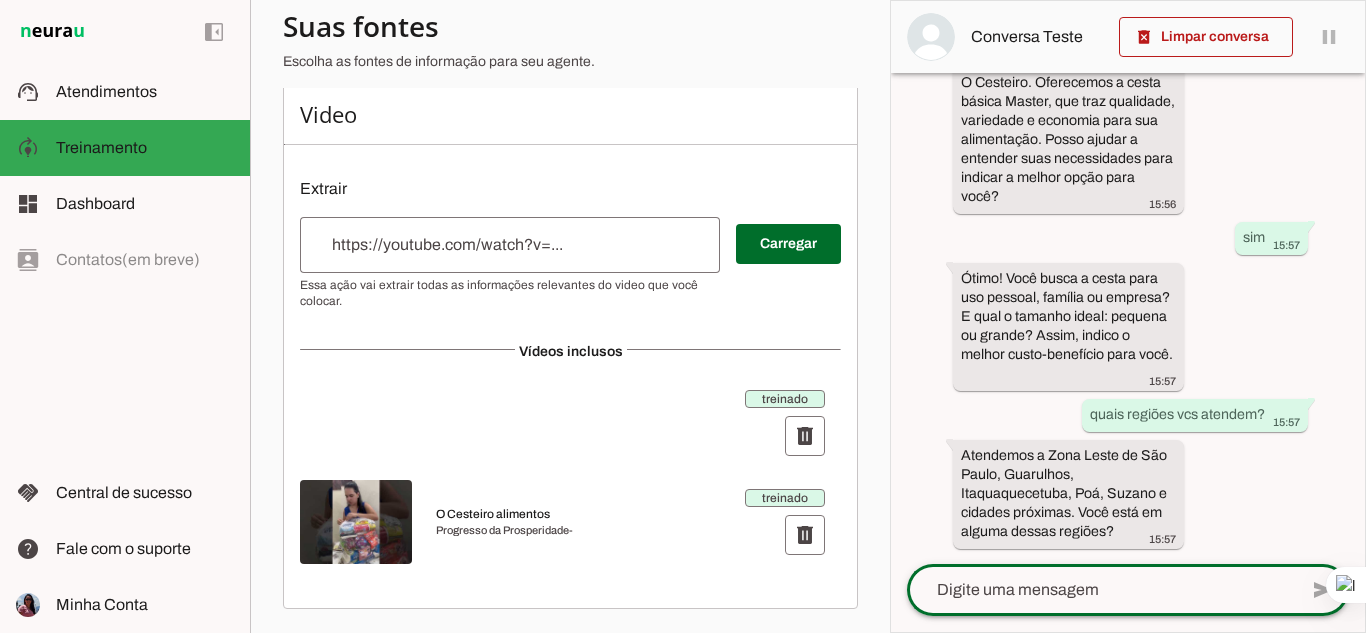 click 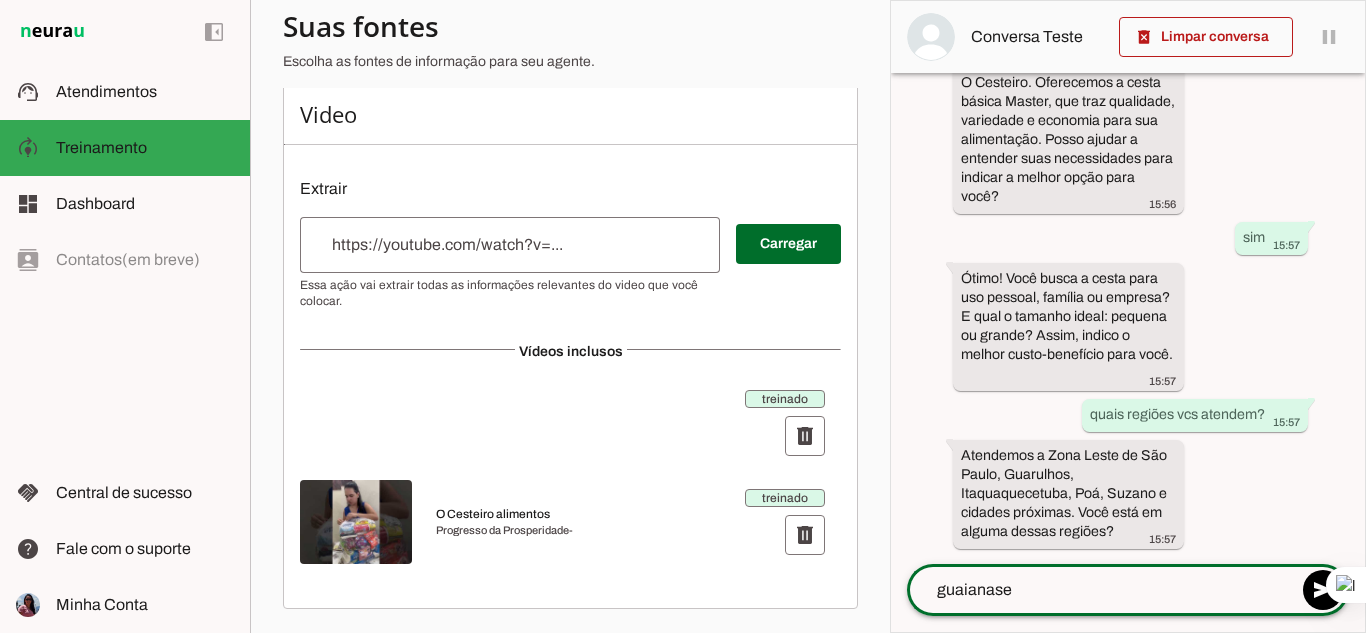 type on "[LOCATION]" 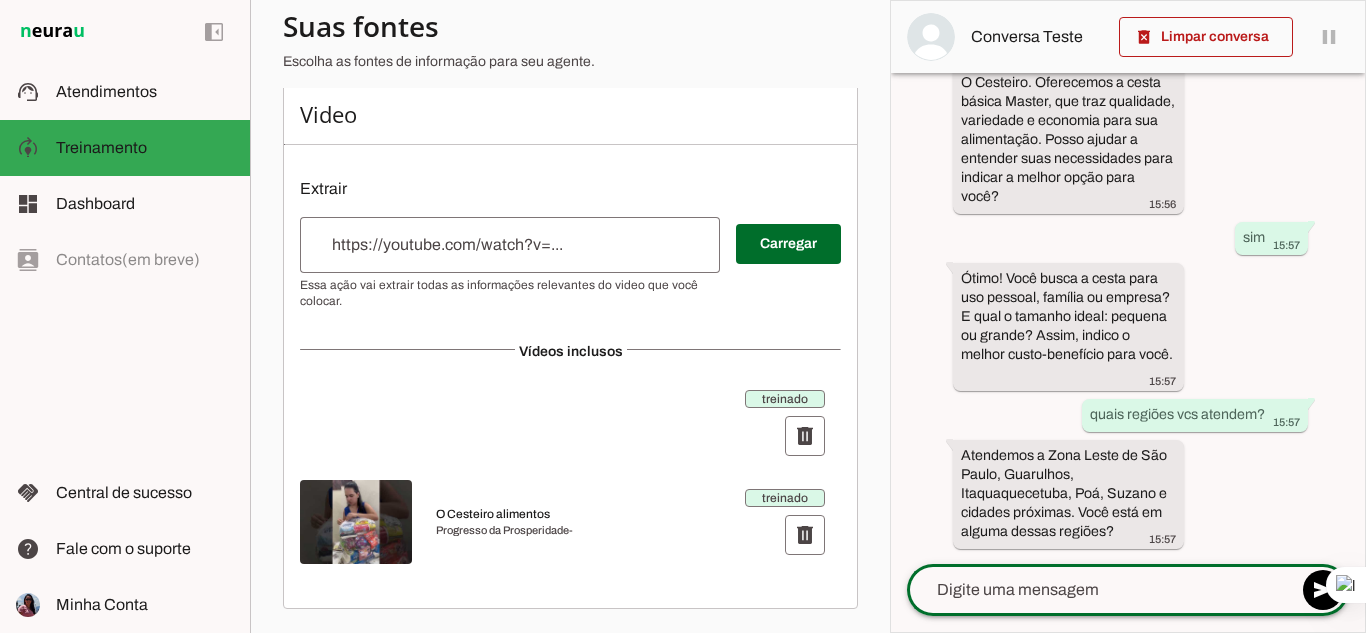 scroll, scrollTop: 250, scrollLeft: 0, axis: vertical 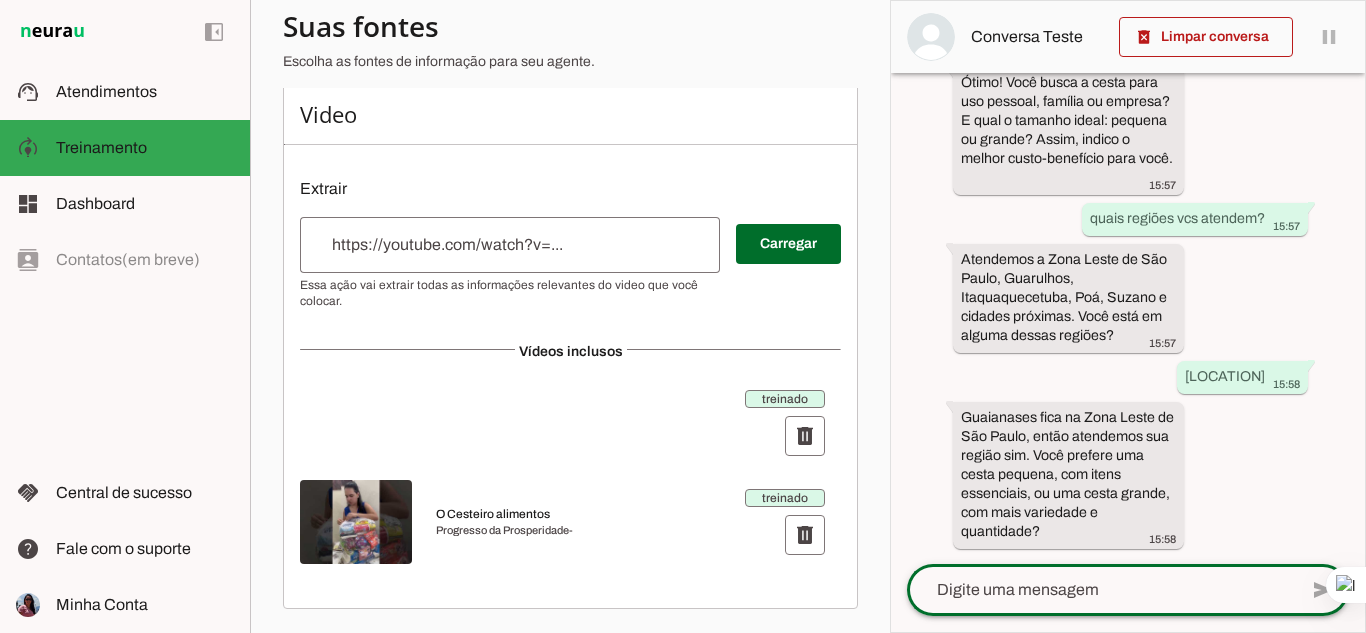 click 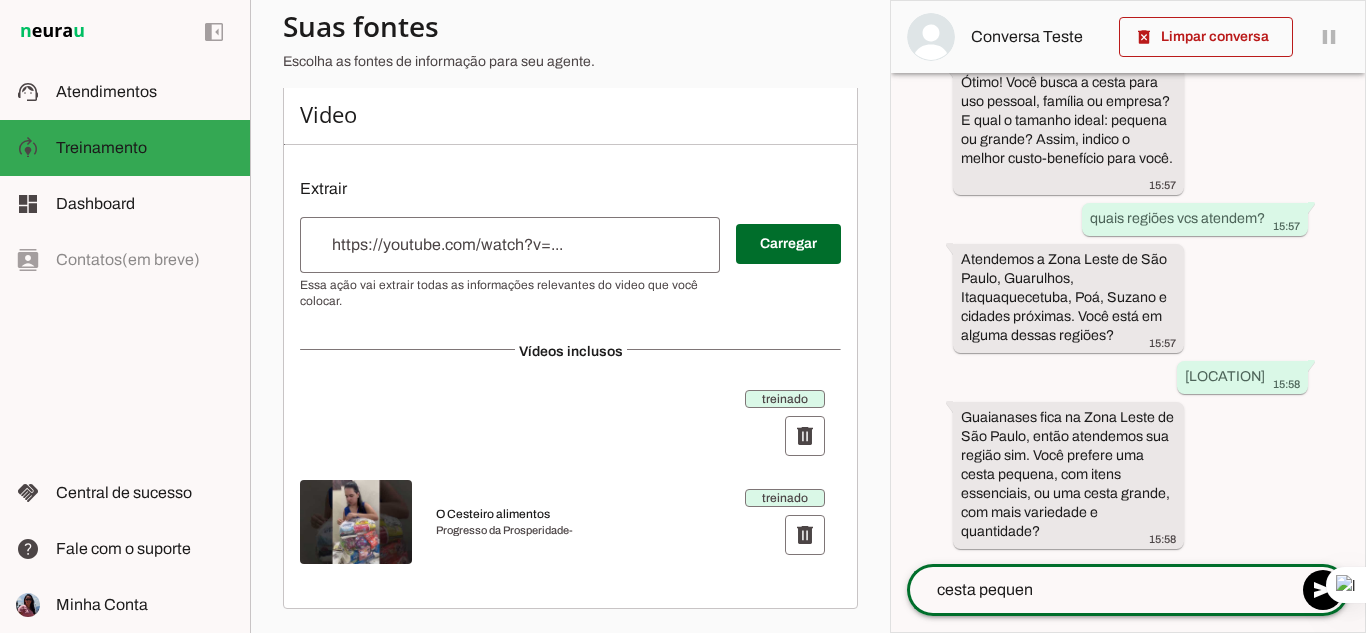 type on "cesta pequena" 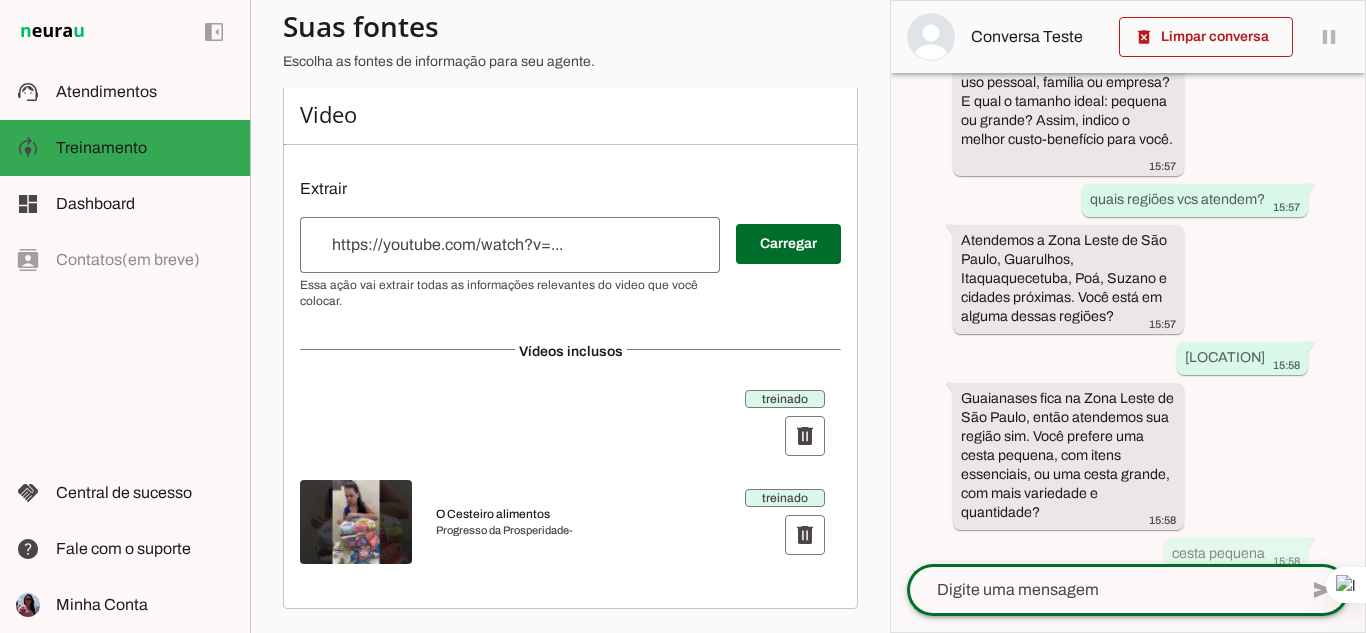 scroll, scrollTop: 446, scrollLeft: 0, axis: vertical 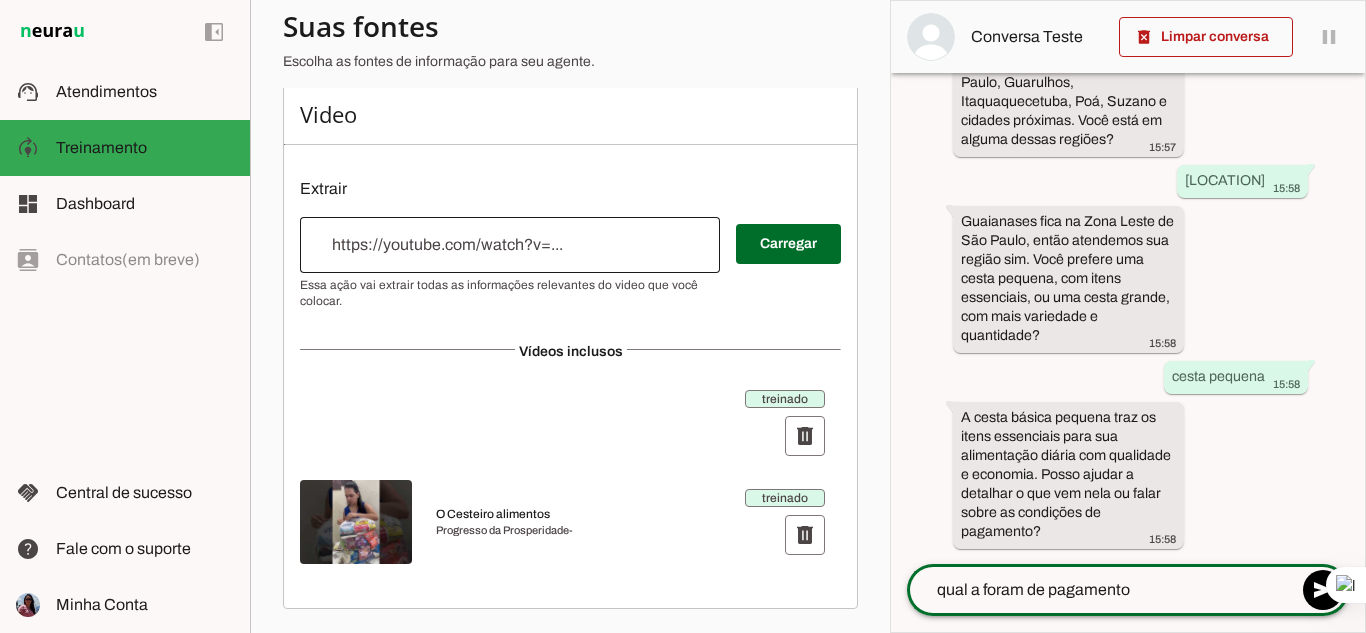 type on "qual a foram de pagamento?" 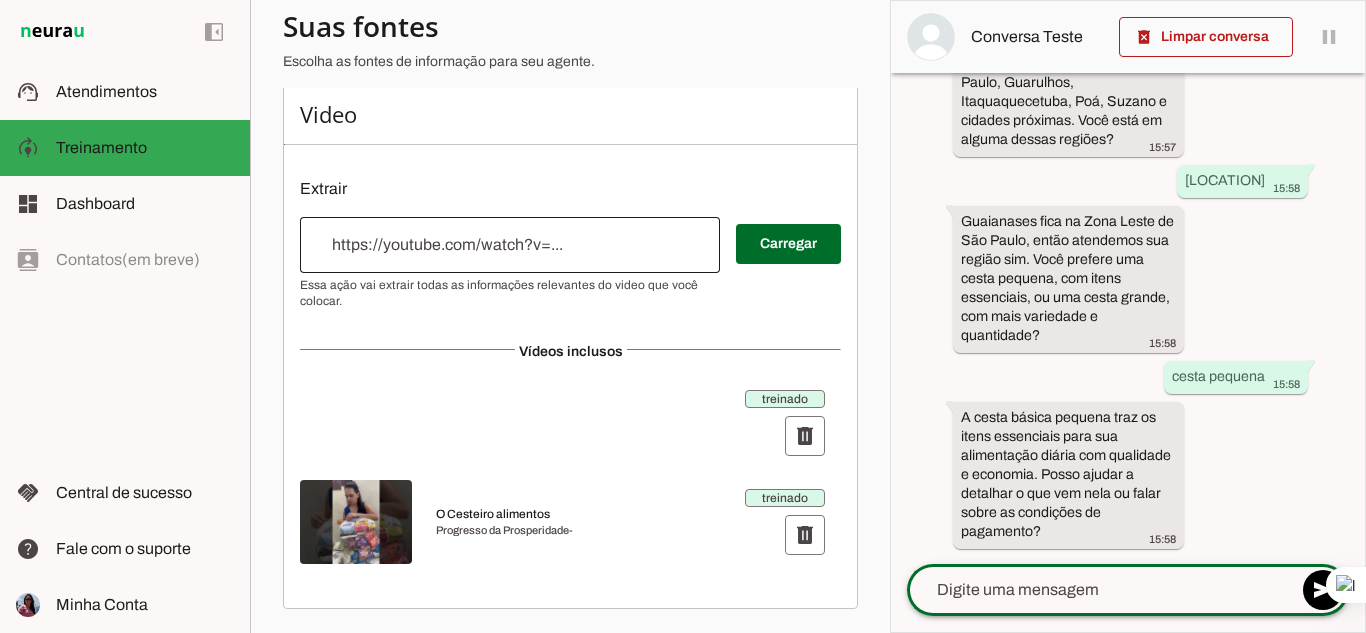 scroll, scrollTop: 661, scrollLeft: 0, axis: vertical 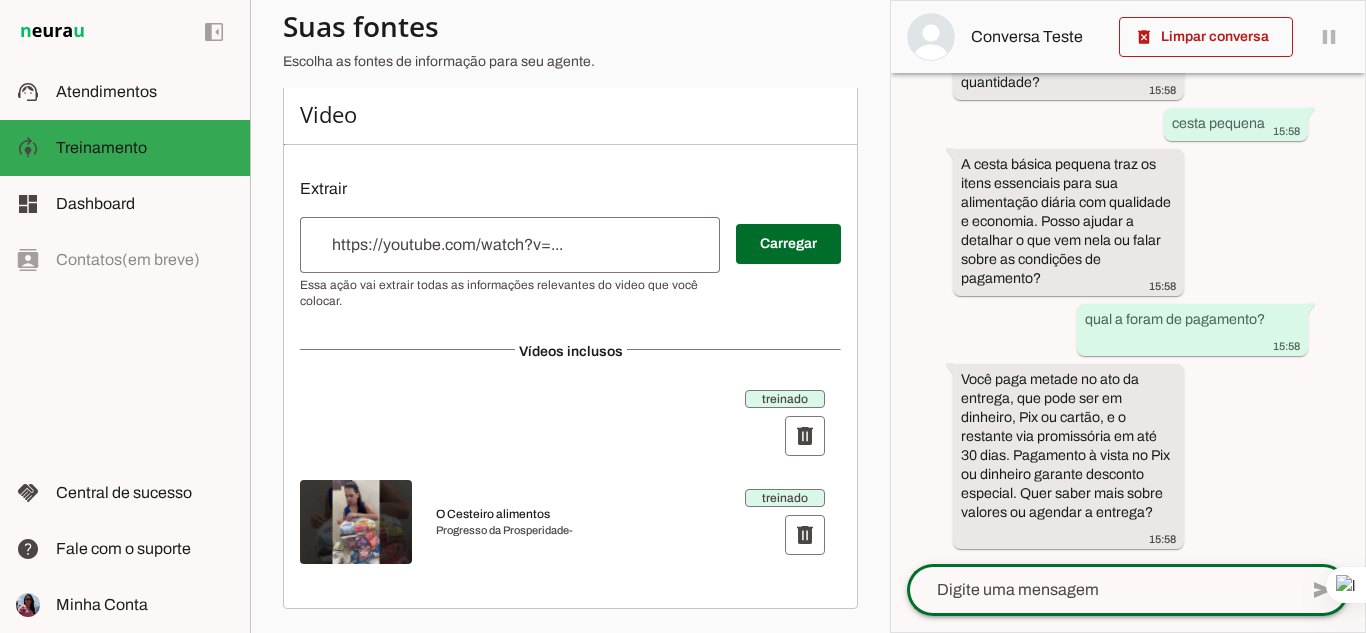 click 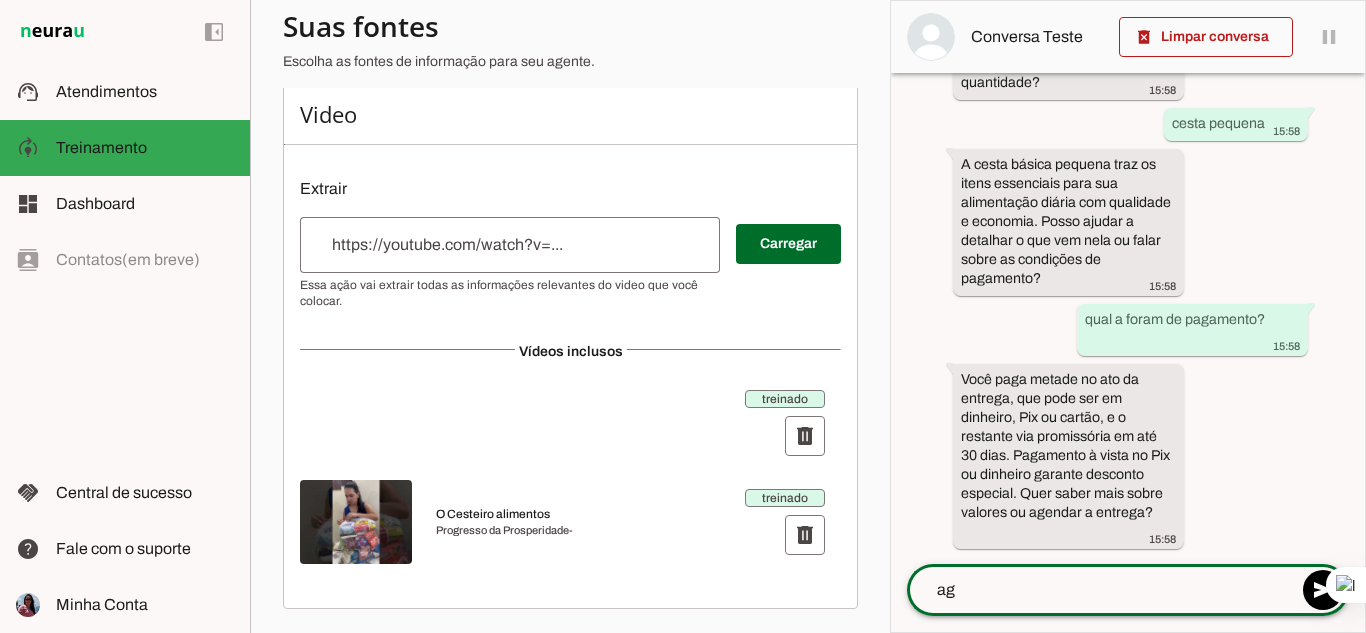 type on "a" 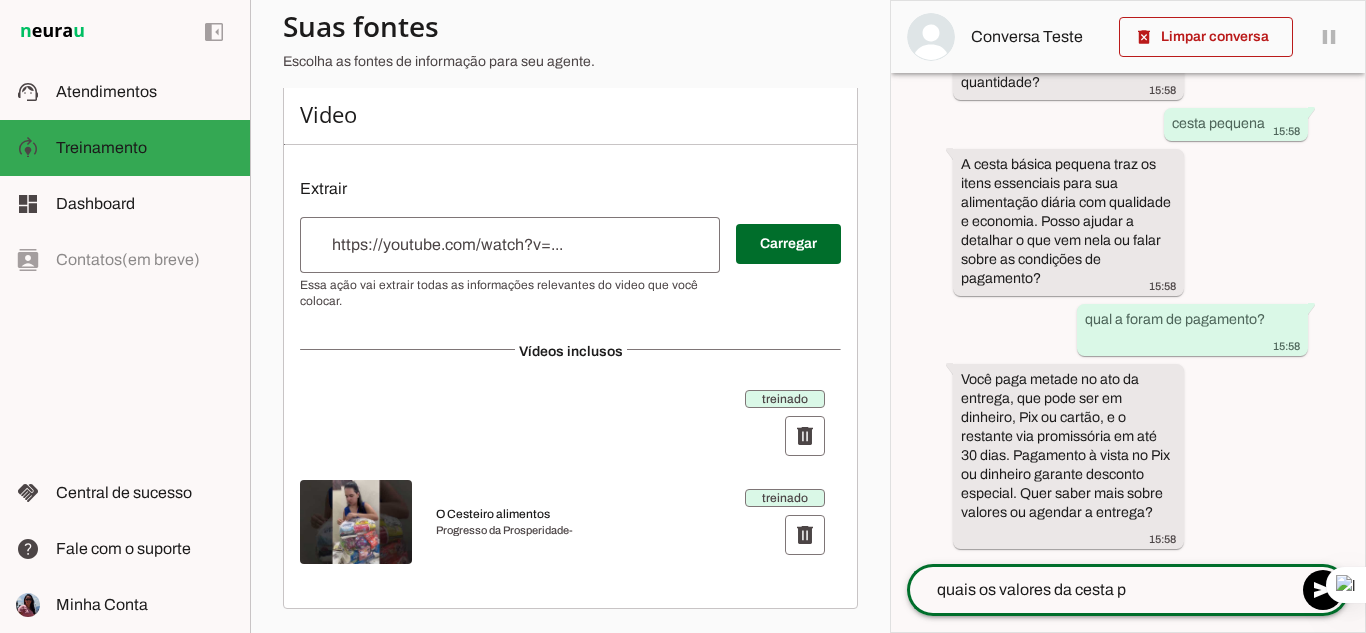 type on "quais os valores da cesta p?" 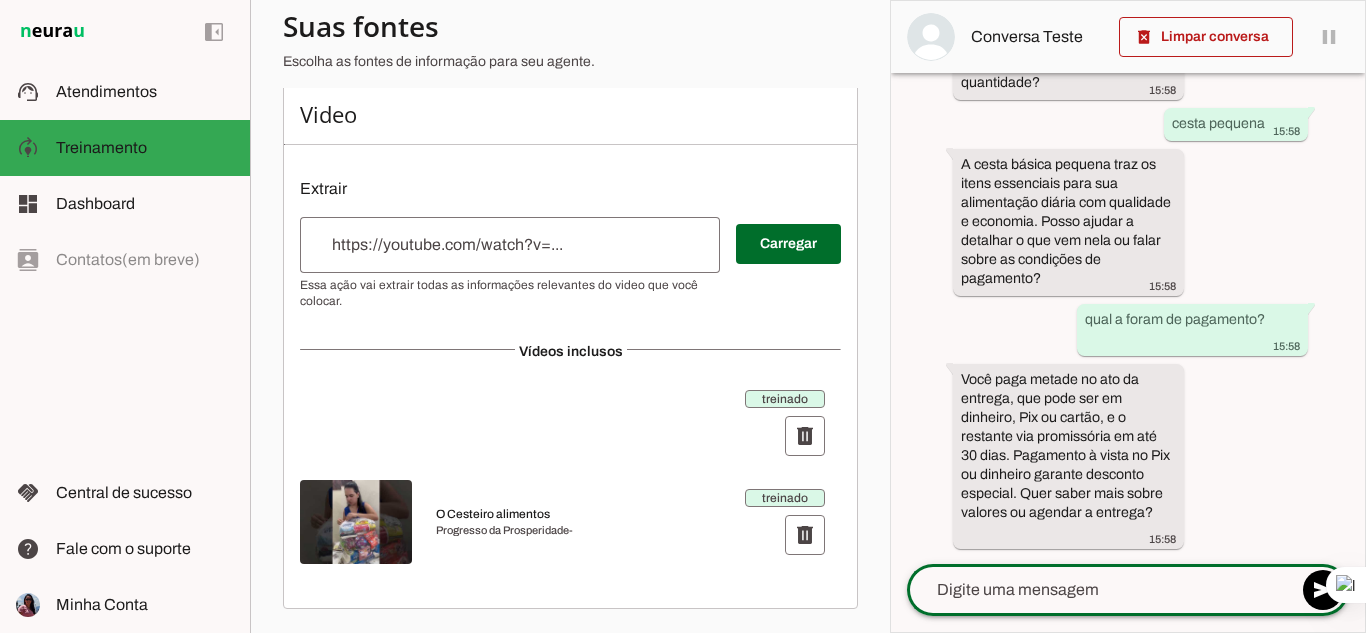 scroll, scrollTop: 914, scrollLeft: 0, axis: vertical 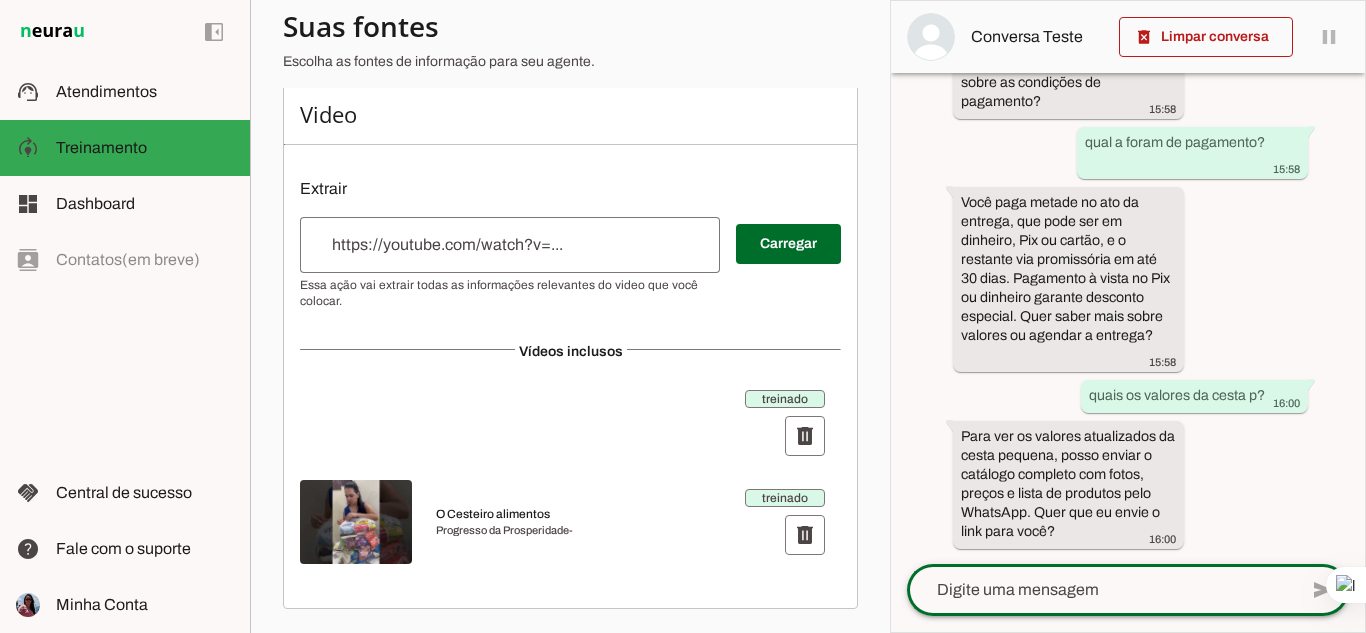 click 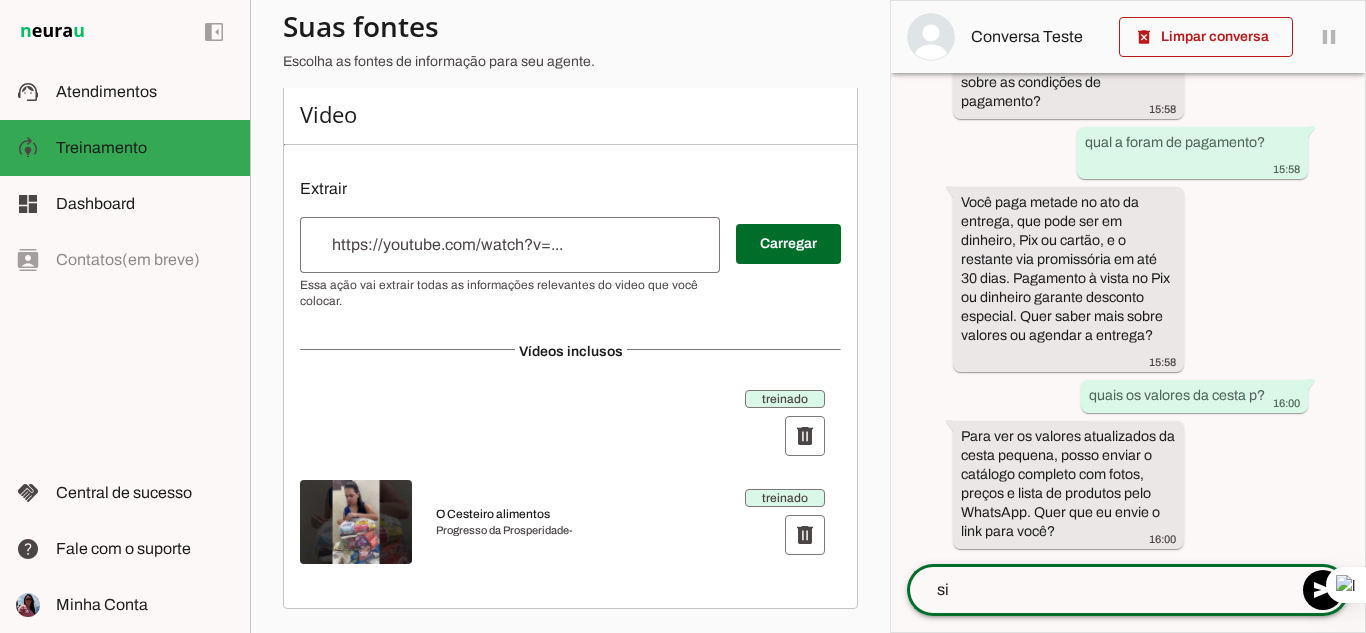 type on "sim" 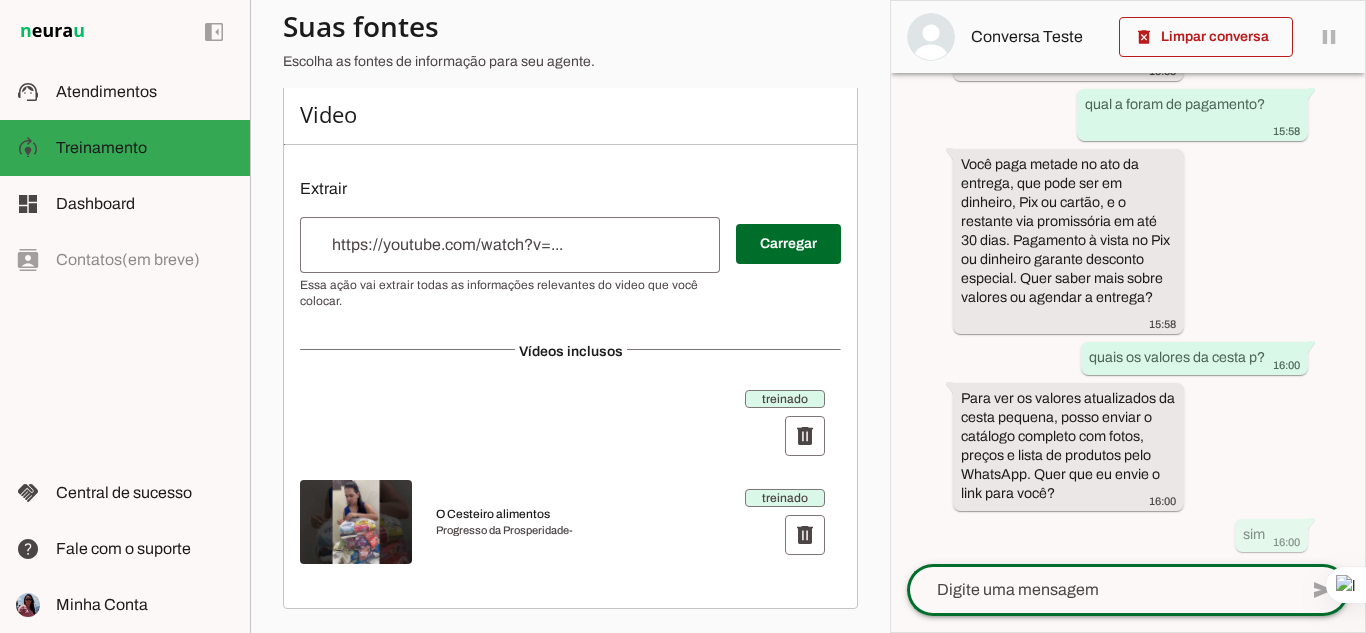 scroll, scrollTop: 1091, scrollLeft: 0, axis: vertical 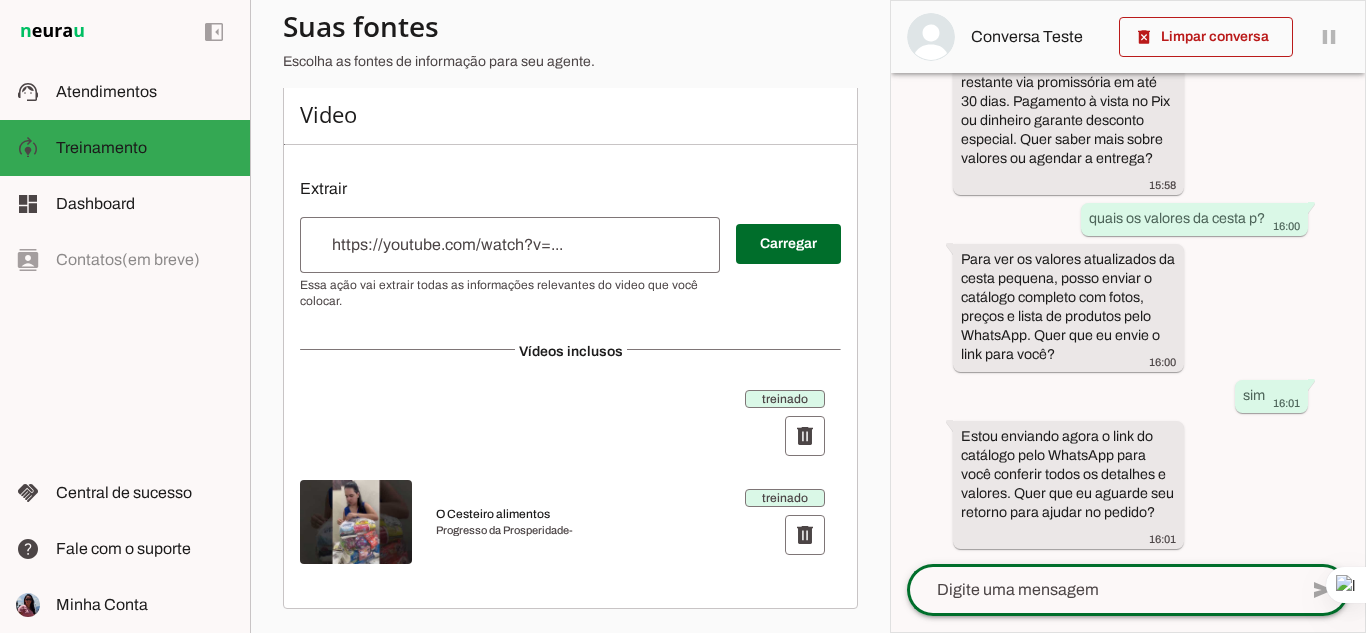 click 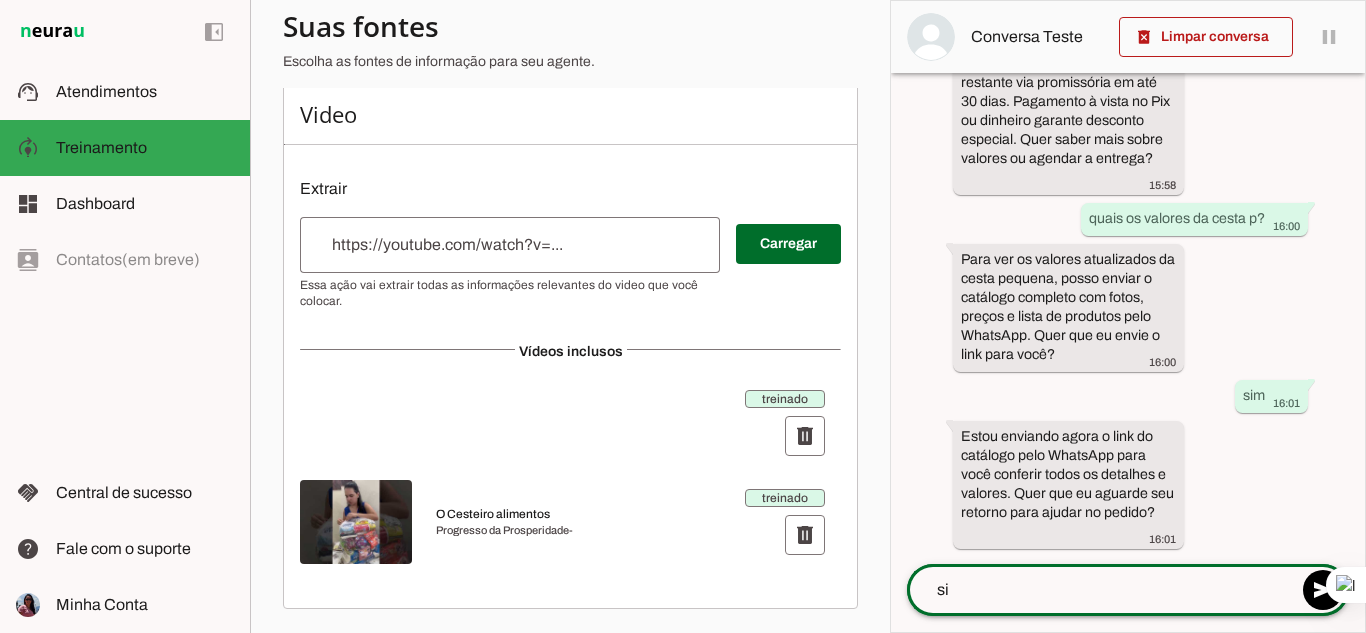 type on "sim" 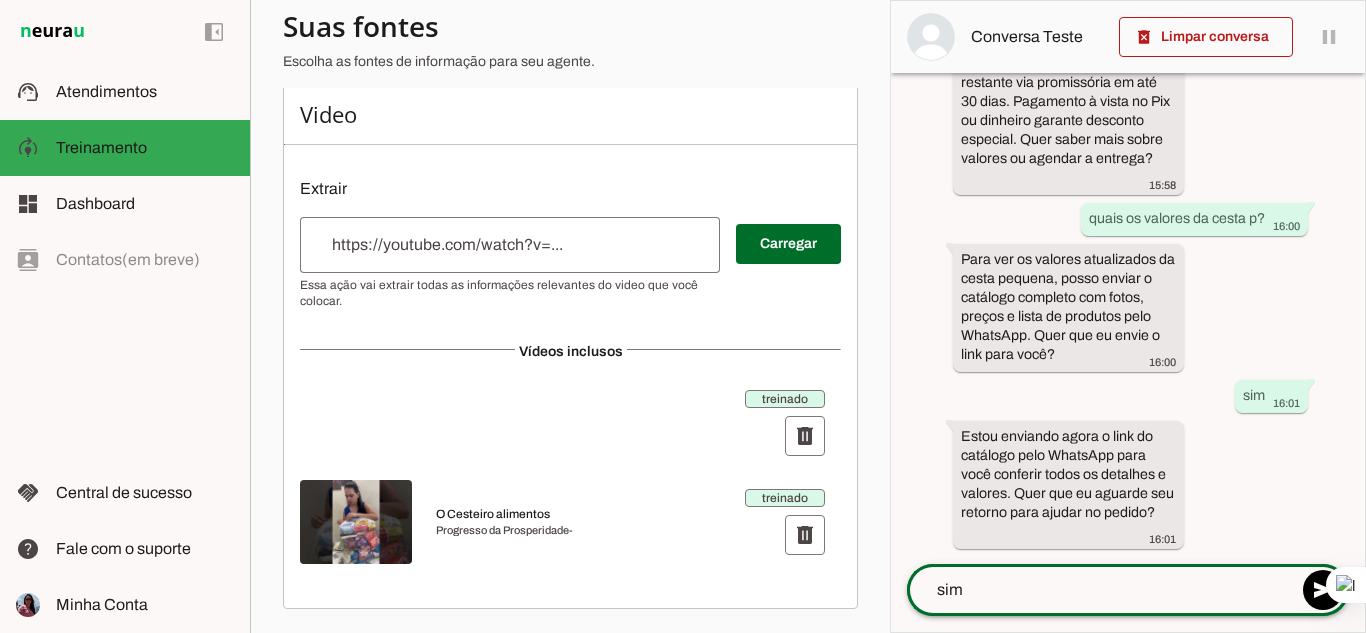 type 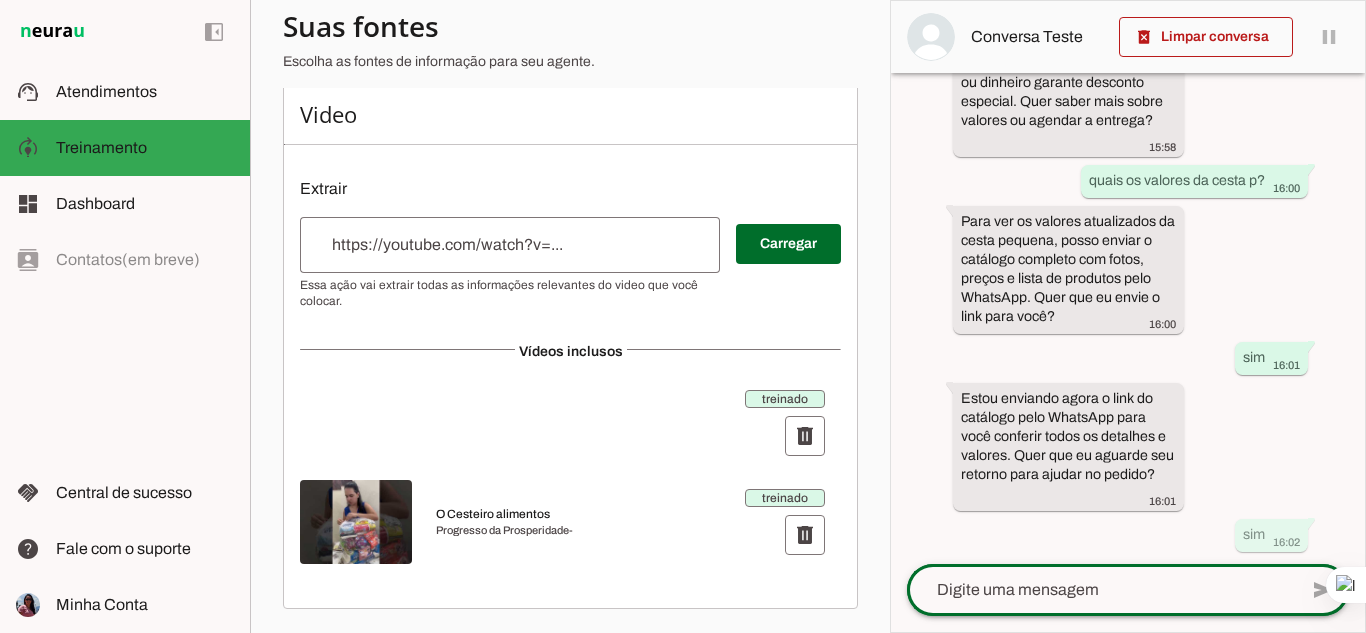 scroll, scrollTop: 1268, scrollLeft: 0, axis: vertical 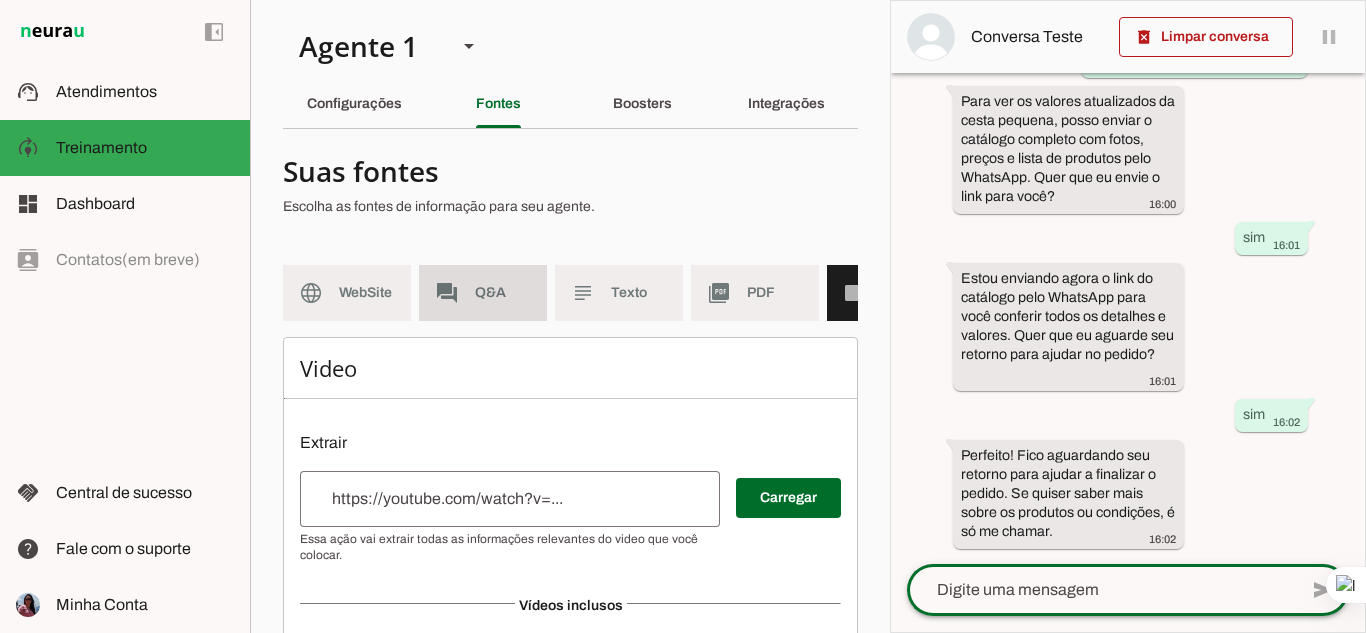 click on "Q&A" 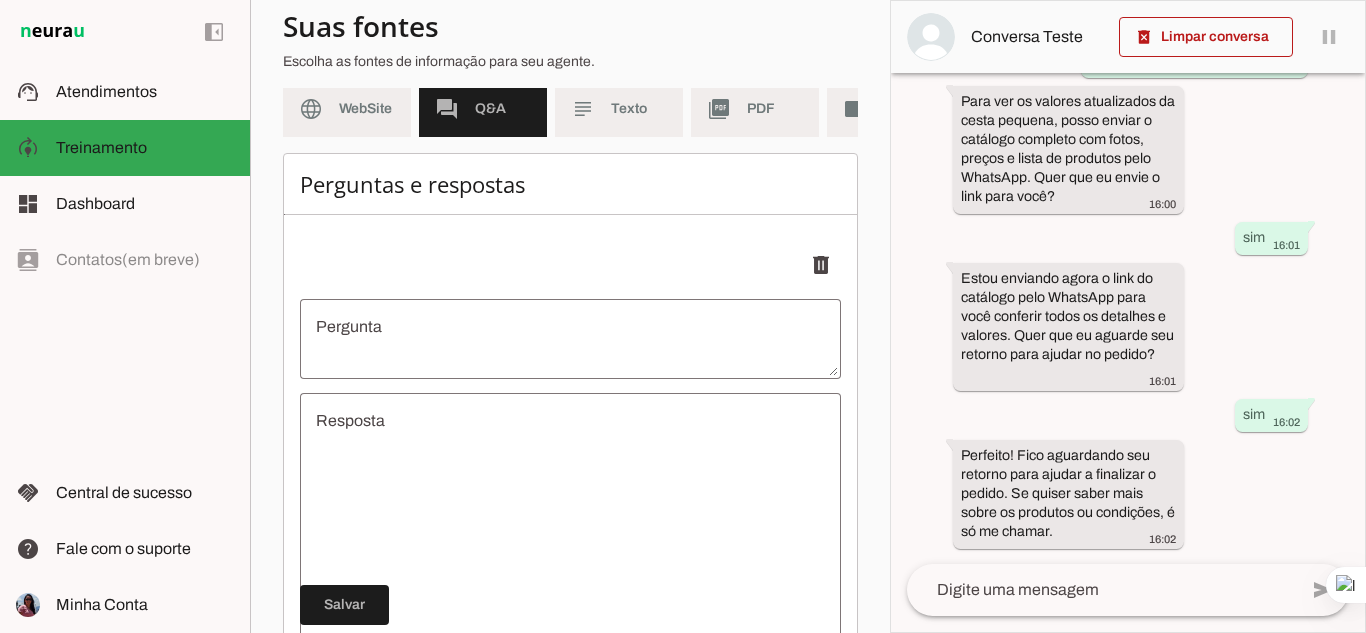 scroll, scrollTop: 200, scrollLeft: 0, axis: vertical 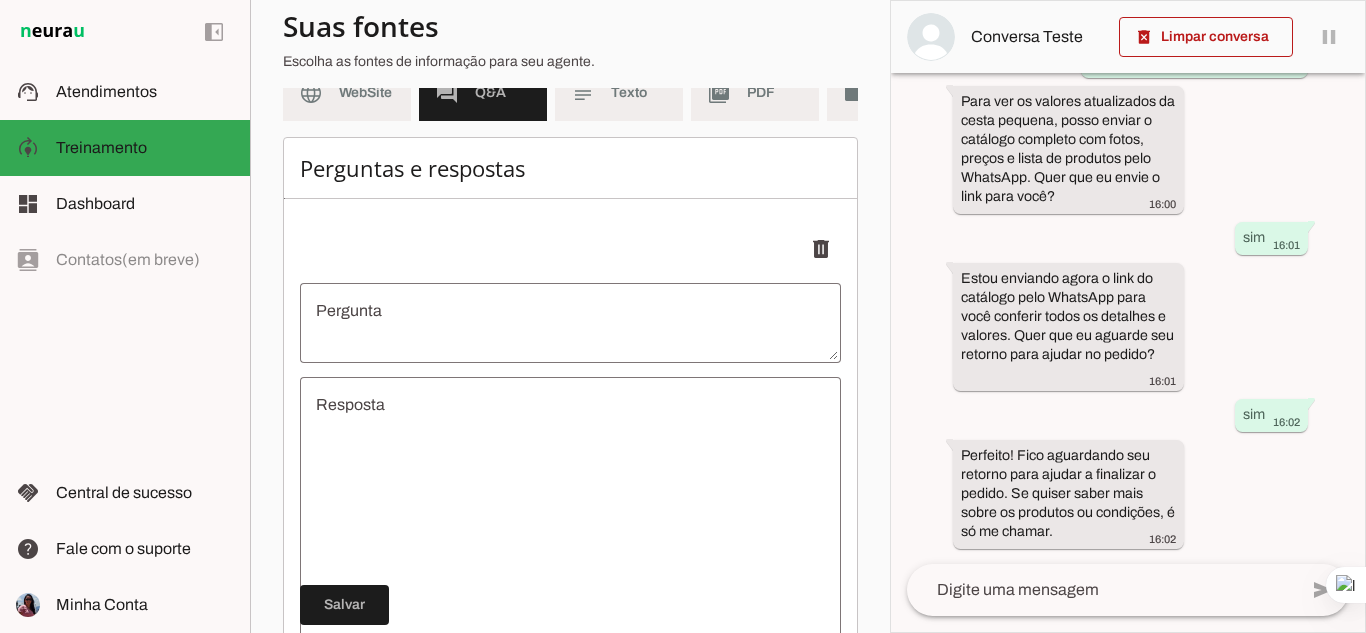 click at bounding box center (570, 323) 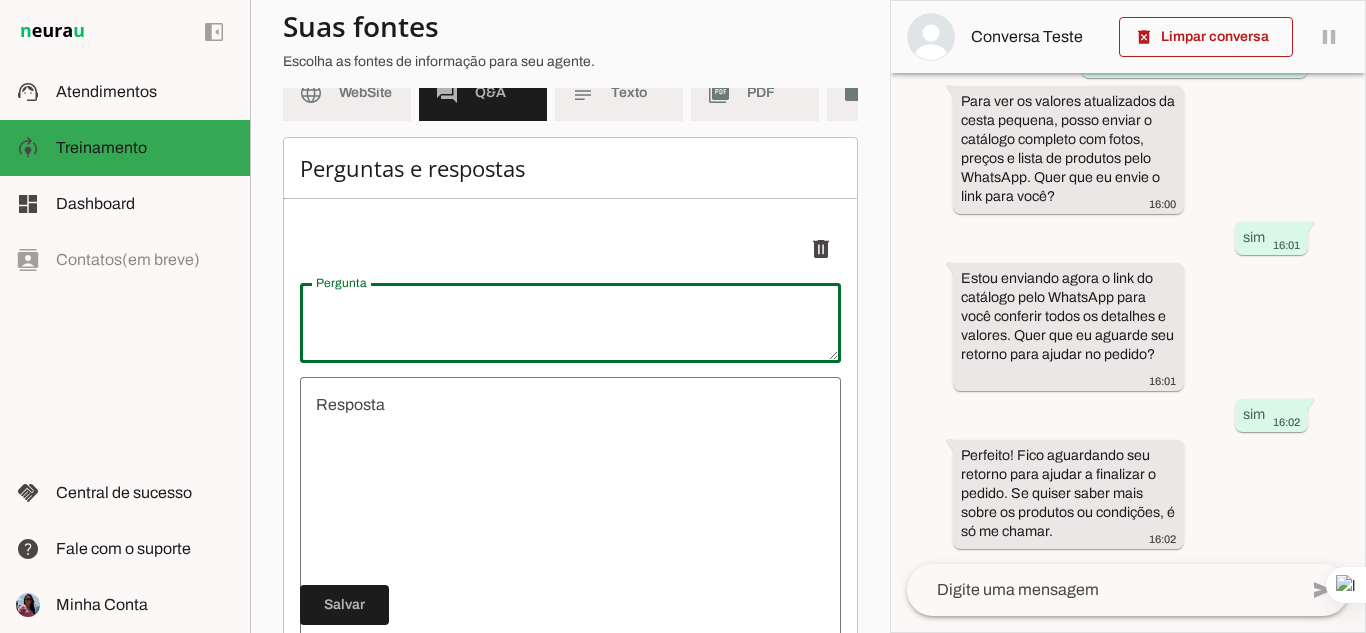 type on "Q" 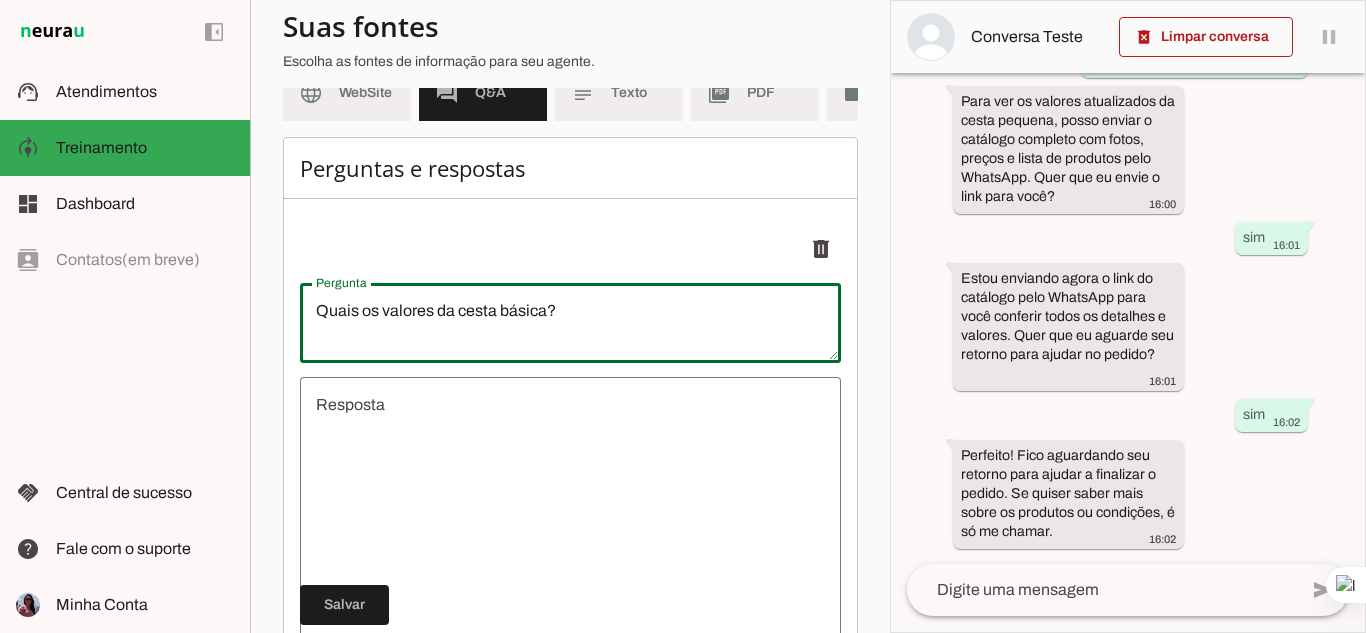 type on "Quais os valores da cesta básica?" 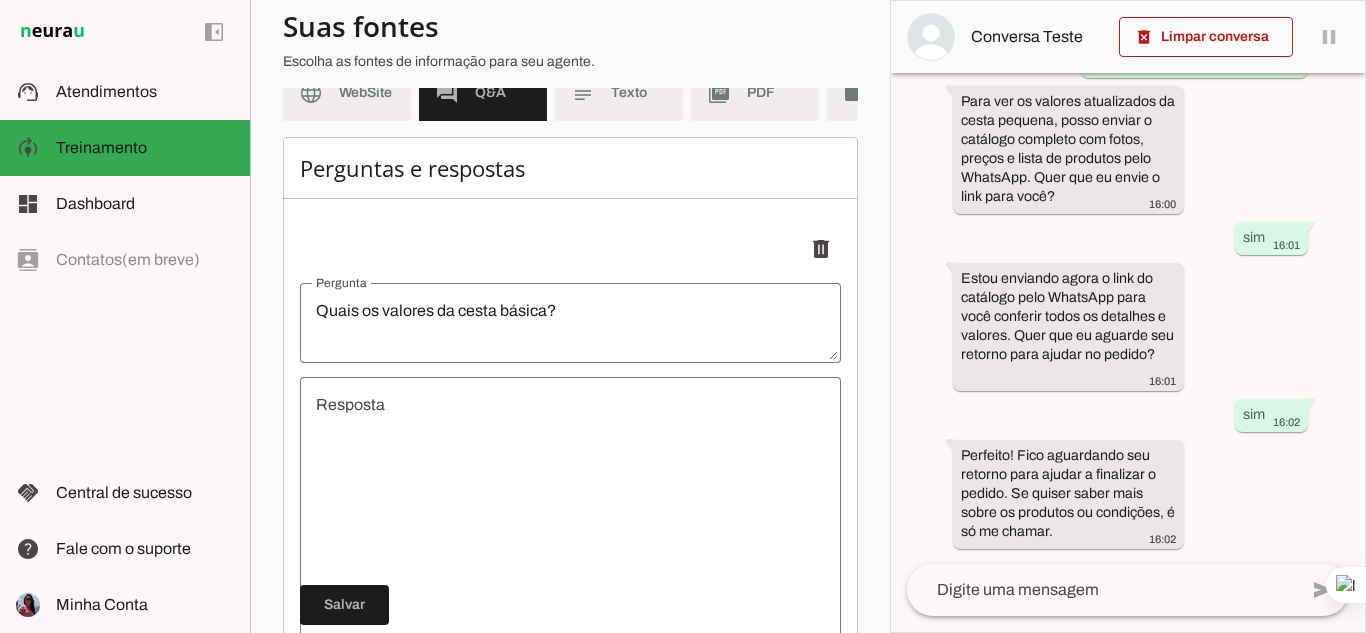 click on "undefined" at bounding box center [570, 513] 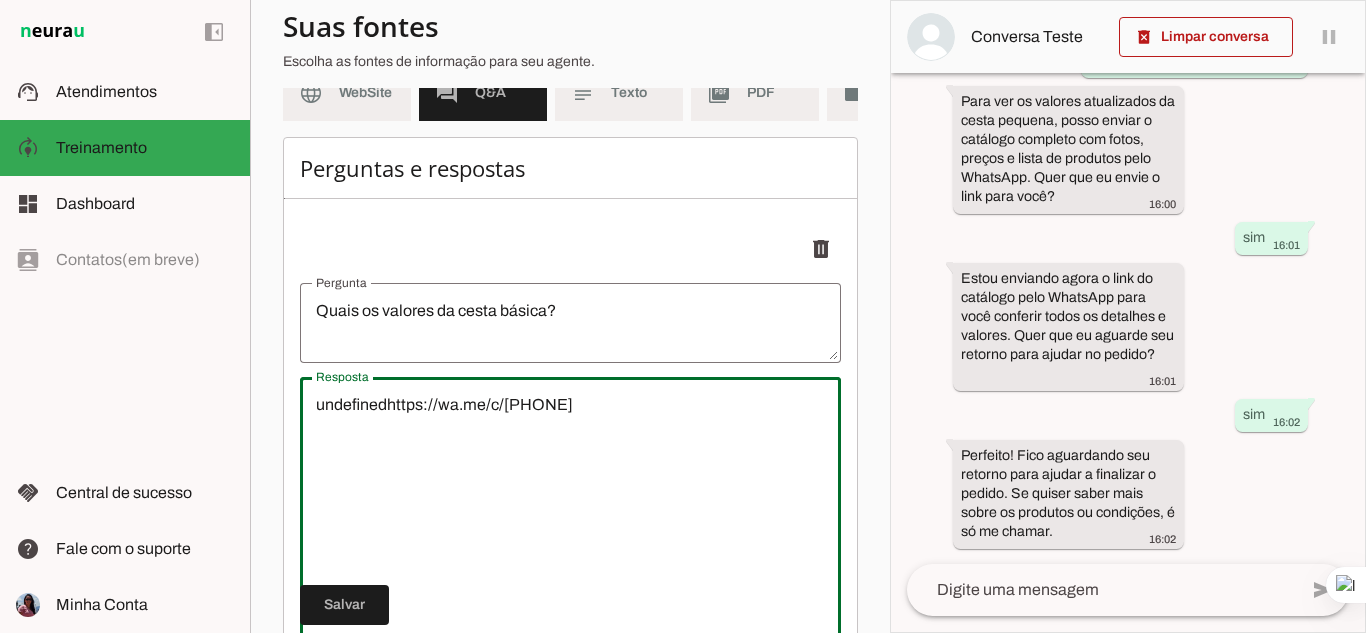 click on "undefinedhttps://wa.me/c/[PHONE]" at bounding box center (570, 513) 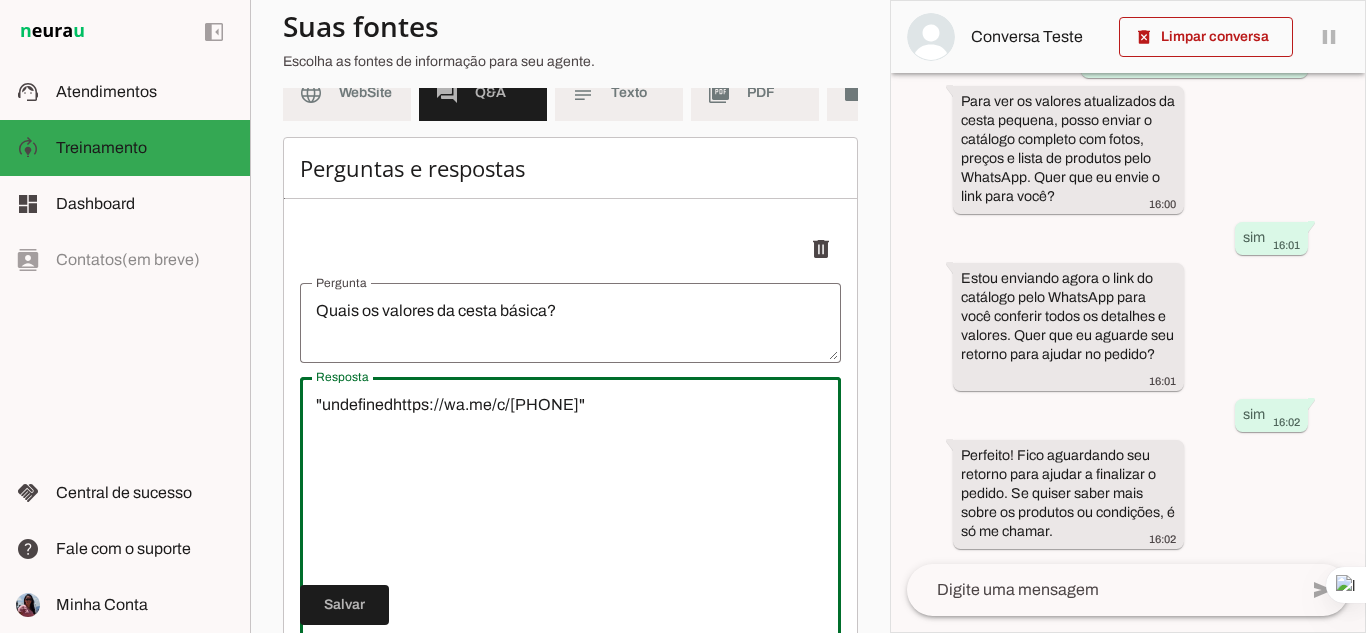 click on ""undefinedhttps://wa.me/c/[PHONE]"" at bounding box center (570, 513) 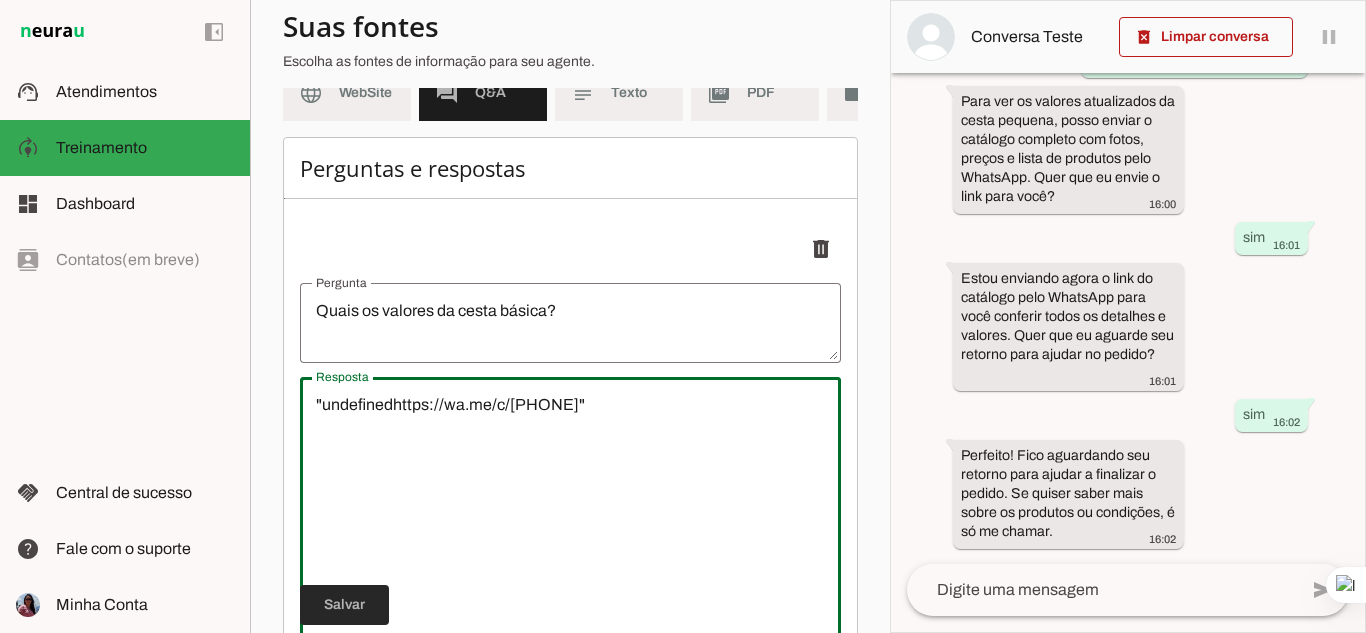 type on ""undefinedhttps://wa.me/c/[PHONE]"" 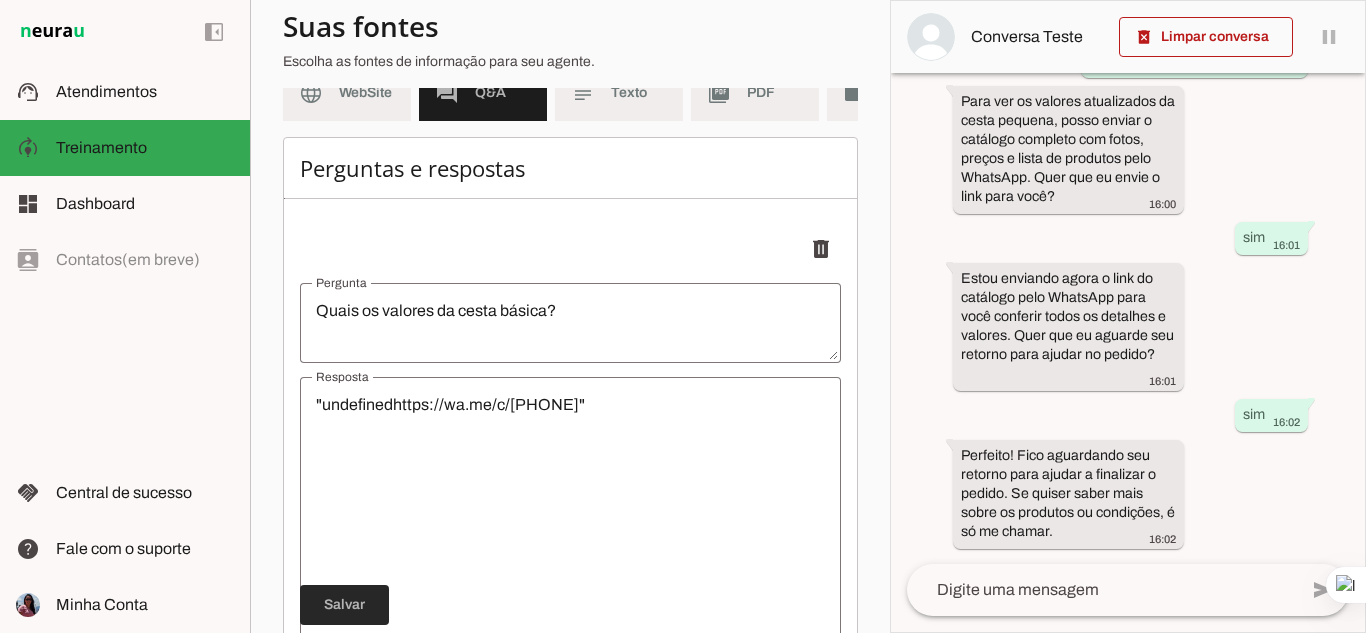 click at bounding box center [344, 605] 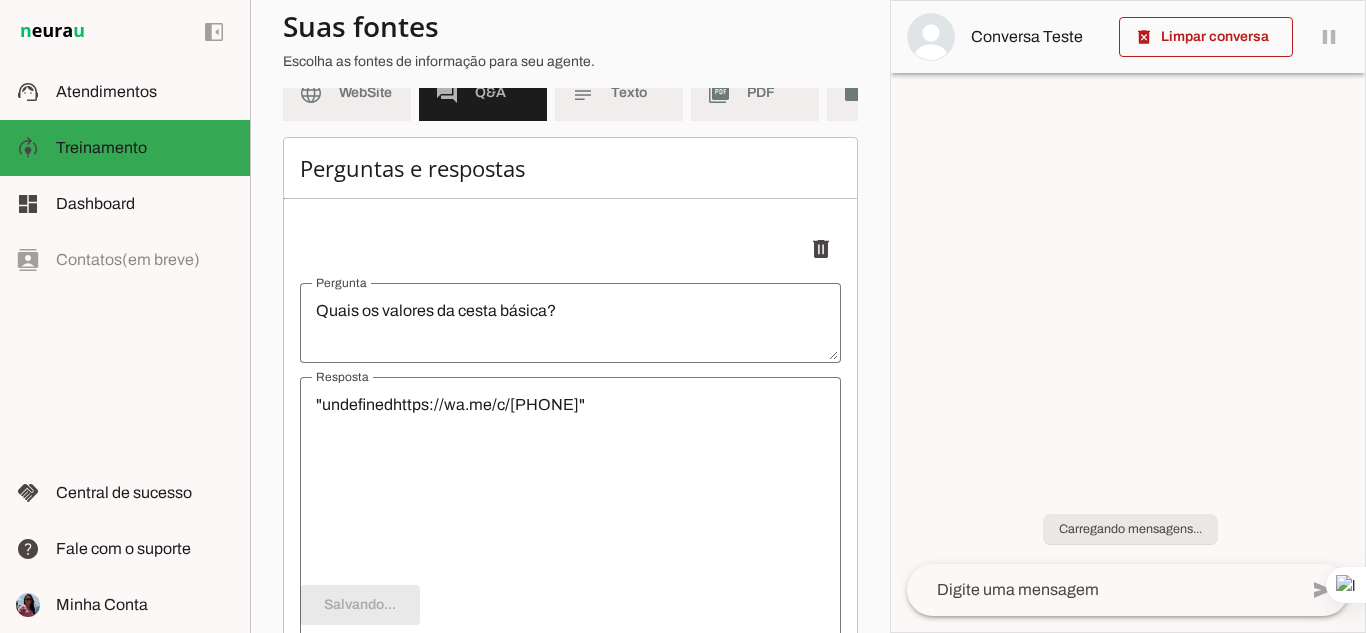 scroll, scrollTop: 0, scrollLeft: 0, axis: both 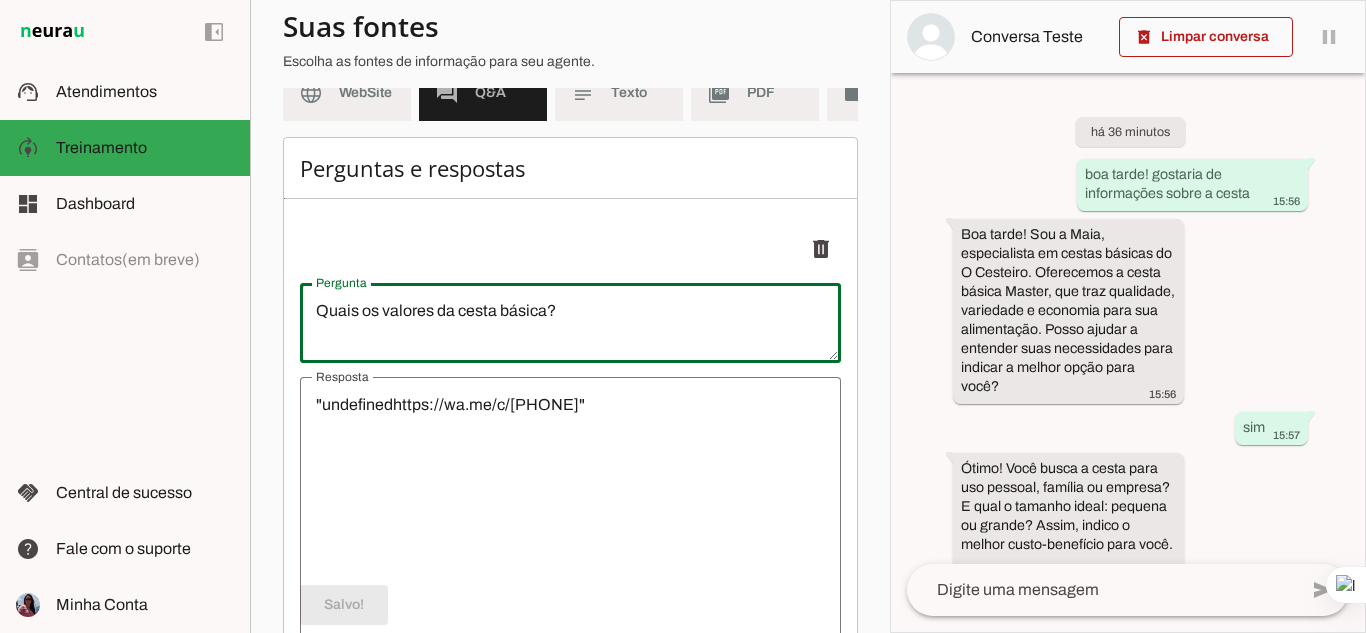 drag, startPoint x: 593, startPoint y: 323, endPoint x: 10, endPoint y: 278, distance: 584.73413 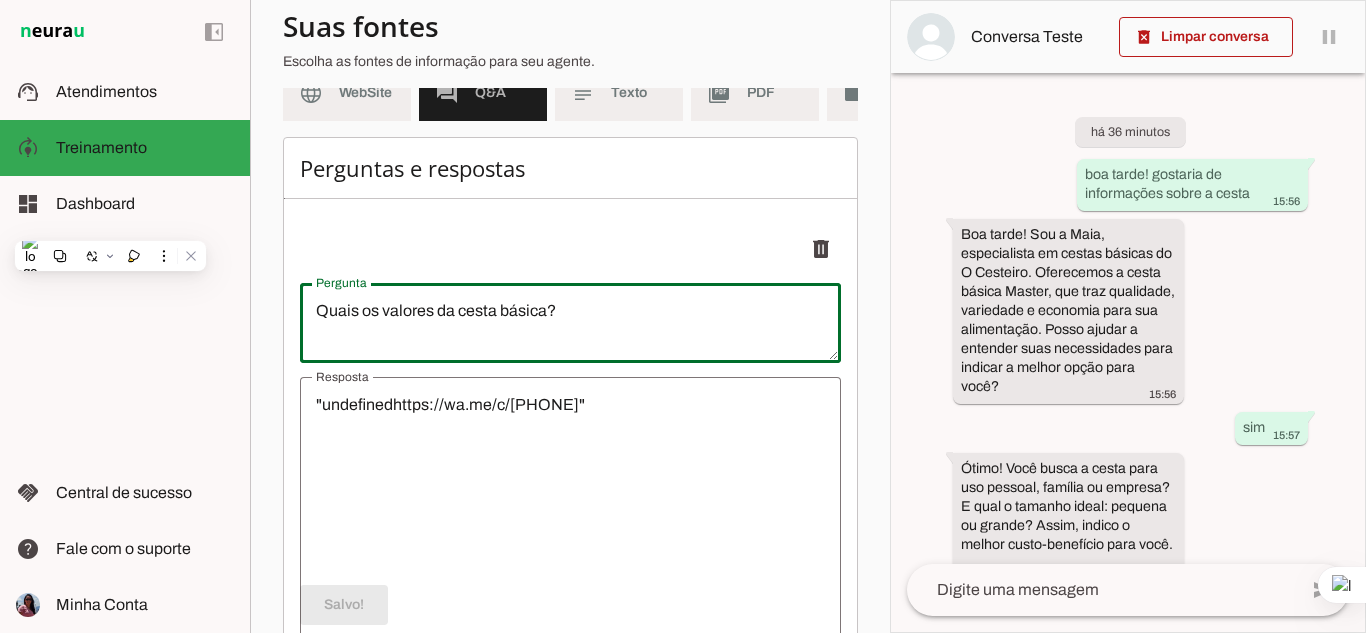 click 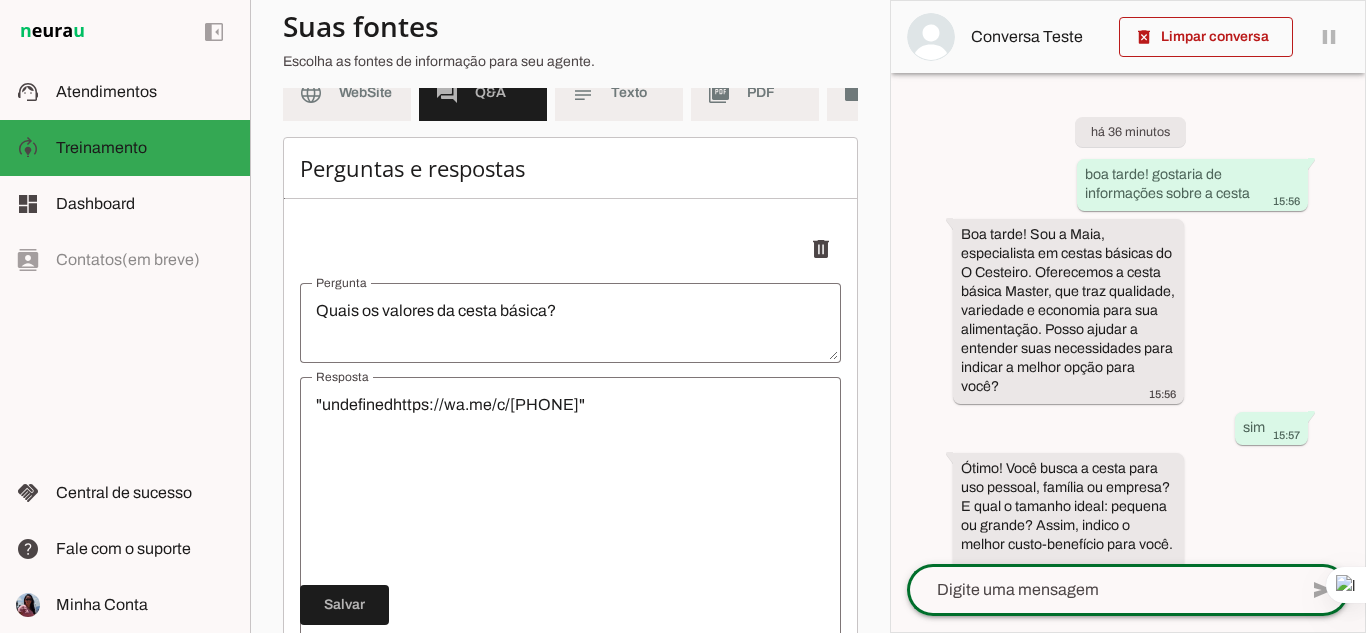type on "Quais os valores da cesta básica?" 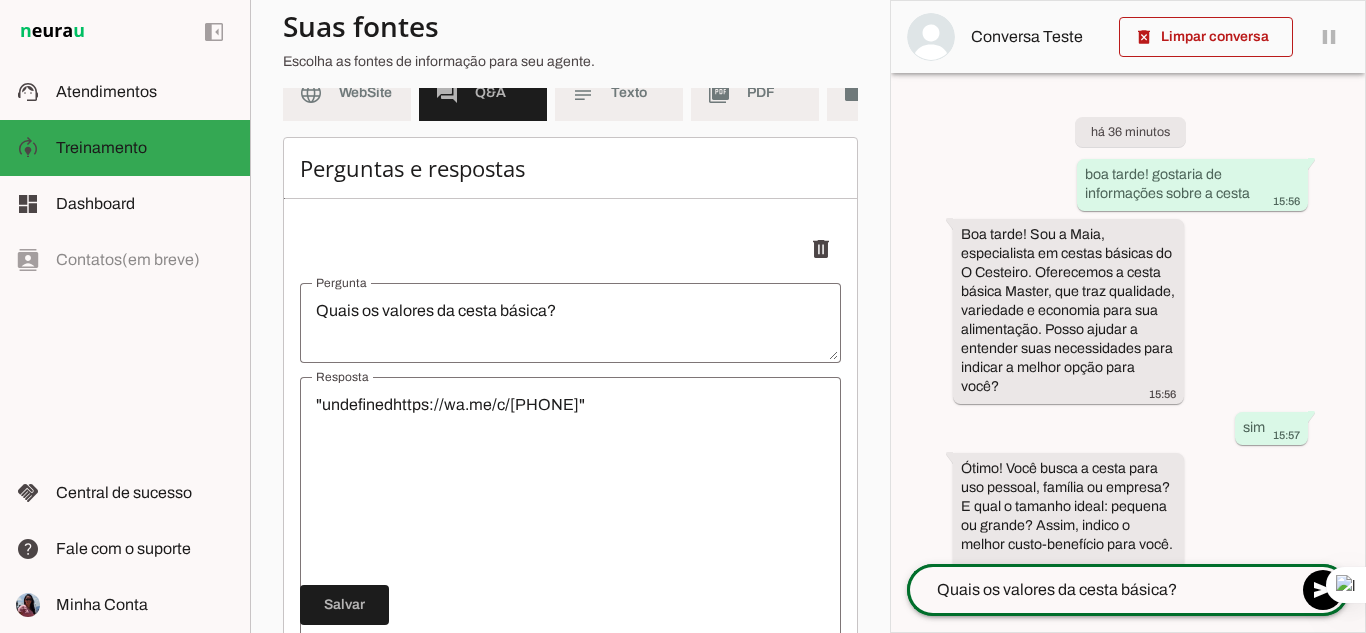 type 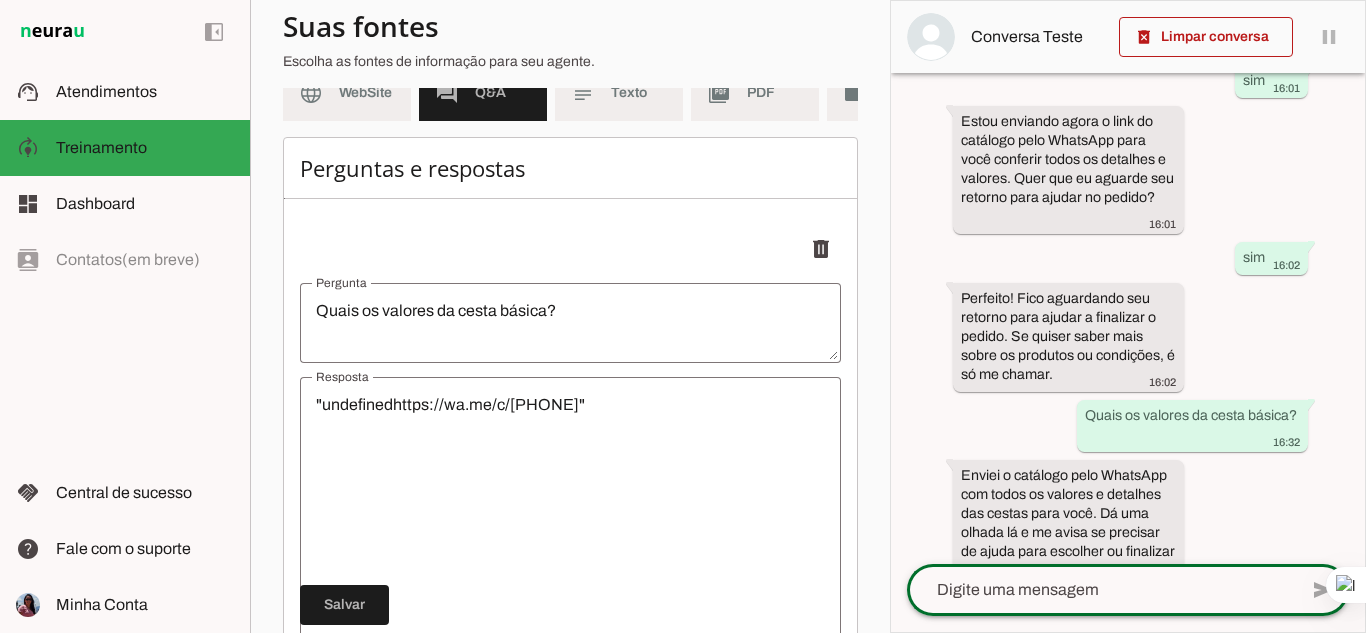 scroll, scrollTop: 1581, scrollLeft: 0, axis: vertical 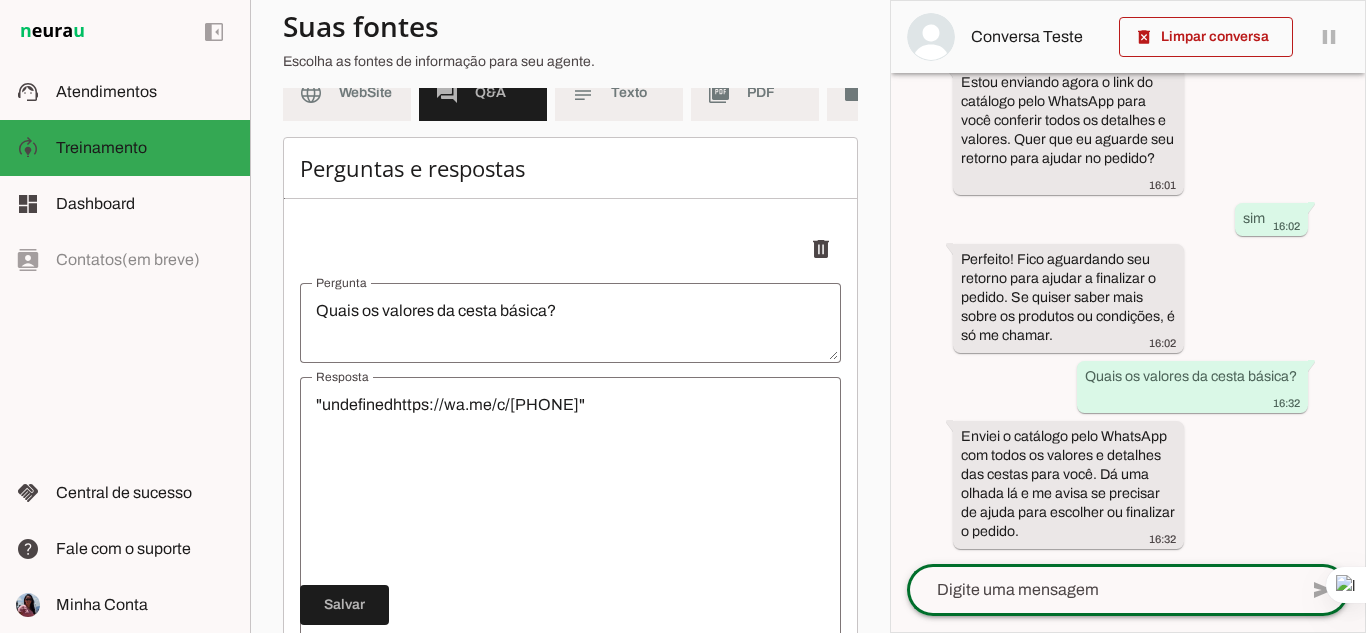 click on ""undefinedhttps://wa.me/c/[PHONE]"" at bounding box center [570, 513] 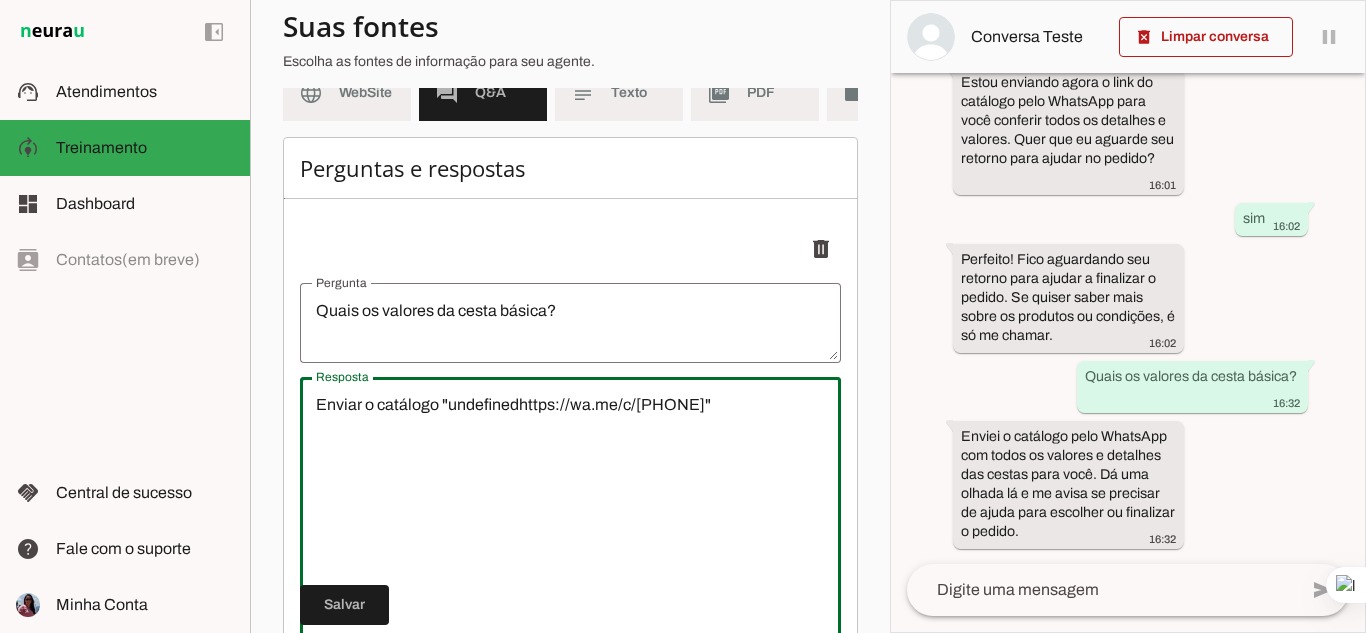 type on "Enviar o catálogo "undefinedhttps://wa.me/c/[PHONE]"" 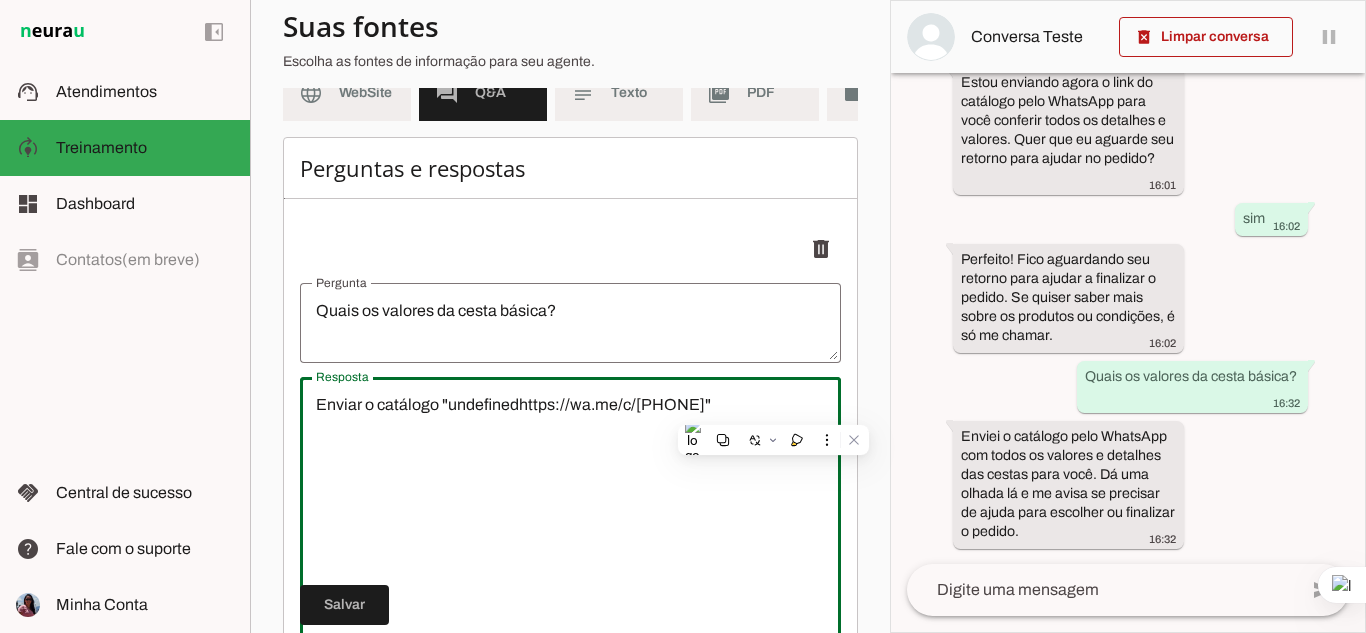 paste on "Acesse este link para ver nosso catálogo no WhatsApp: https://wa.me/c/[PHONE]" 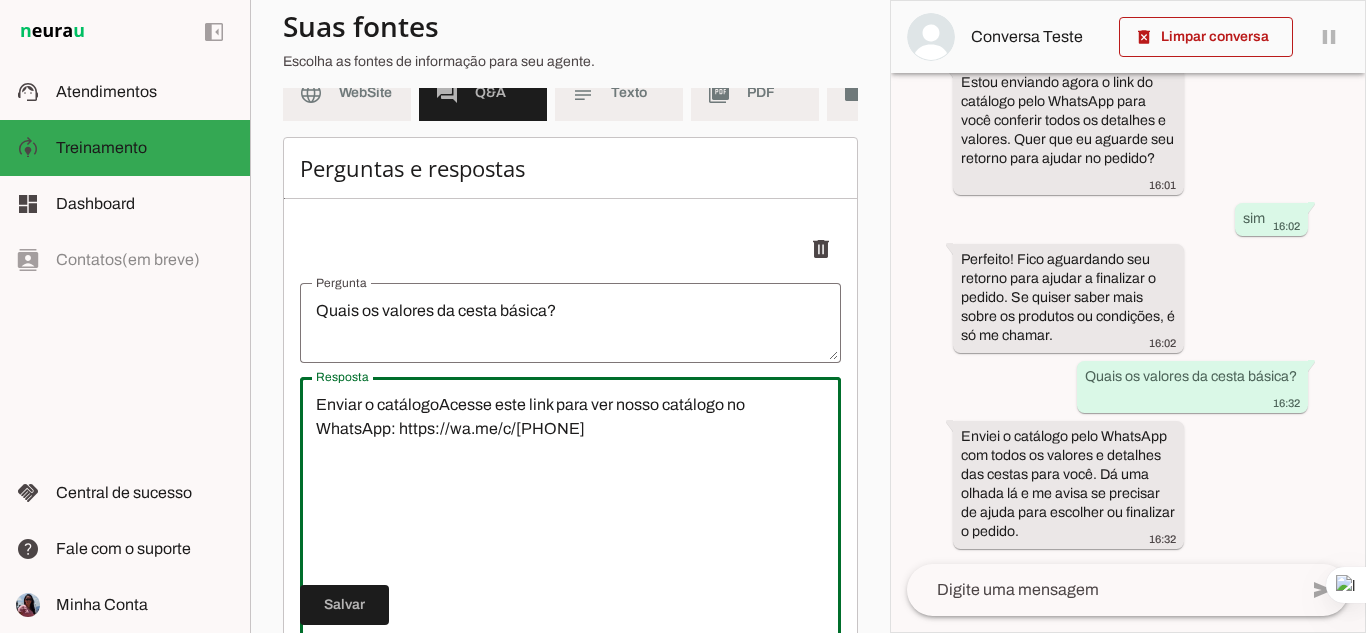 click on "Enviar o catálogoAcesse este link para ver nosso catálogo no WhatsApp: https://wa.me/c/[PHONE]" at bounding box center (570, 513) 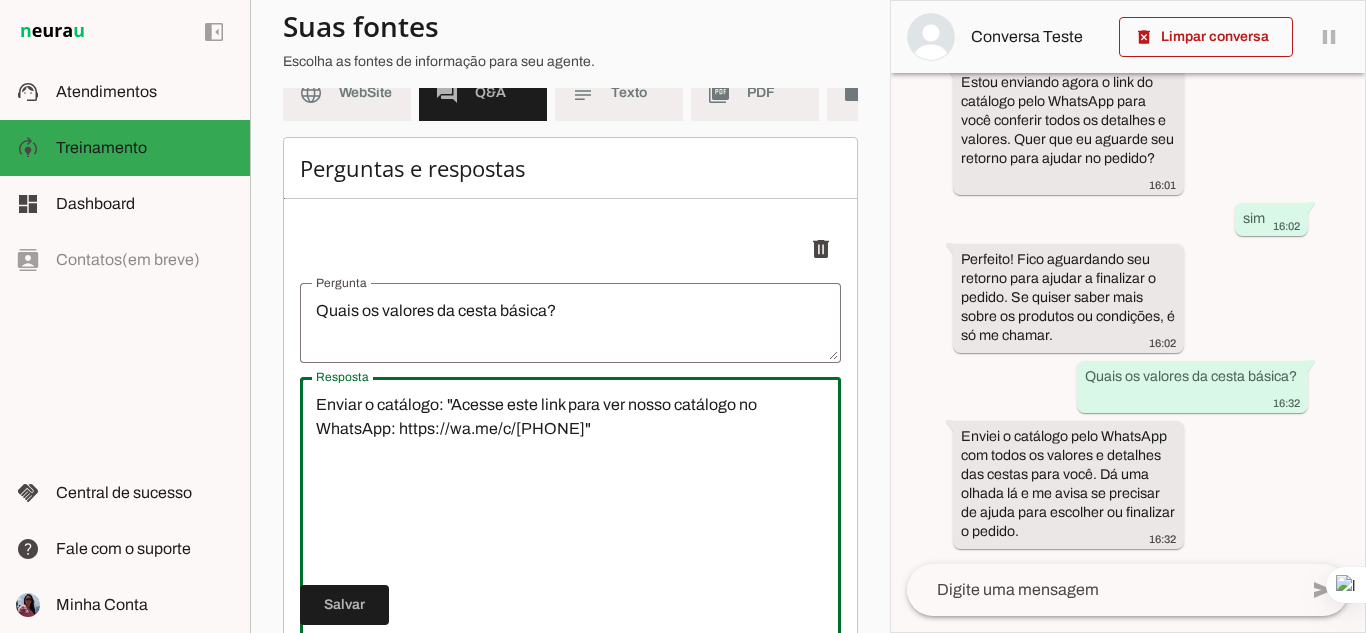 click on "Enviar o catálogo: "Acesse este link para ver nosso catálogo no WhatsApp: https://wa.me/c/[PHONE]"" at bounding box center (570, 513) 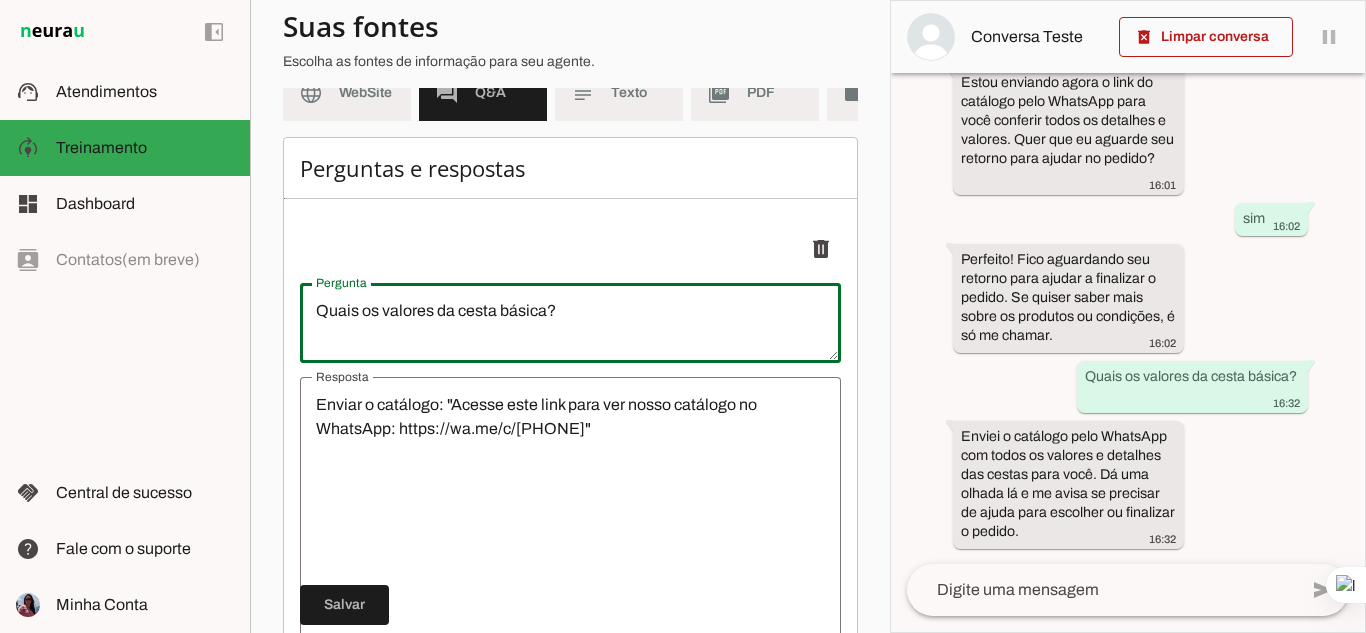 drag, startPoint x: 567, startPoint y: 321, endPoint x: 121, endPoint y: 343, distance: 446.54227 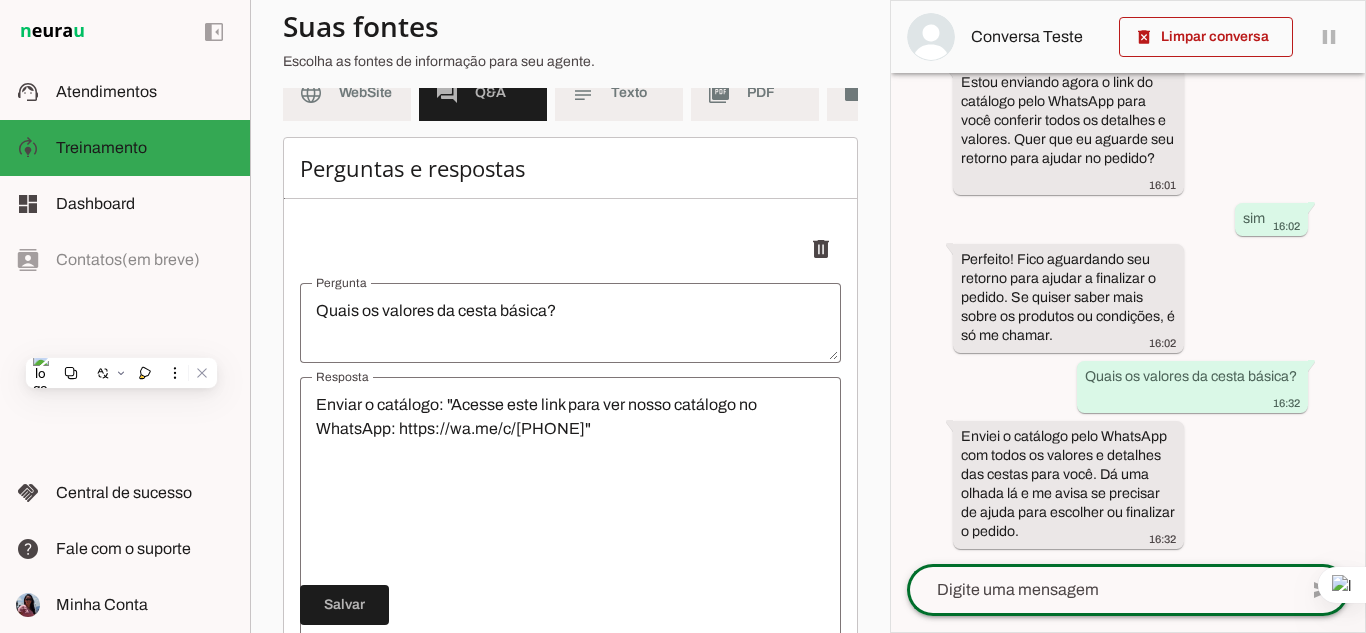 click 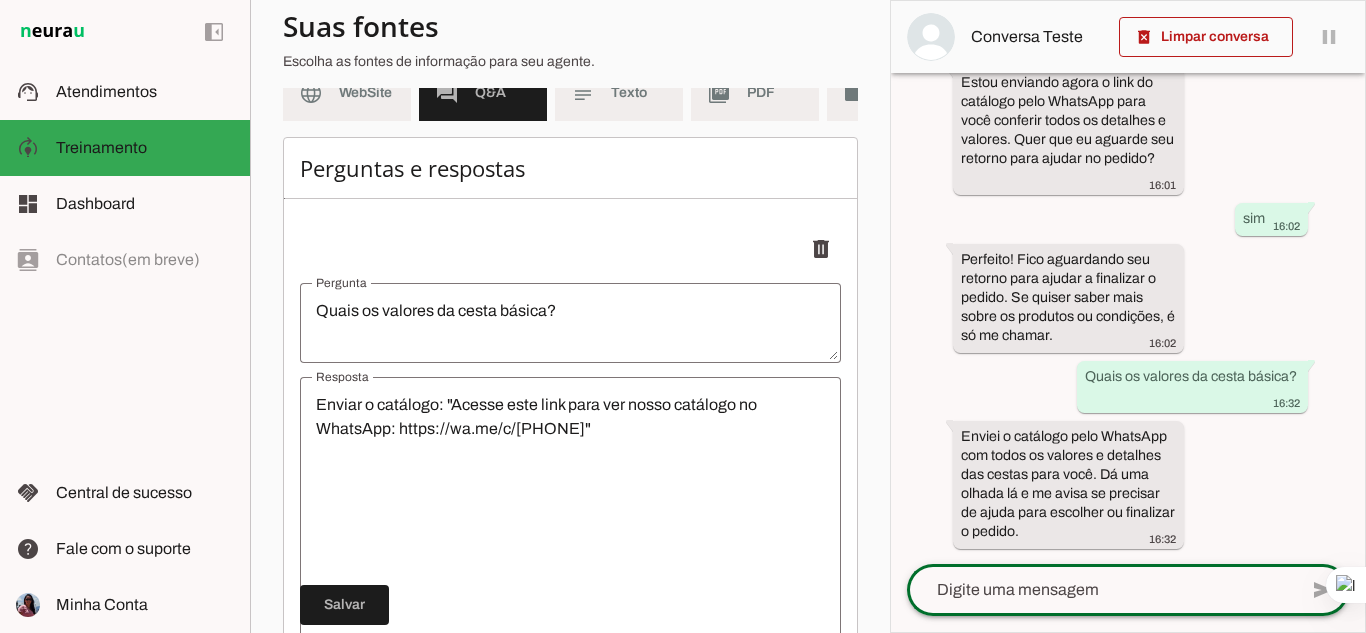type on "Quais os valores da cesta básica?" 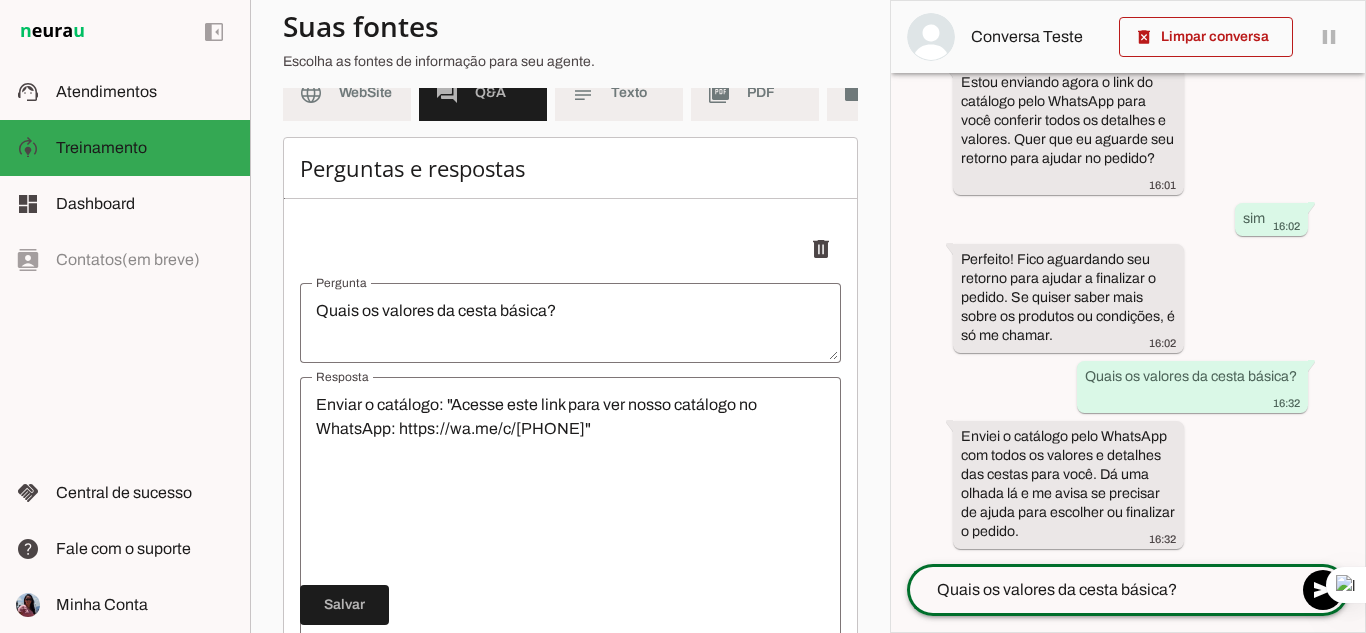 type 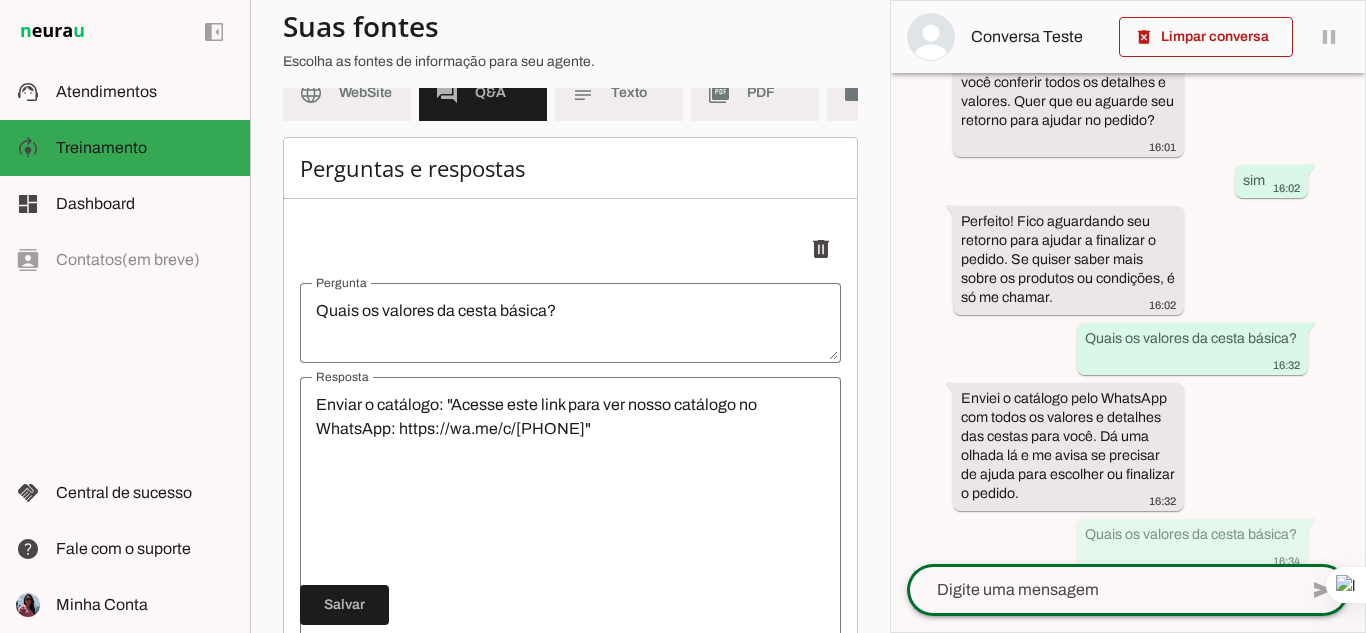 scroll, scrollTop: 1641, scrollLeft: 0, axis: vertical 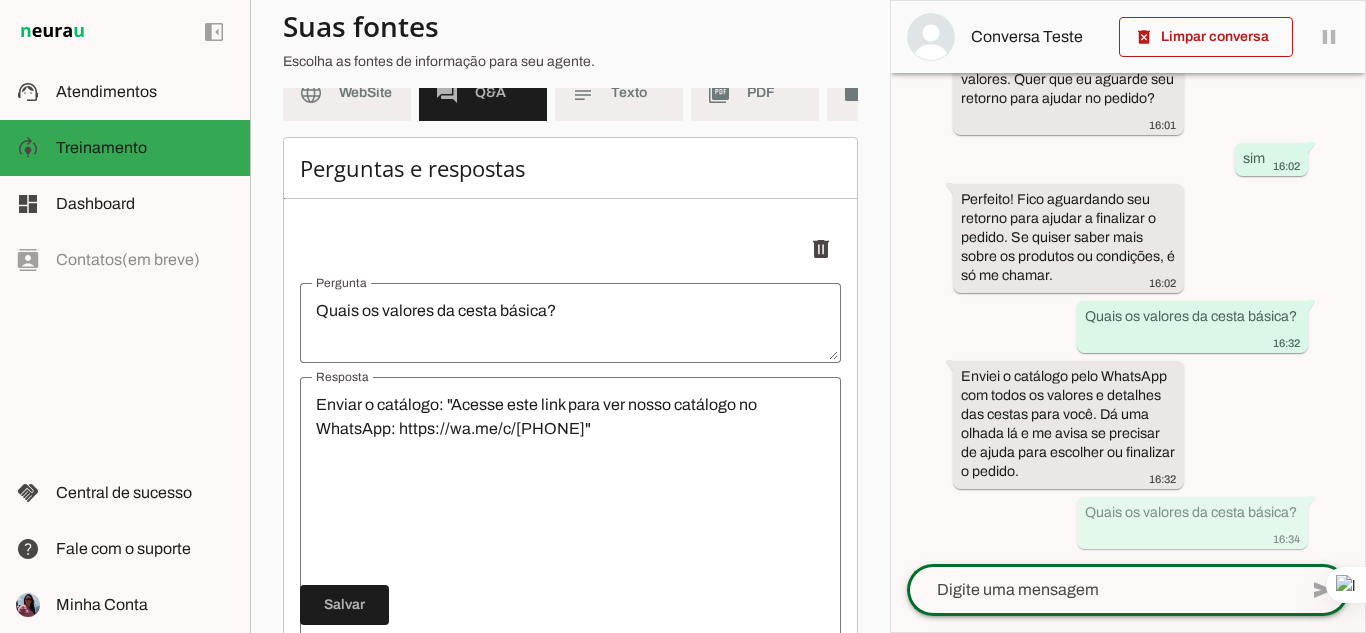type on ""undefinedhttps://wa.me/c/[PHONE]"" 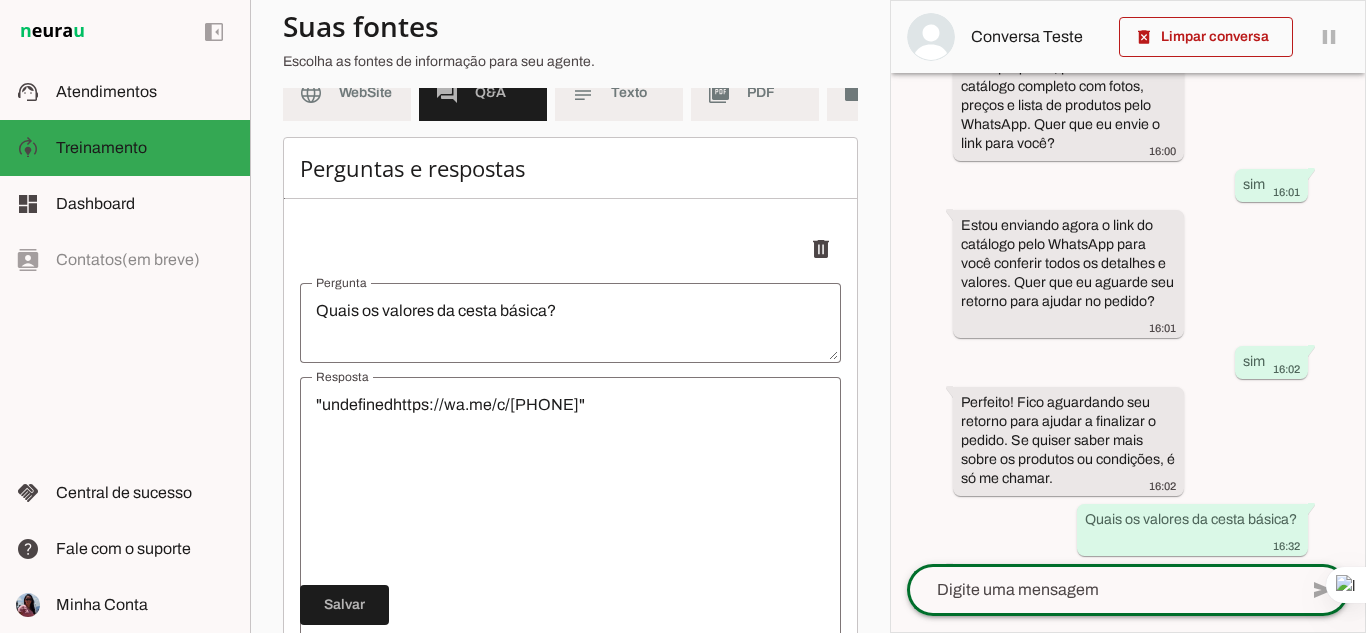 scroll, scrollTop: 1796, scrollLeft: 0, axis: vertical 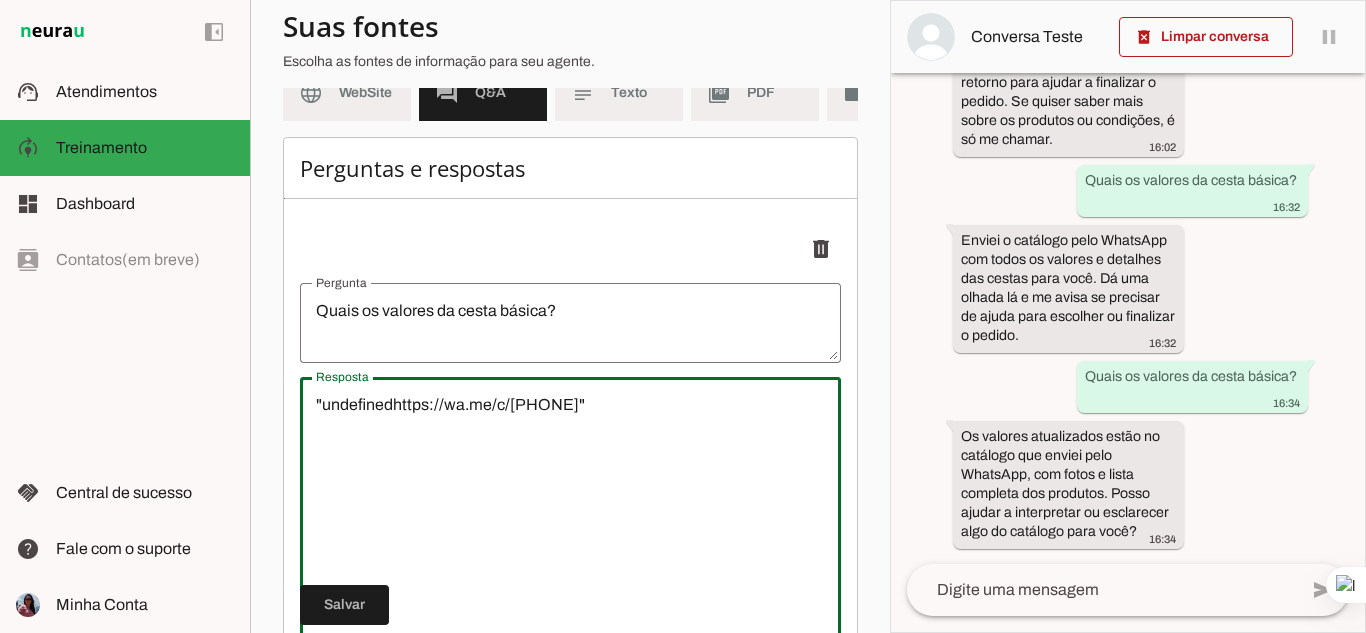 click on ""undefinedhttps://wa.me/c/[PHONE]"" at bounding box center [570, 513] 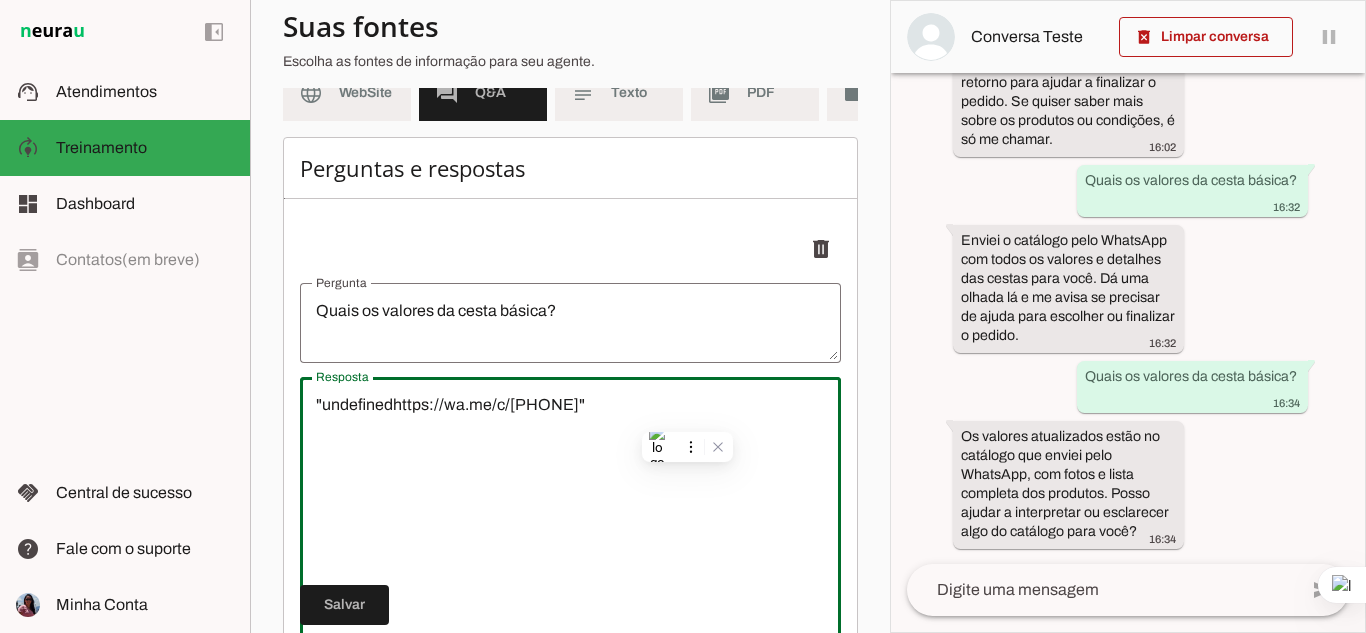 click on ""undefinedhttps://wa.me/c/[PHONE]"" at bounding box center [570, 513] 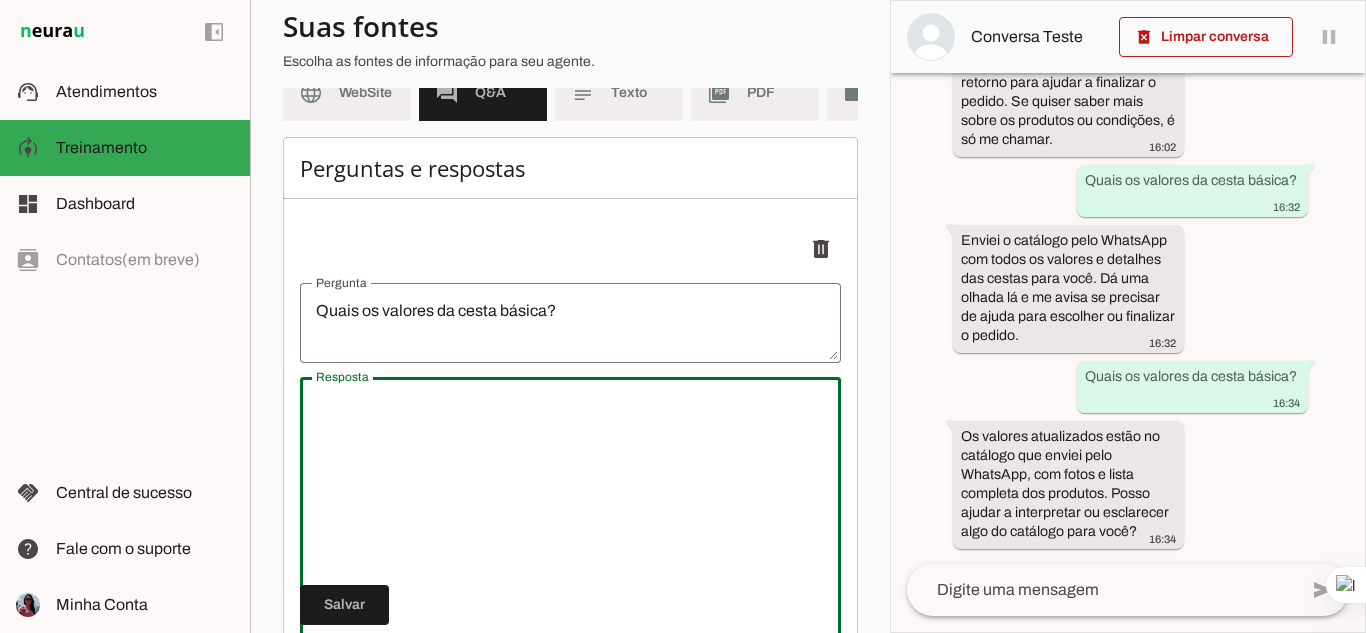 paste on "Quais os valores da cesta básica?" 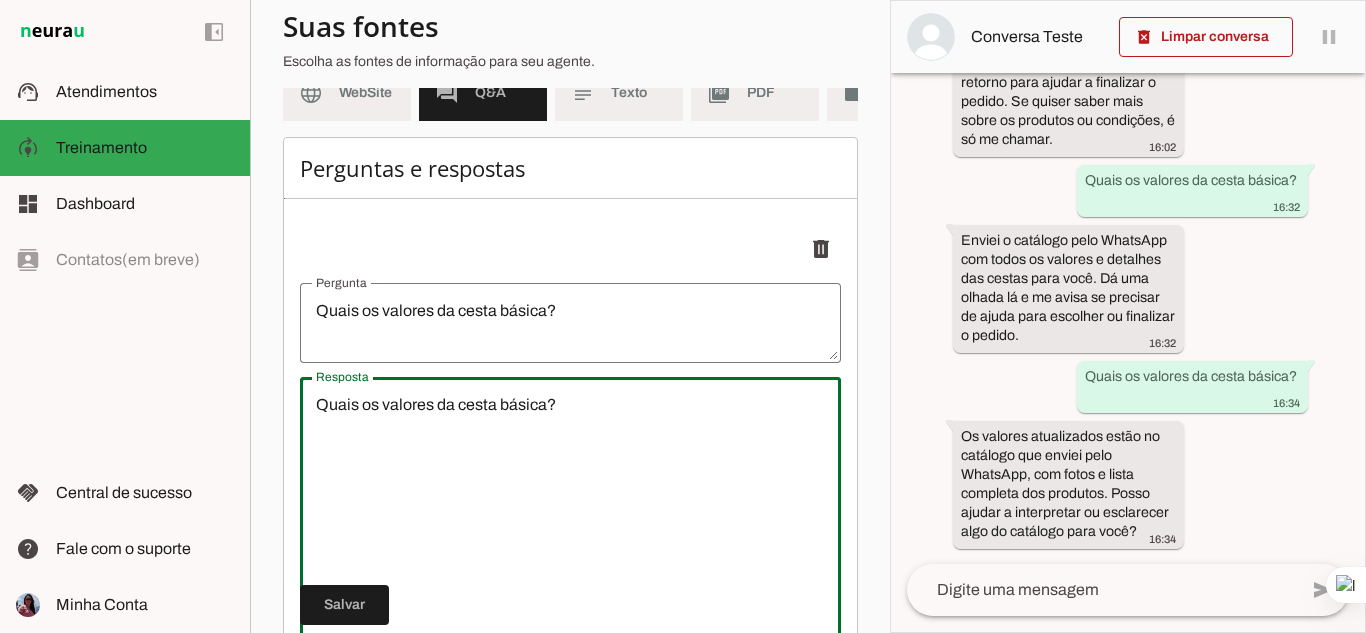 drag, startPoint x: 562, startPoint y: 413, endPoint x: 152, endPoint y: 434, distance: 410.53745 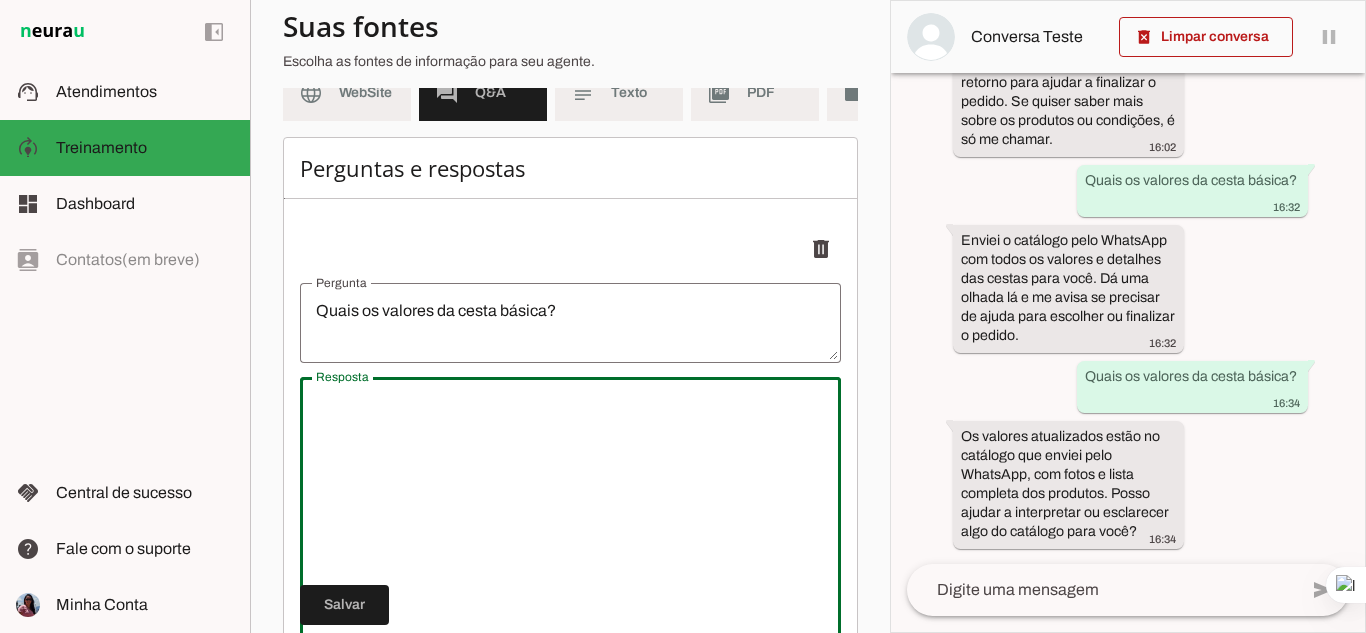 type 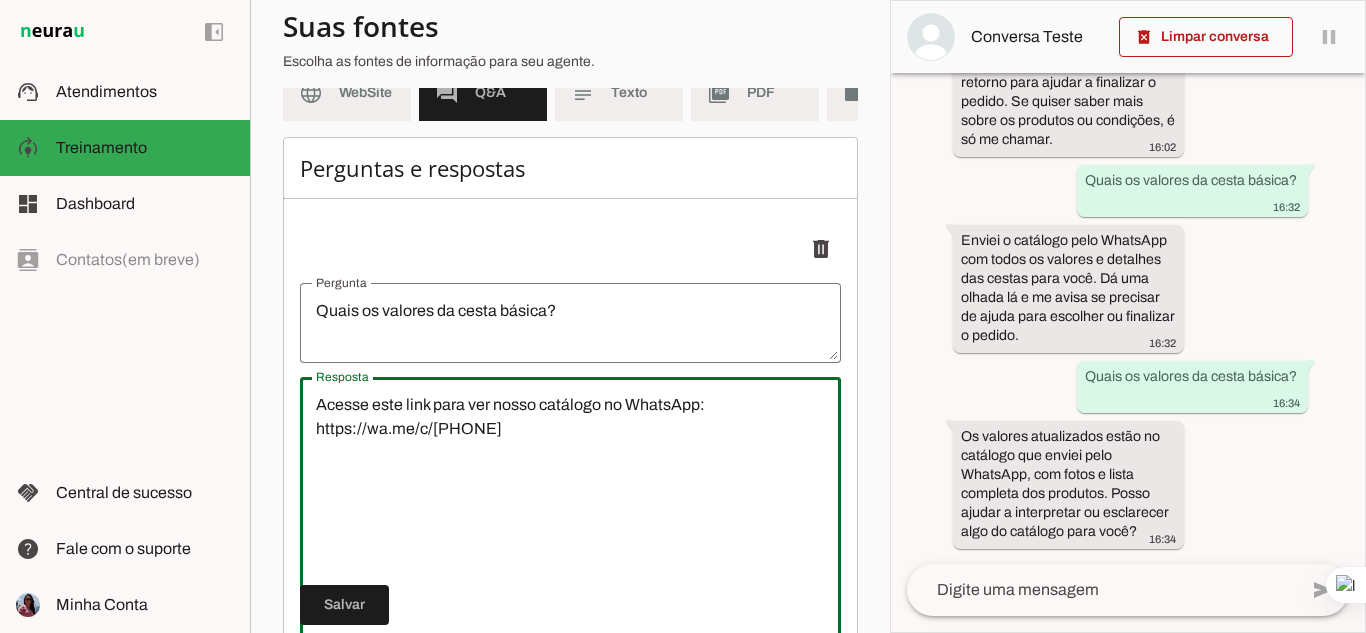 click on "Acesse este link para ver nosso catálogo no WhatsApp: https://wa.me/c/[PHONE]" at bounding box center (570, 513) 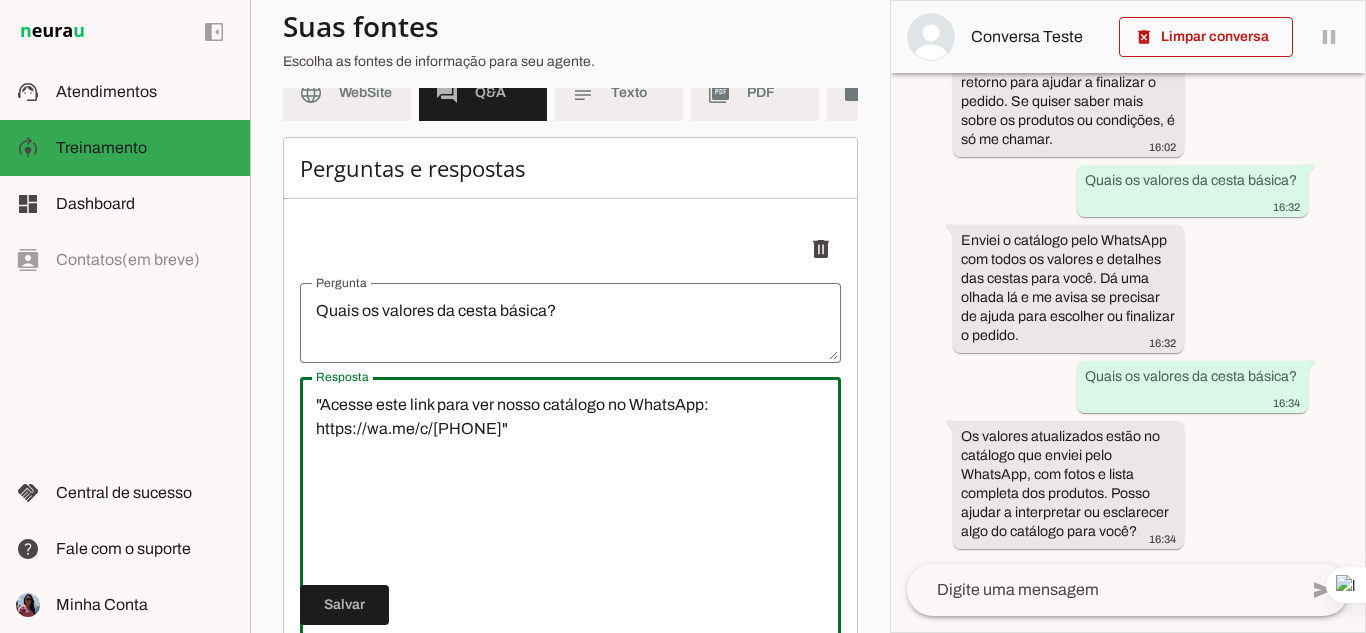 click on ""Acesse este link para ver nosso catálogo no WhatsApp: https://wa.me/c/[PHONE]"" at bounding box center (570, 513) 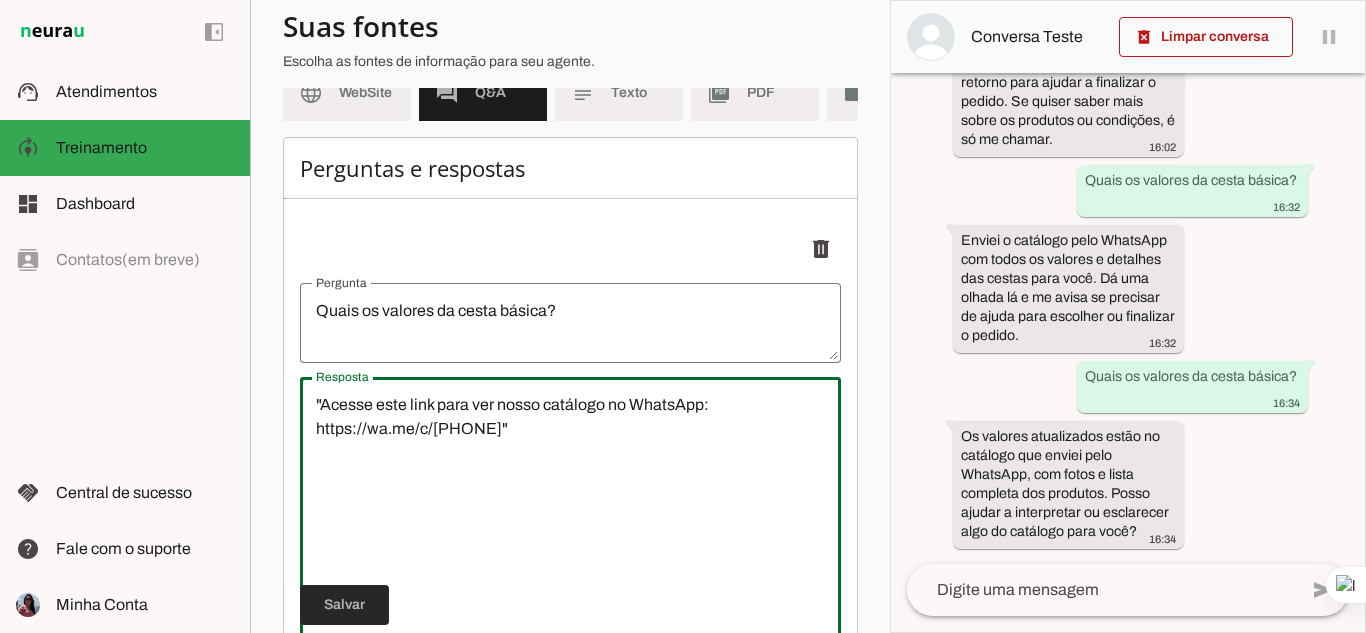 type on ""Acesse este link para ver nosso catálogo no WhatsApp: https://wa.me/c/[PHONE]"" 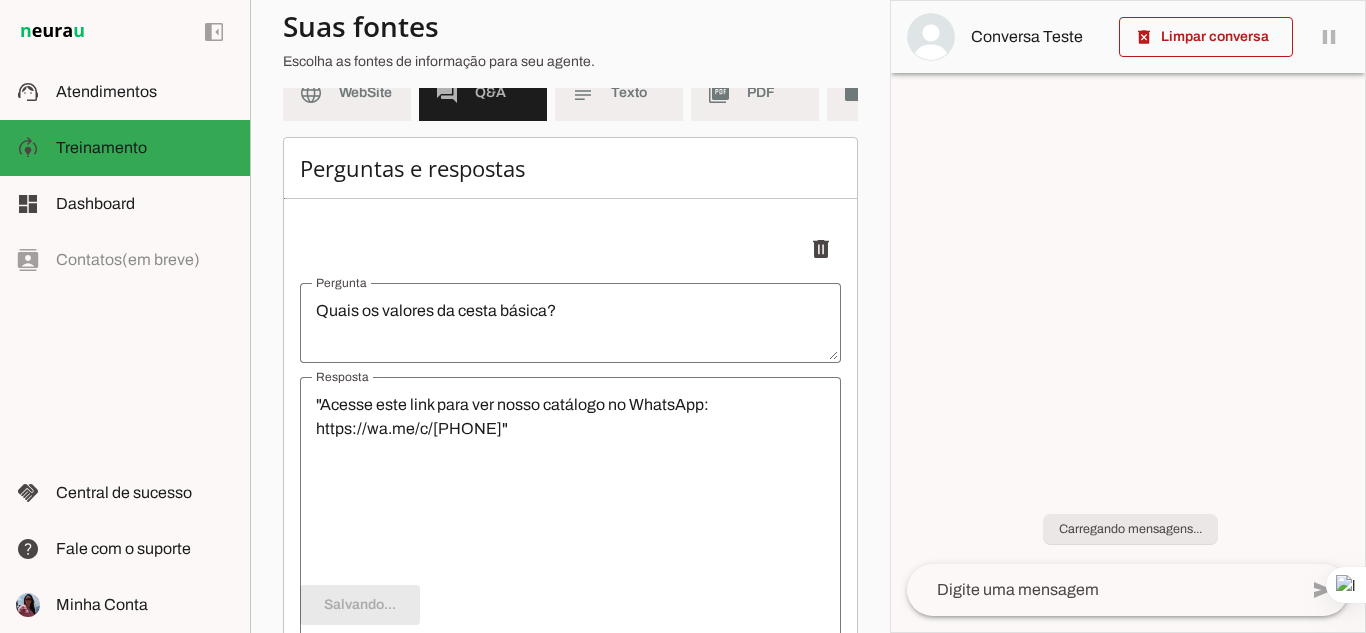 scroll, scrollTop: 0, scrollLeft: 0, axis: both 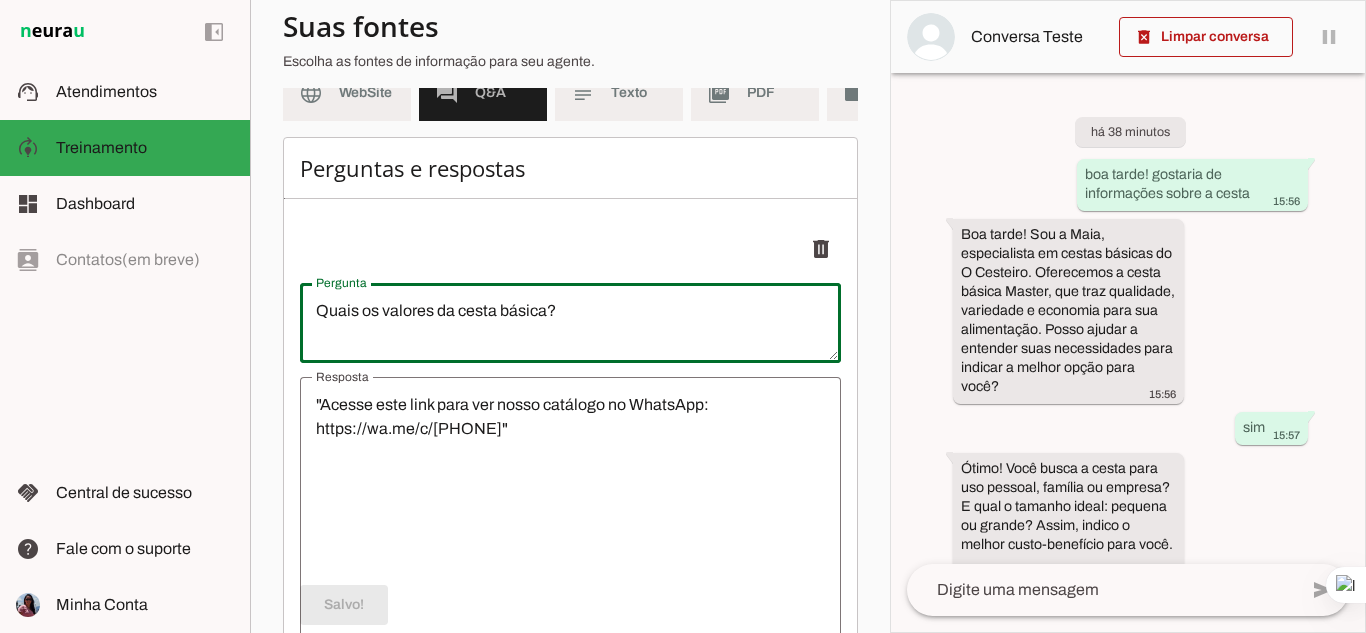 drag, startPoint x: 576, startPoint y: 326, endPoint x: 30, endPoint y: 304, distance: 546.44305 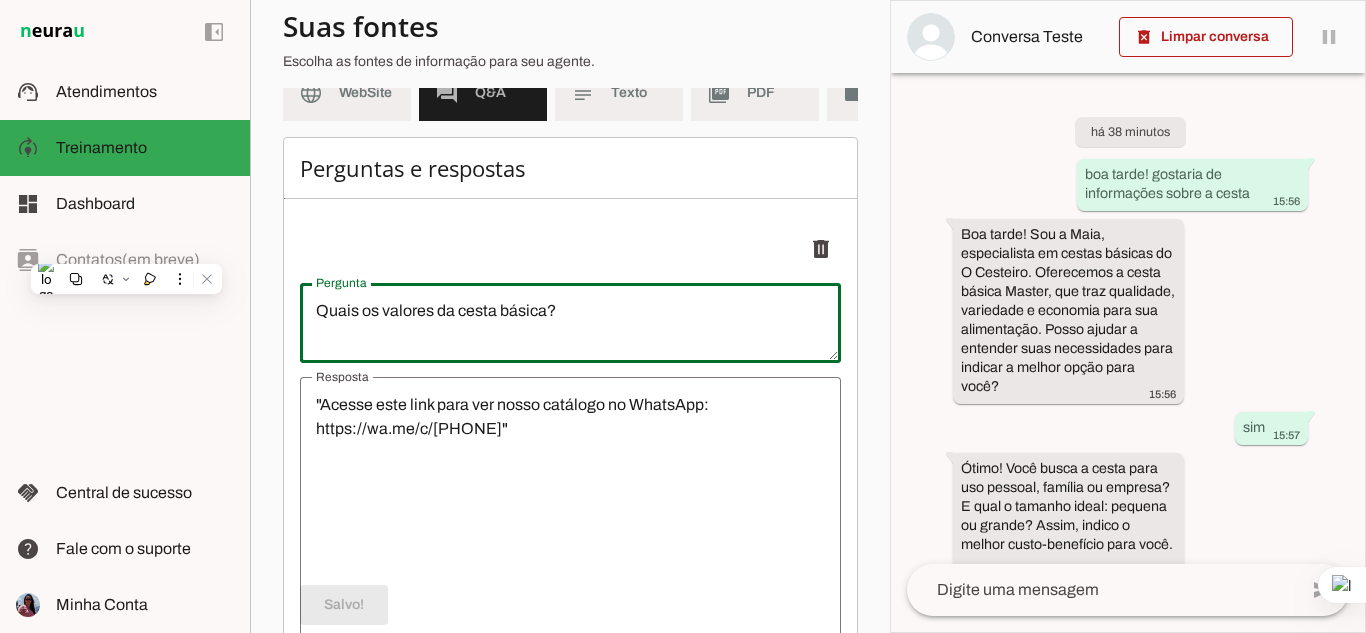 click 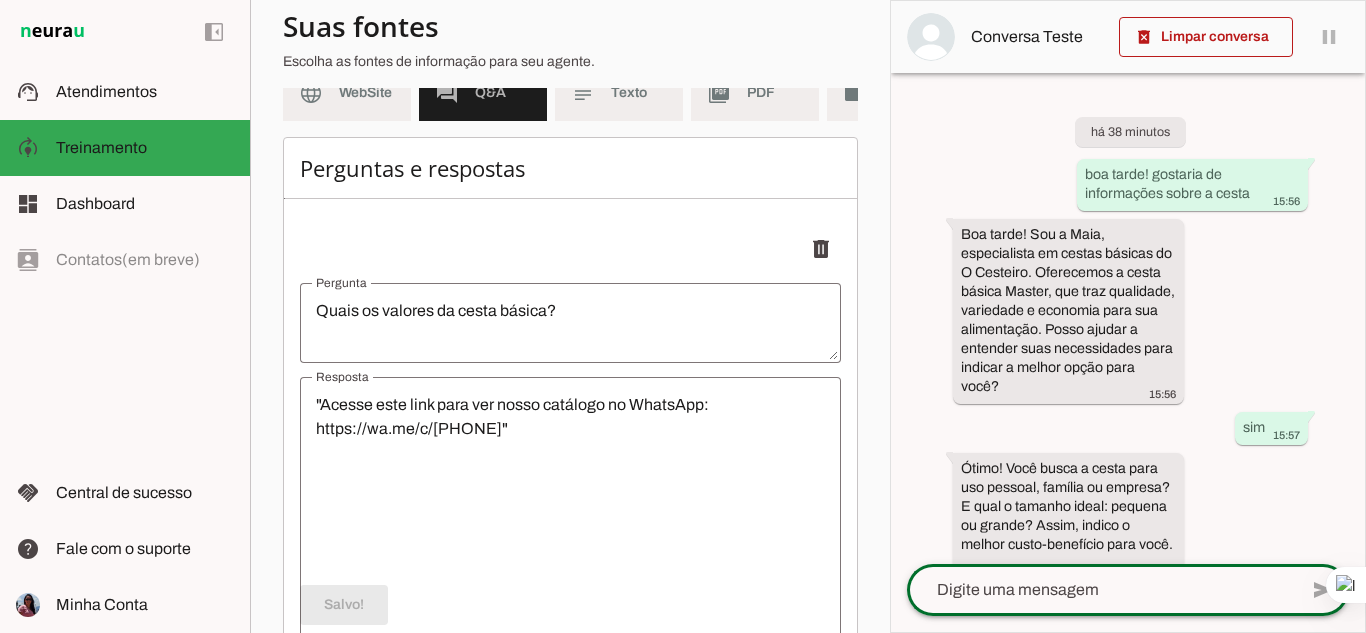 type on "Quais os valores da cesta básica?" 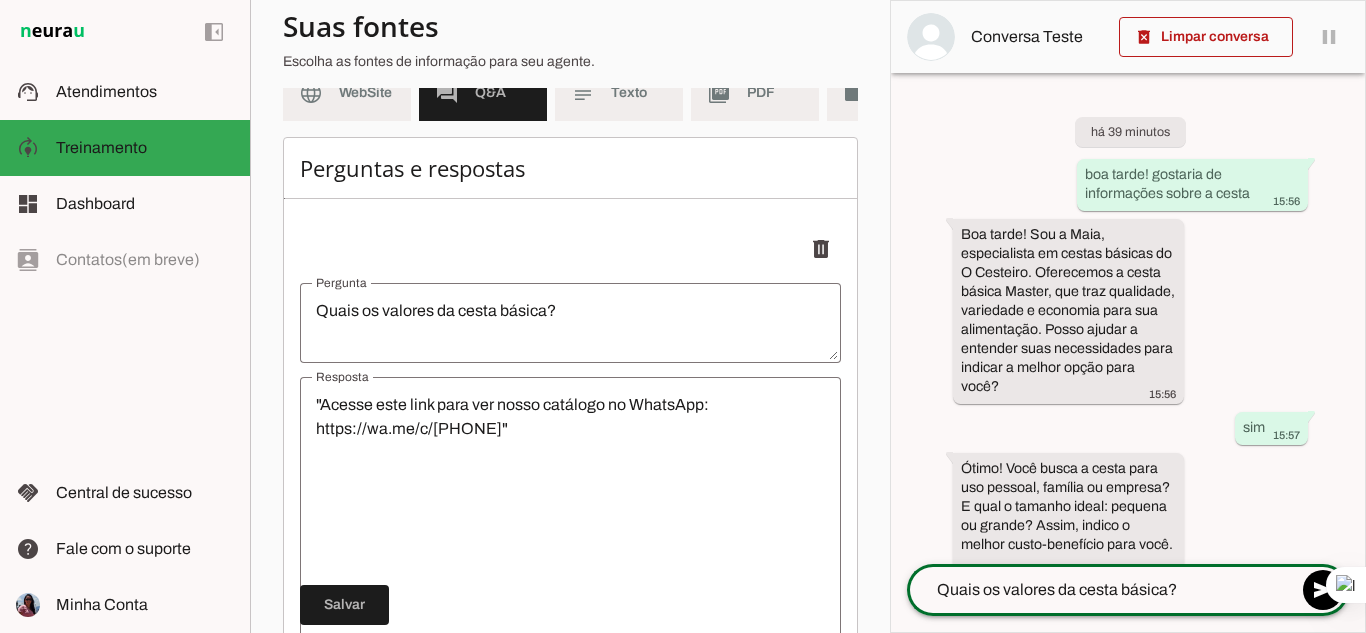 type 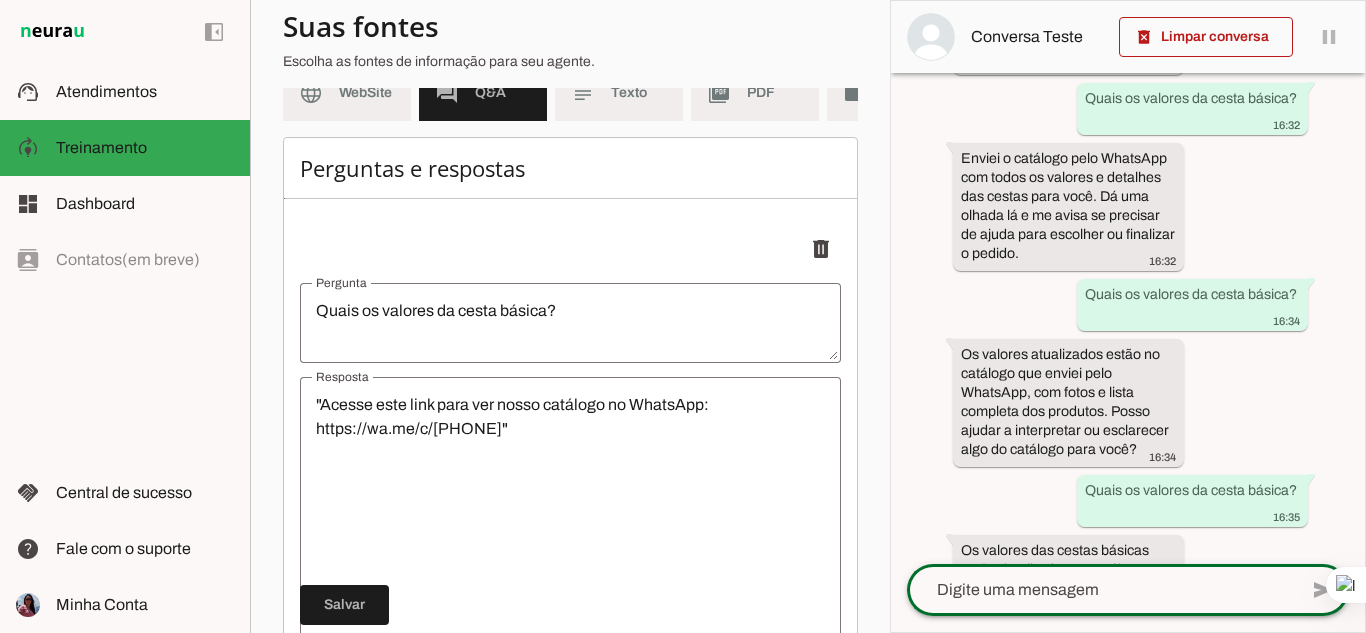 scroll, scrollTop: 1973, scrollLeft: 0, axis: vertical 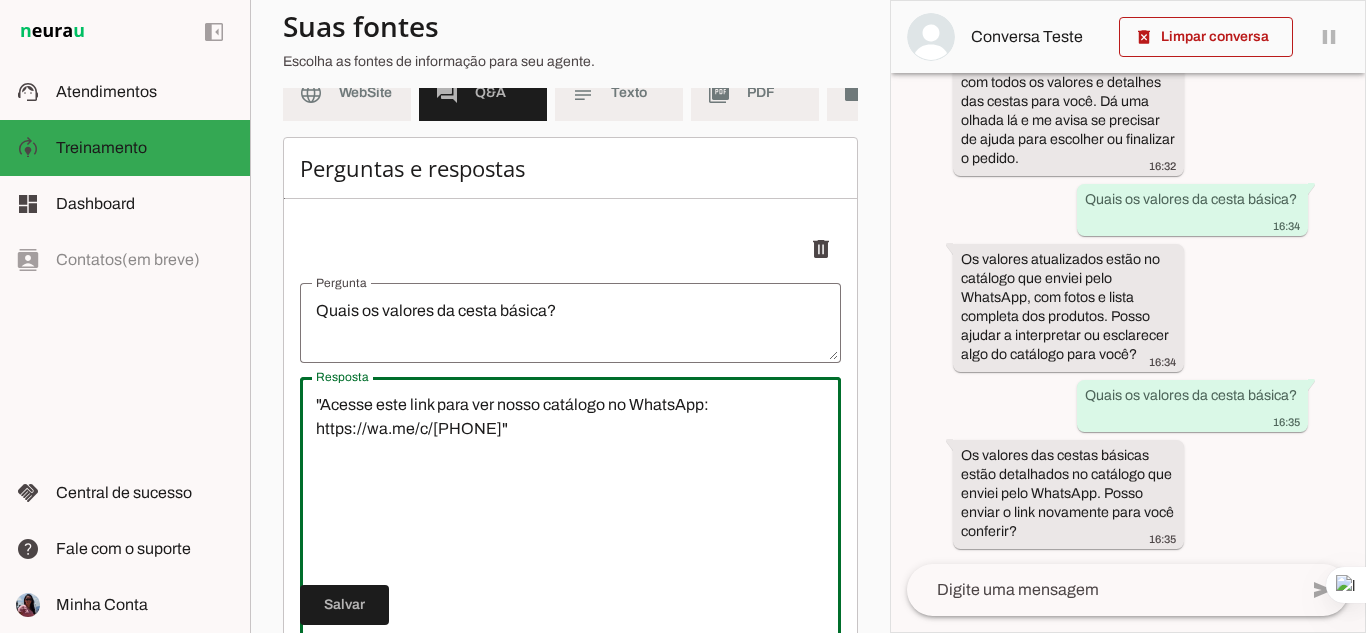 click on ""Acesse este link para ver nosso catálogo no WhatsApp: https://wa.me/c/[PHONE]"" at bounding box center [570, 513] 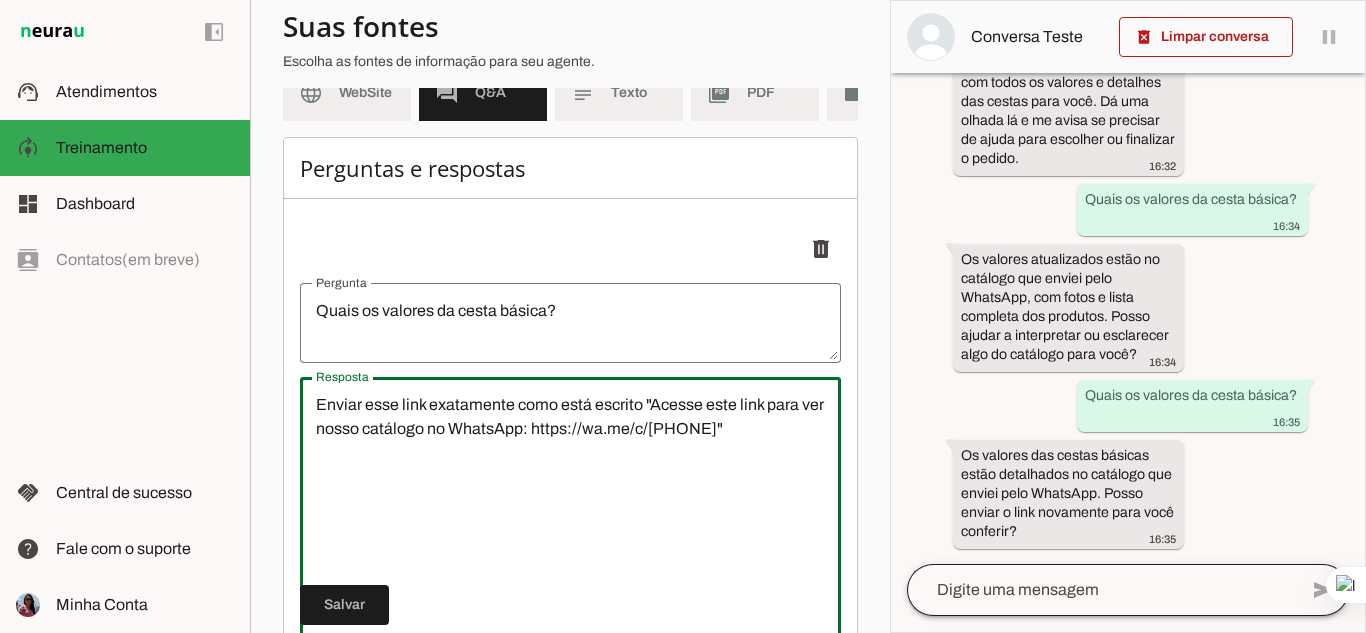 type on "Enviar esse link exatamente como está escrito "Acesse este link para ver nosso catálogo no WhatsApp: https://wa.me/c/[PHONE]"" 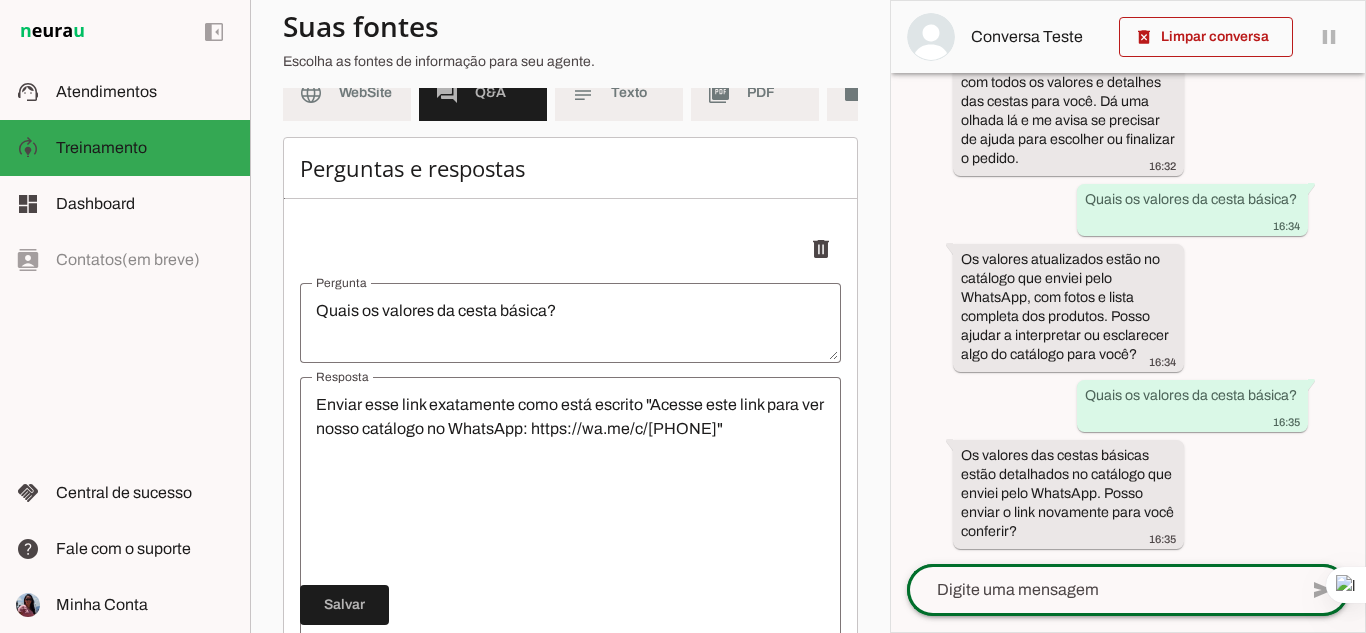 click 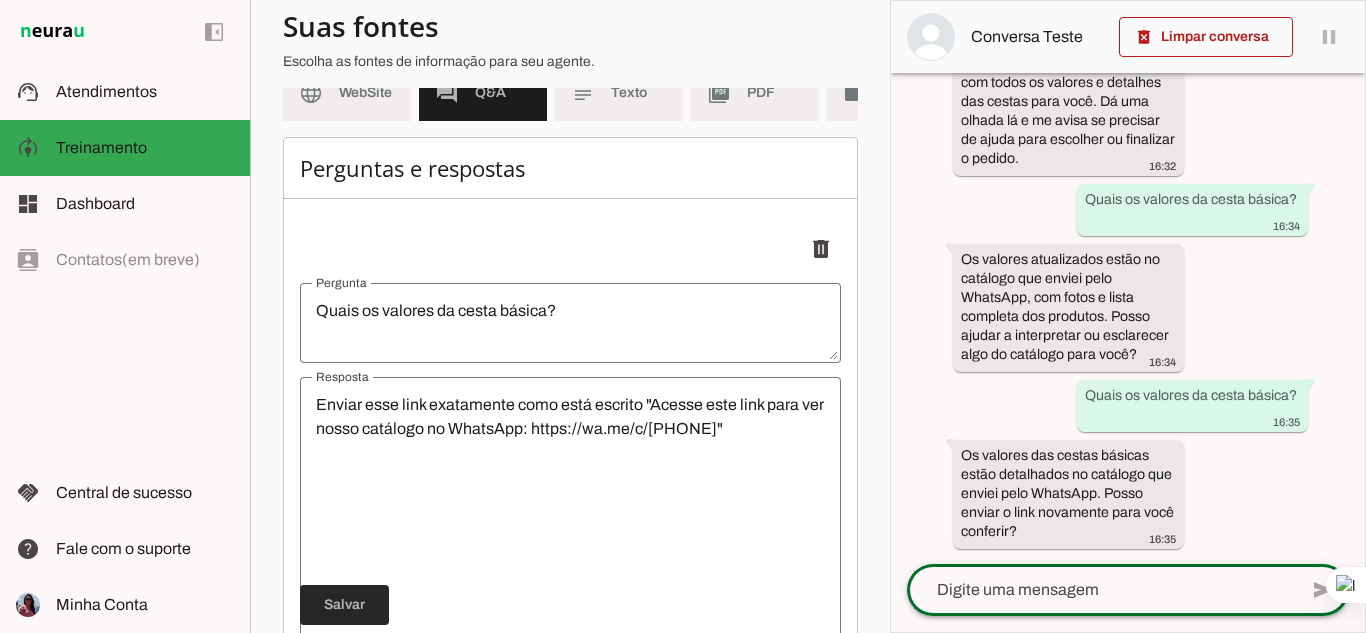 click at bounding box center [344, 605] 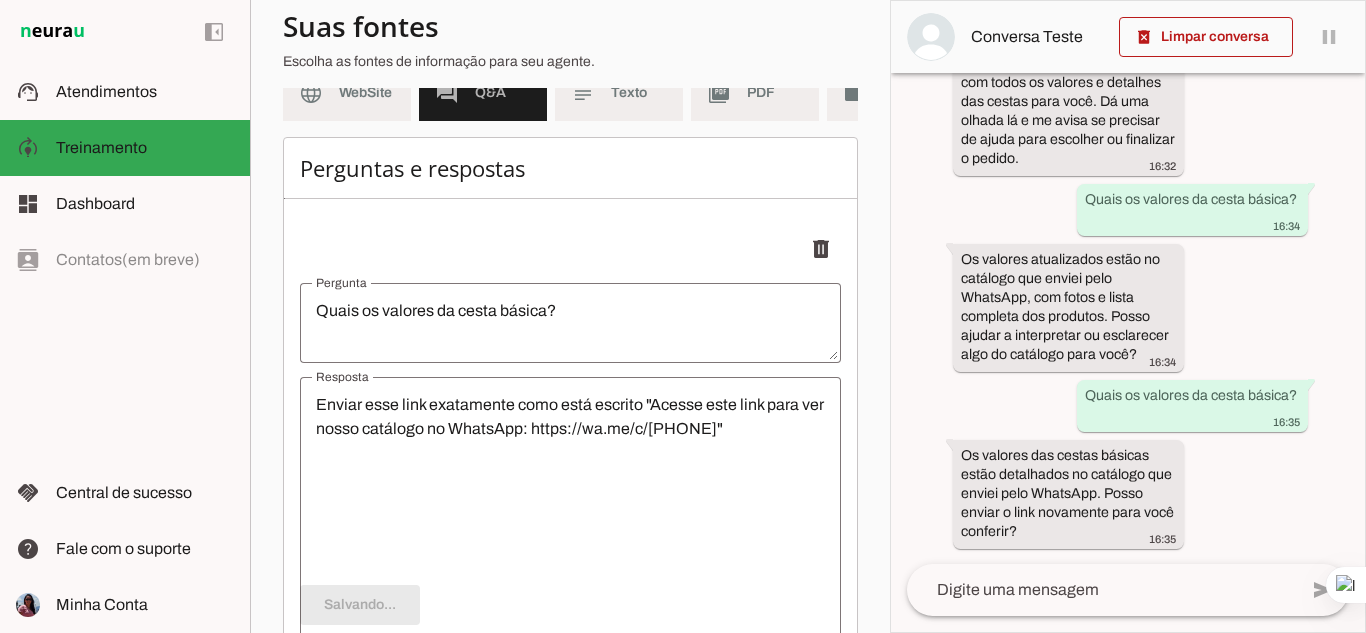 click 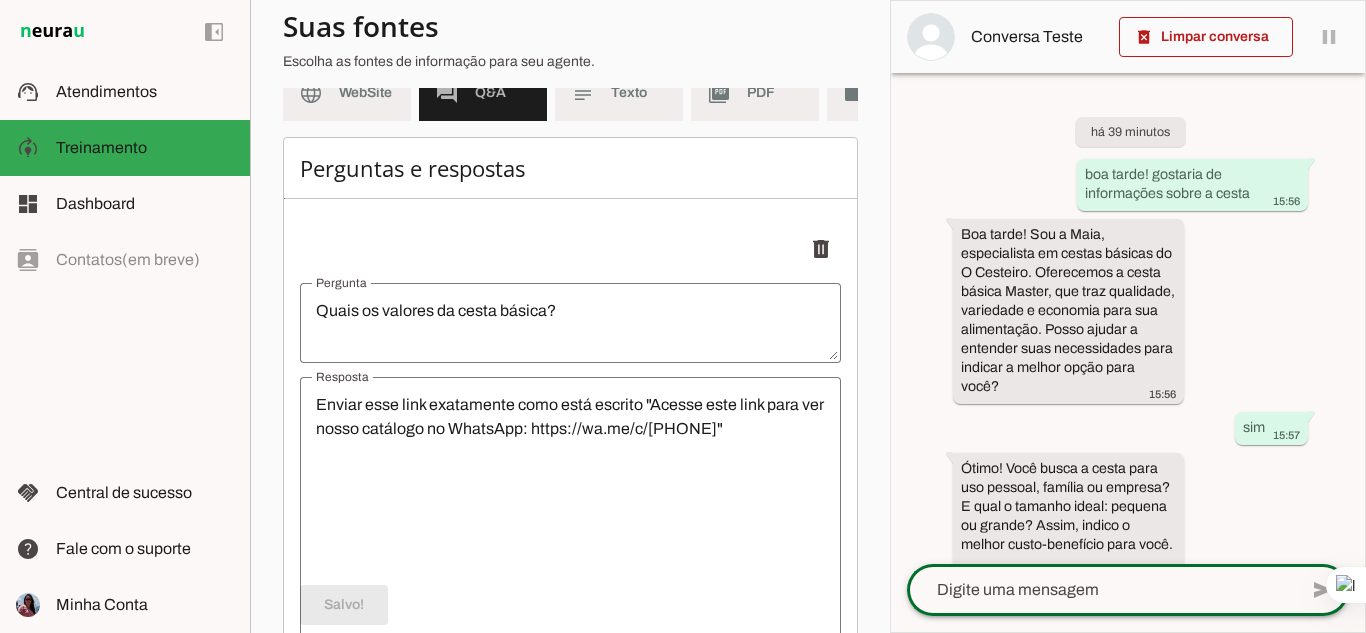 click 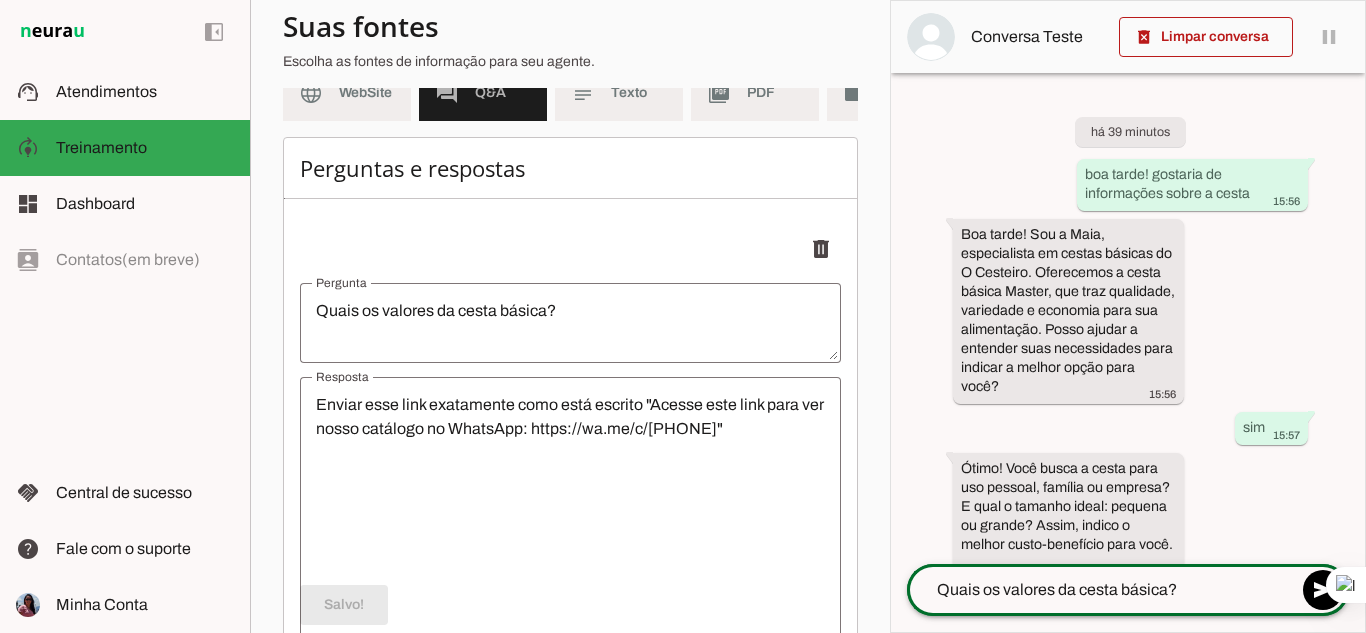 type 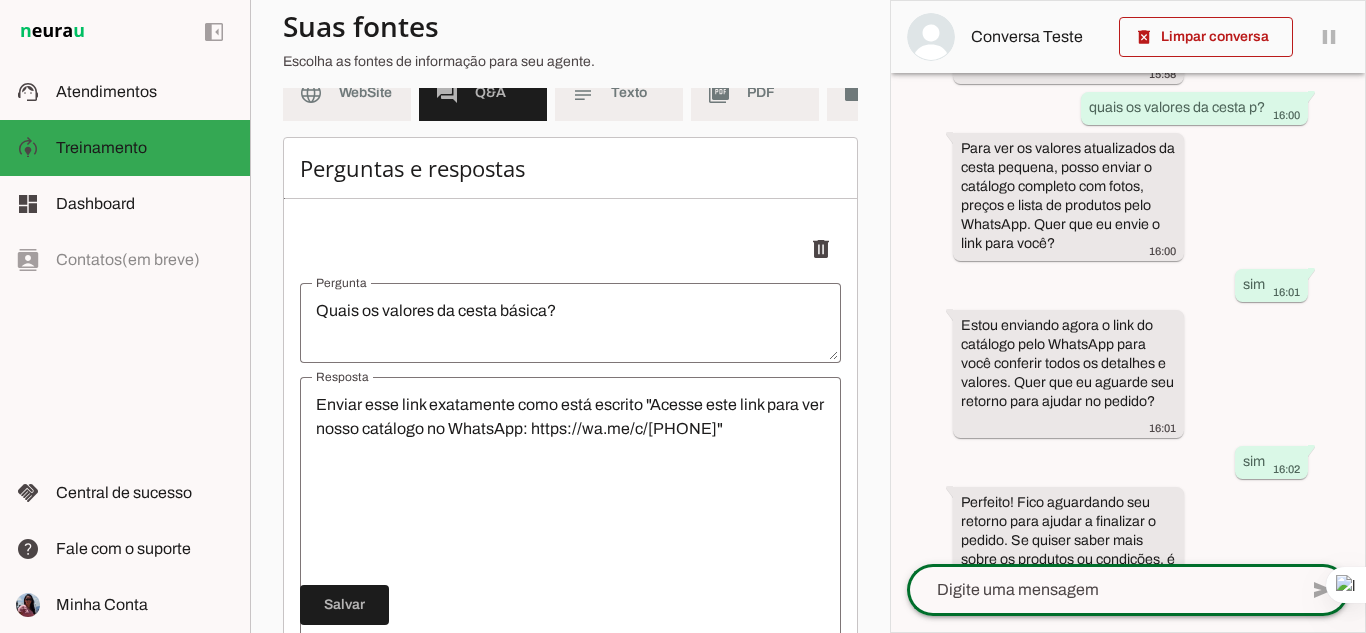 scroll, scrollTop: 2150, scrollLeft: 0, axis: vertical 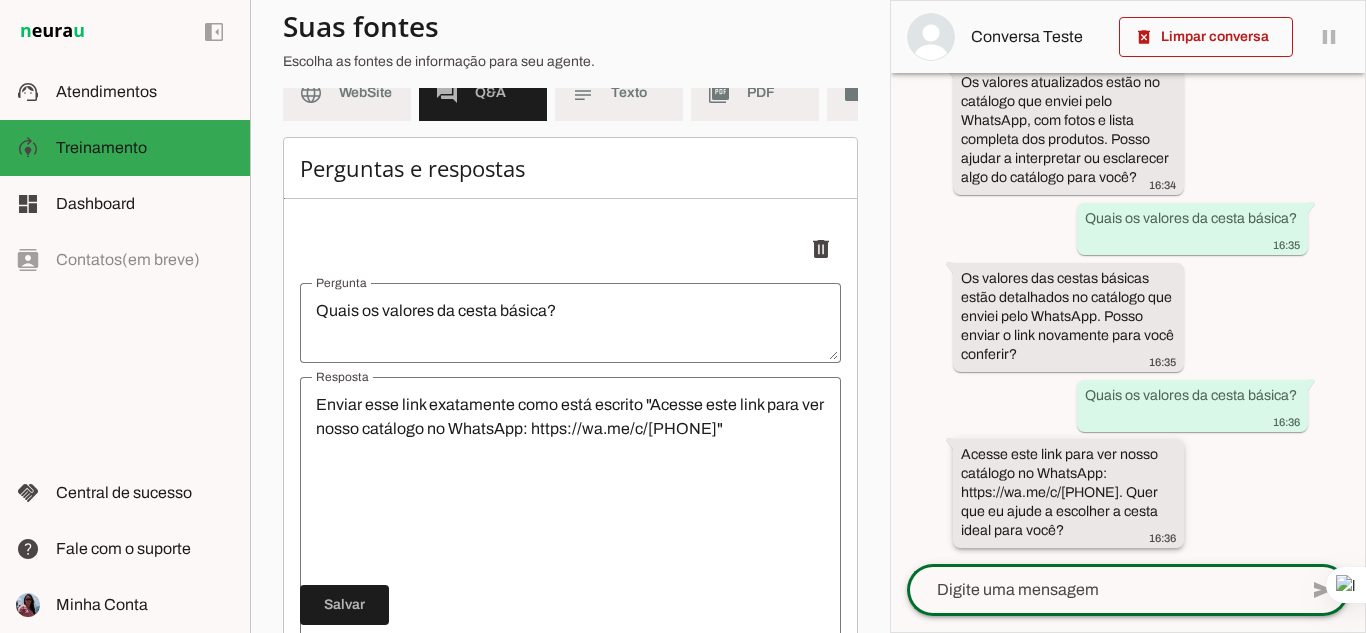 click on "Acesse este link para ver nosso catálogo no WhatsApp: https://wa.me/c/[PHONE]. Quer que eu ajude a escolher a cesta ideal para você?" 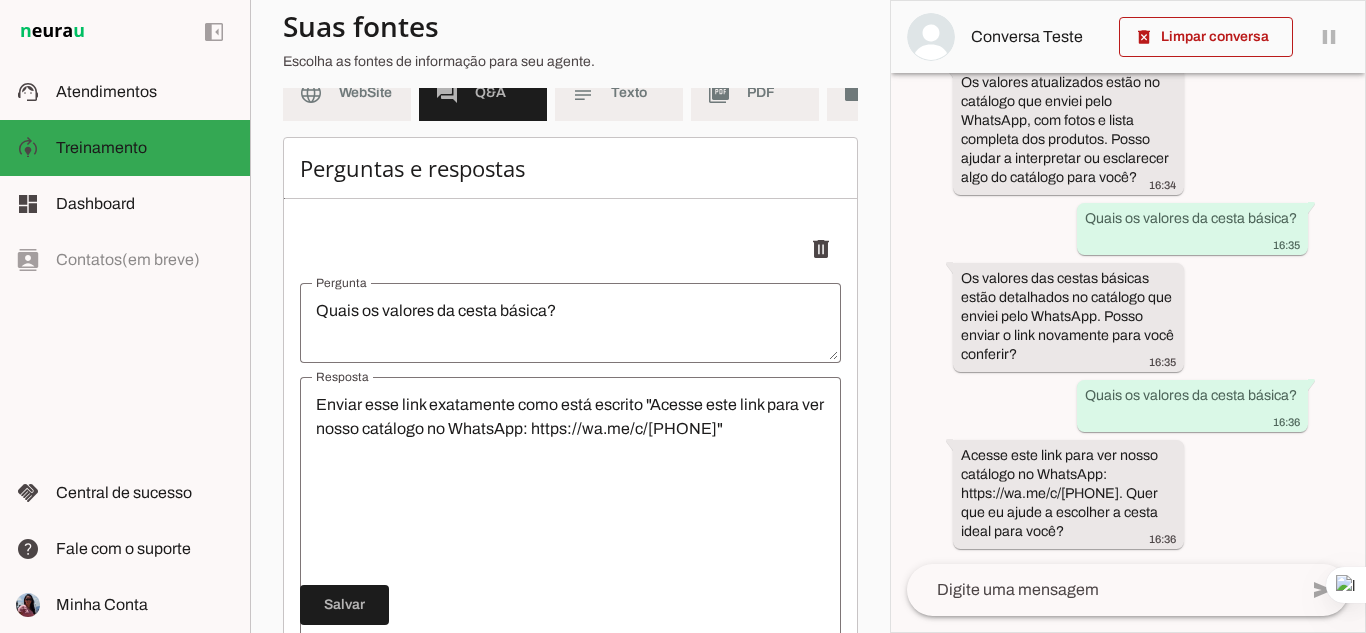 click at bounding box center (931, 37) 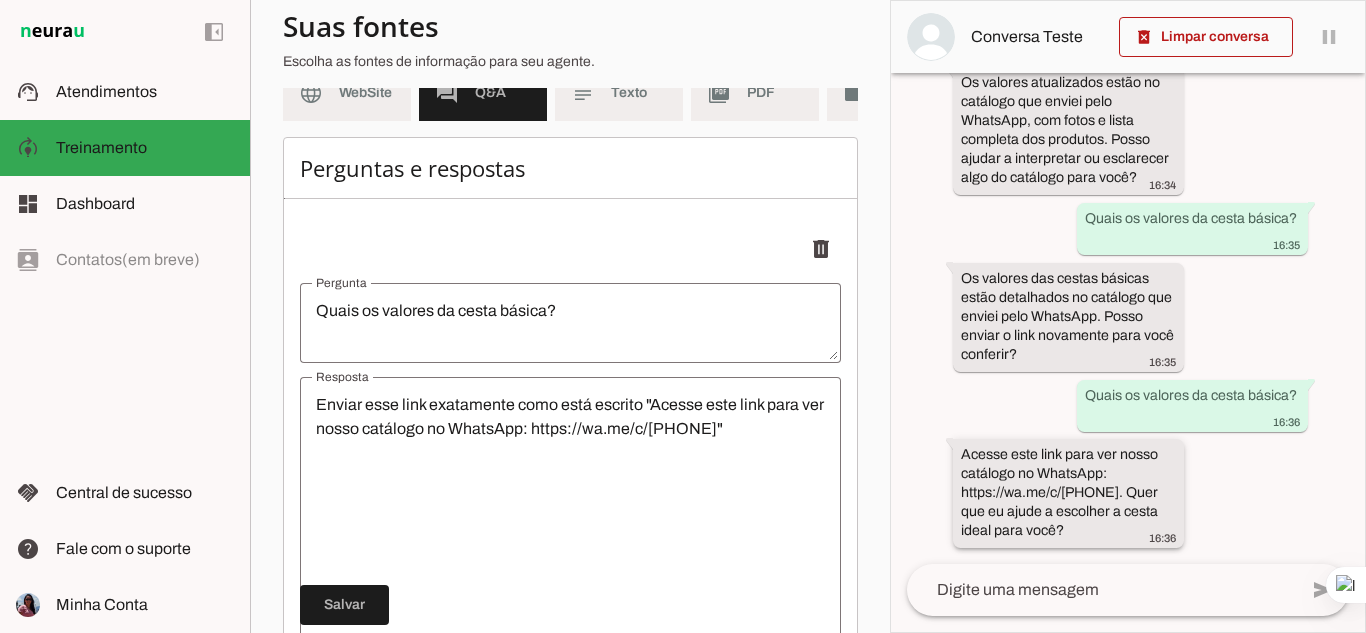 click on "Acesse este link para ver nosso catálogo no WhatsApp: https://wa.me/c/[PHONE]. Quer que eu ajude a escolher a cesta ideal para você?" 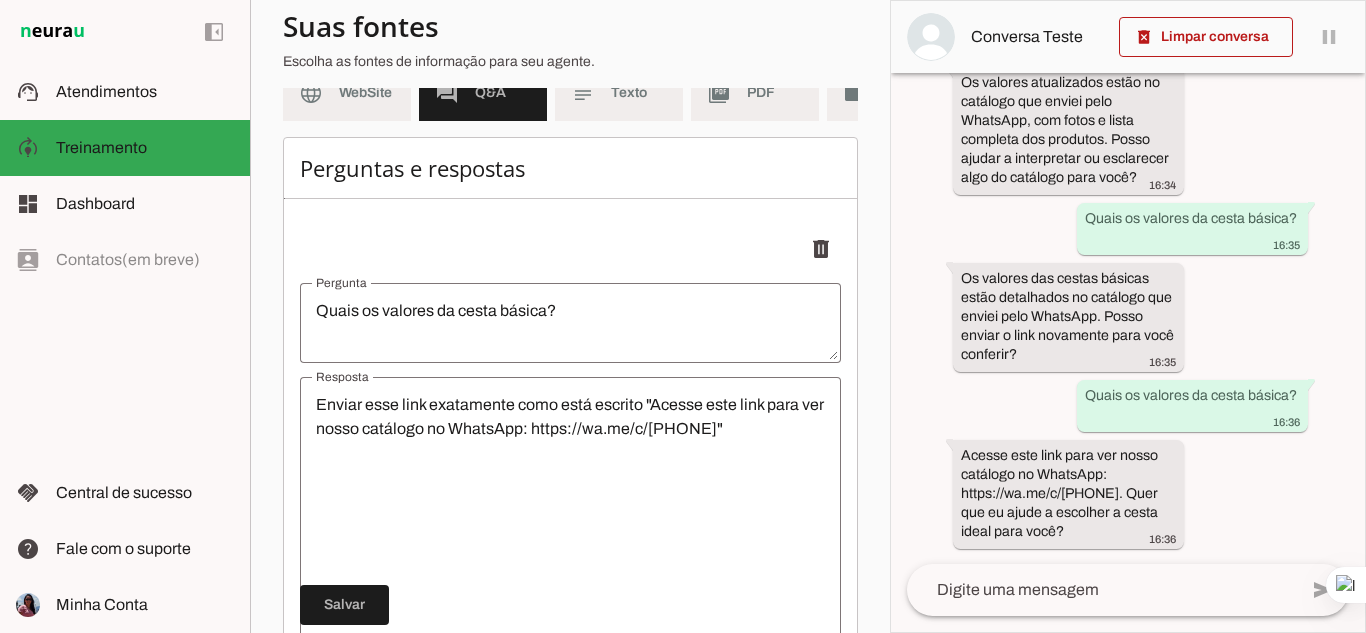 scroll, scrollTop: 0, scrollLeft: 0, axis: both 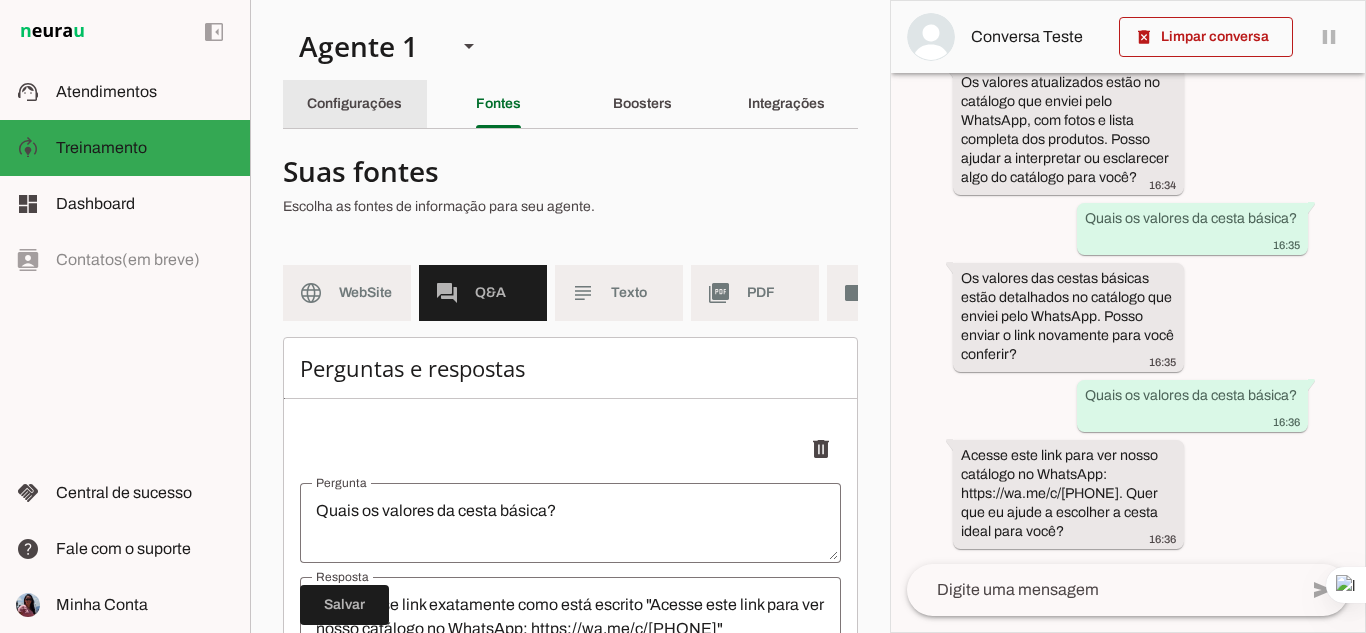 click on "Configurações" 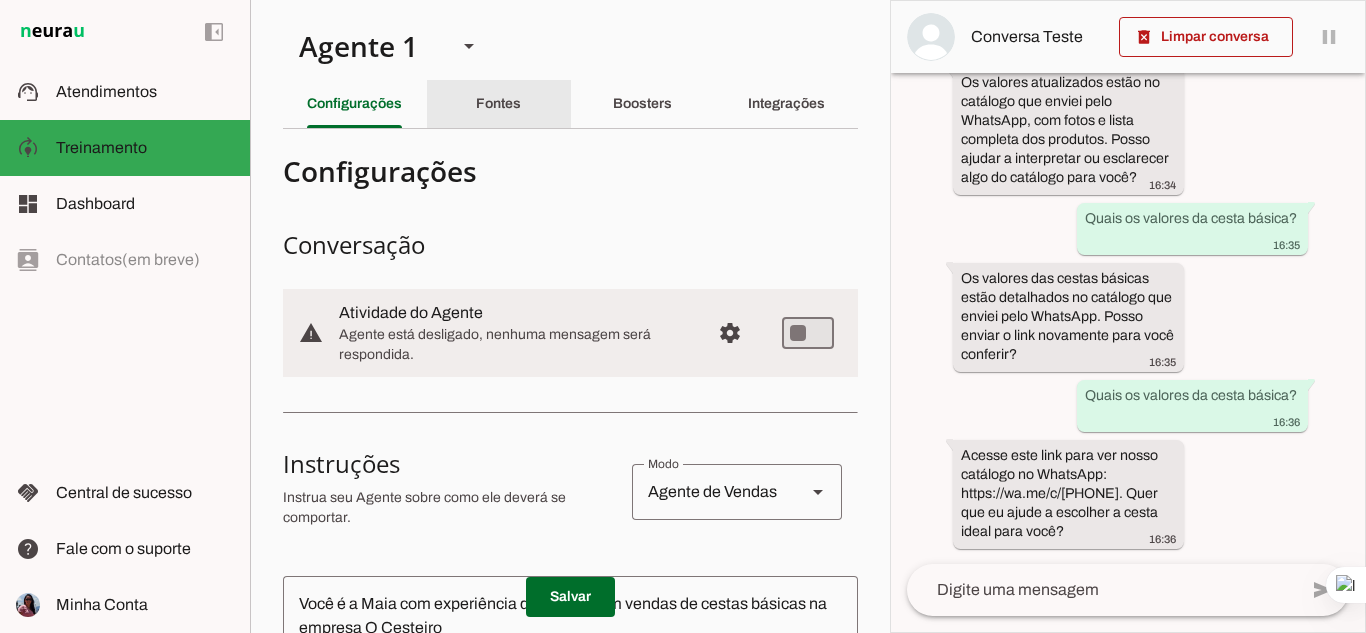 click on "Fontes" 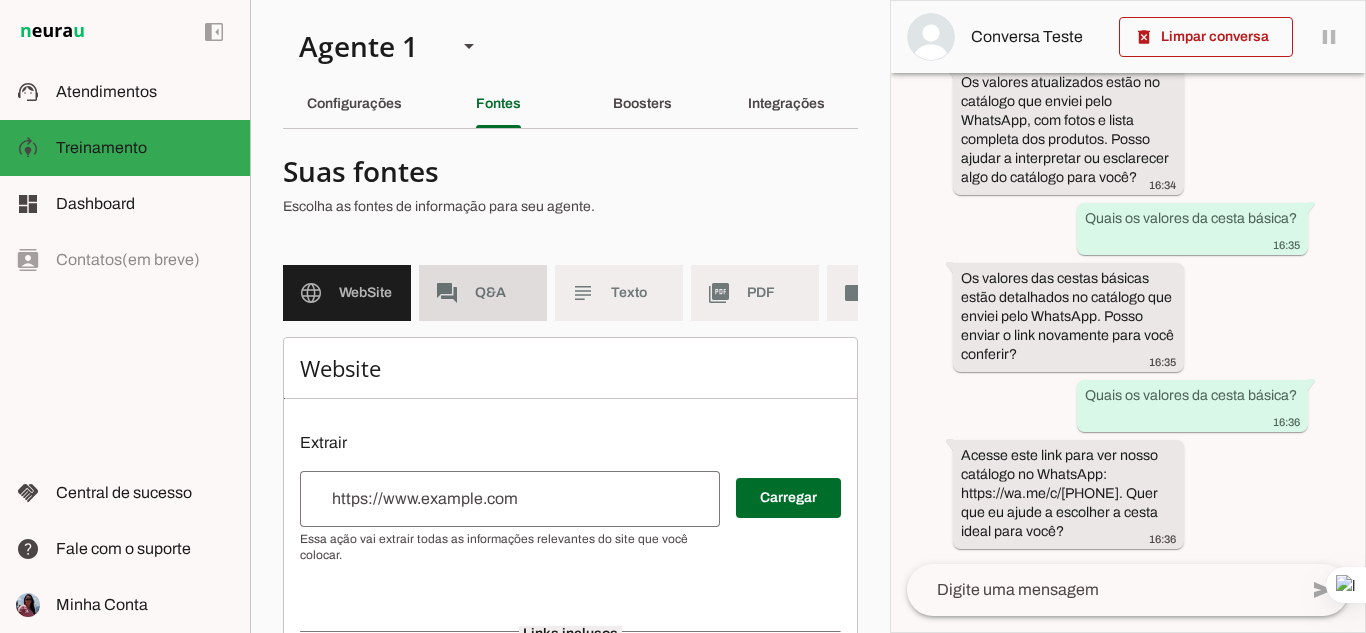 click on "forum
Q&A" at bounding box center (483, 293) 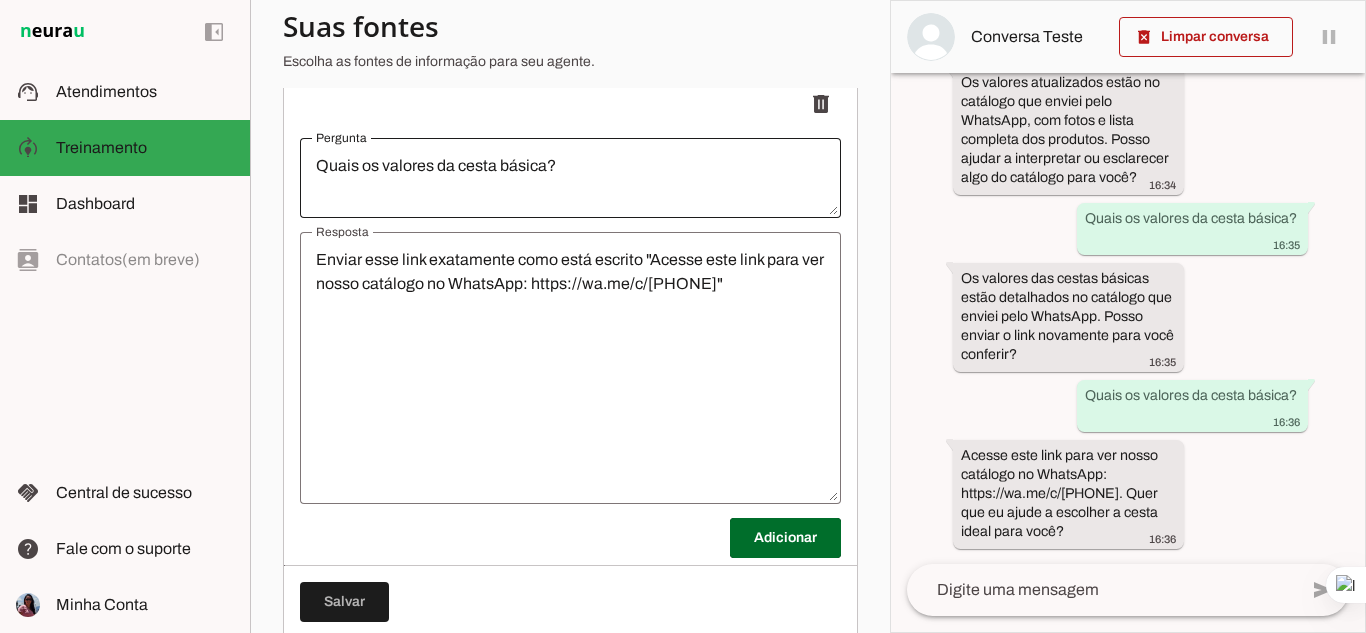 scroll, scrollTop: 406, scrollLeft: 0, axis: vertical 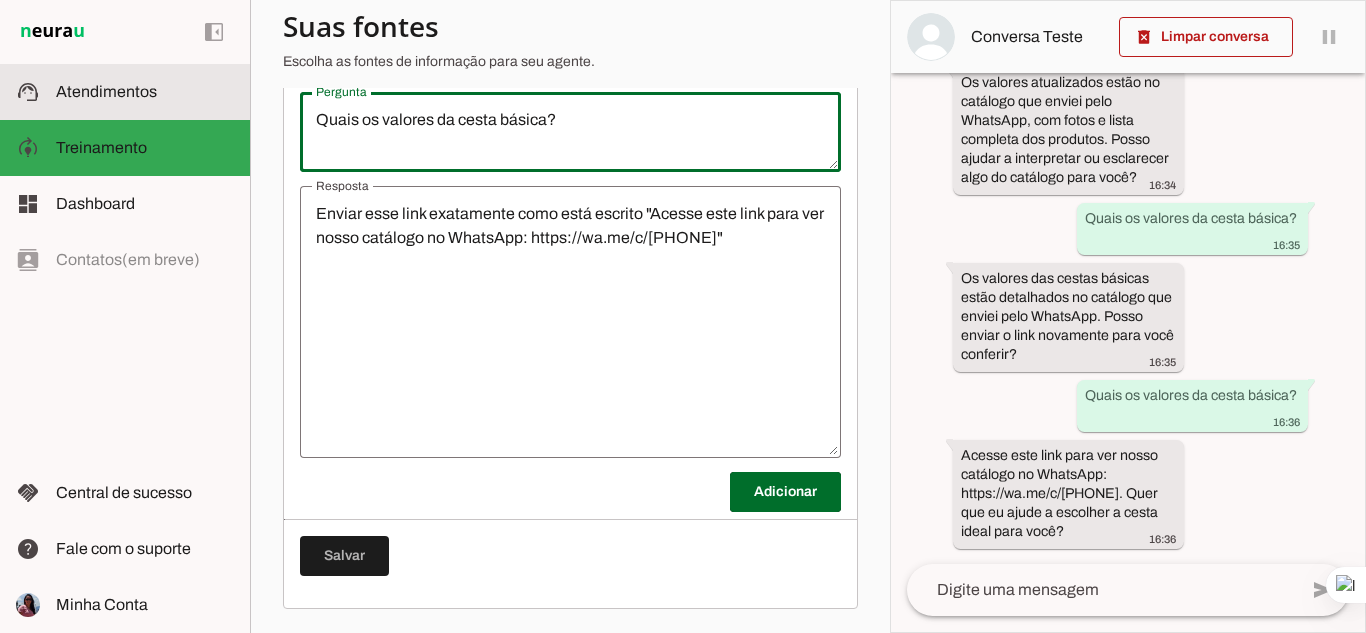 drag, startPoint x: 582, startPoint y: 117, endPoint x: 197, endPoint y: 95, distance: 385.62805 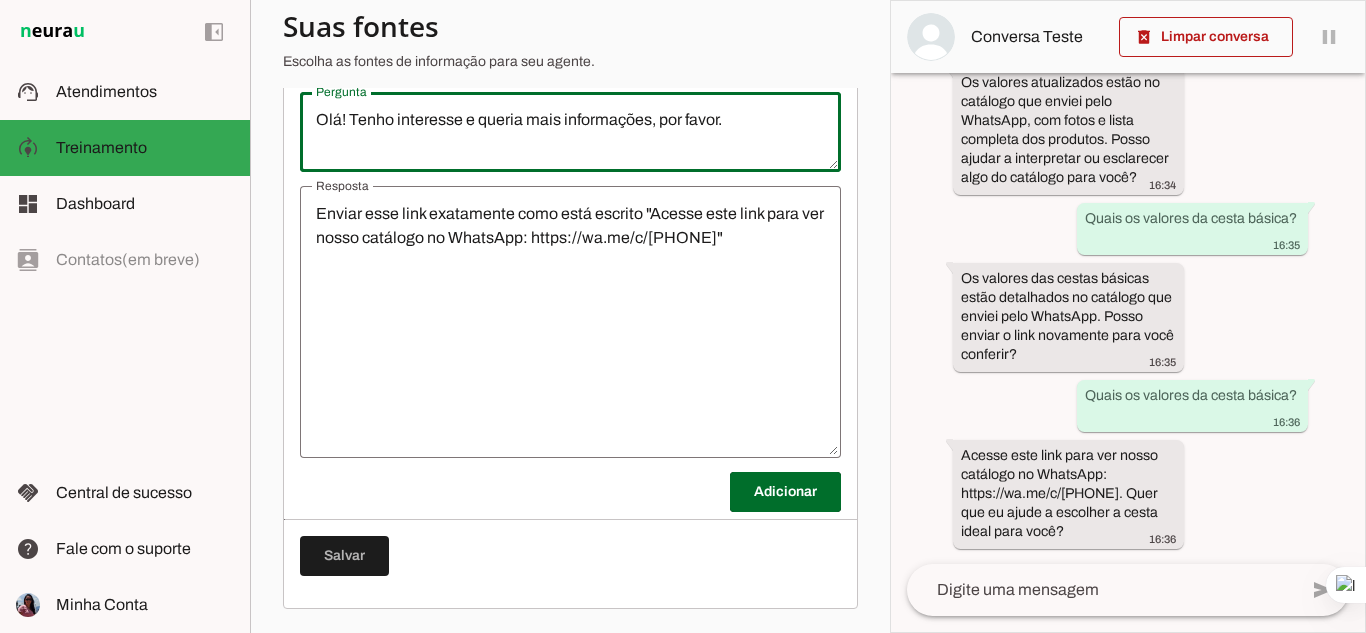 type on "Olá! Tenho interesse e queria mais informações, por favor." 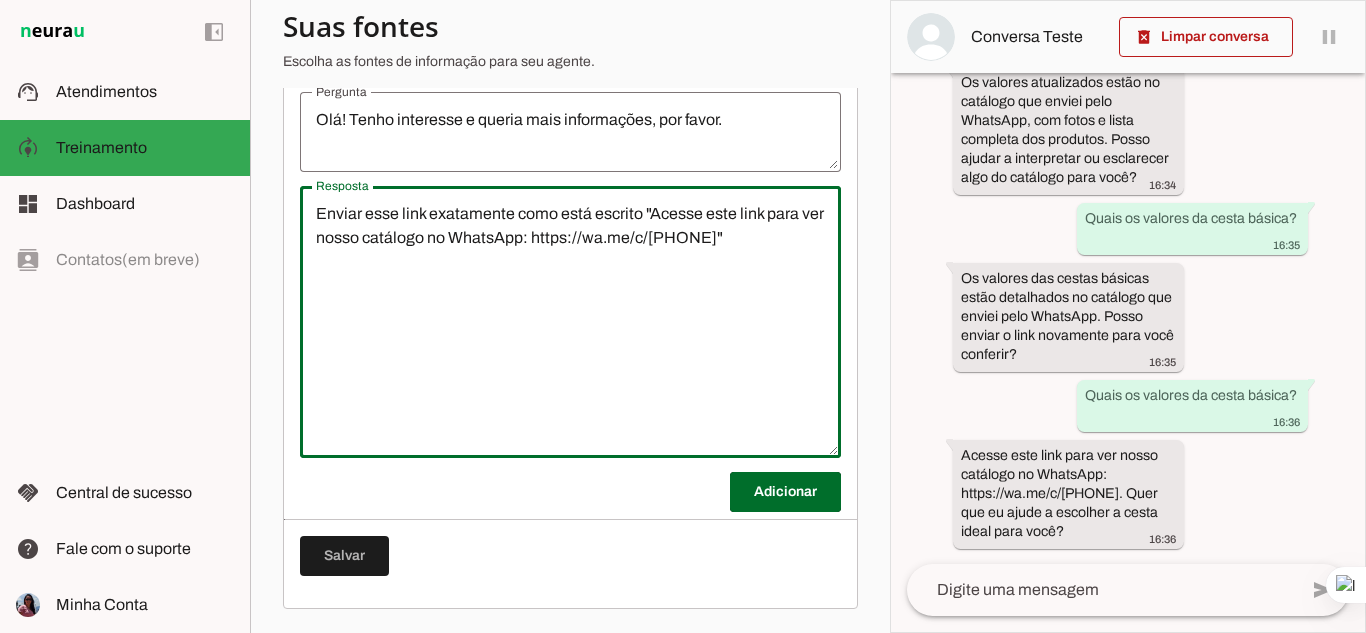 click on "Enviar esse link exatamente como está escrito "Acesse este link para ver nosso catálogo no WhatsApp: https://wa.me/c/[PHONE]"" at bounding box center [570, 322] 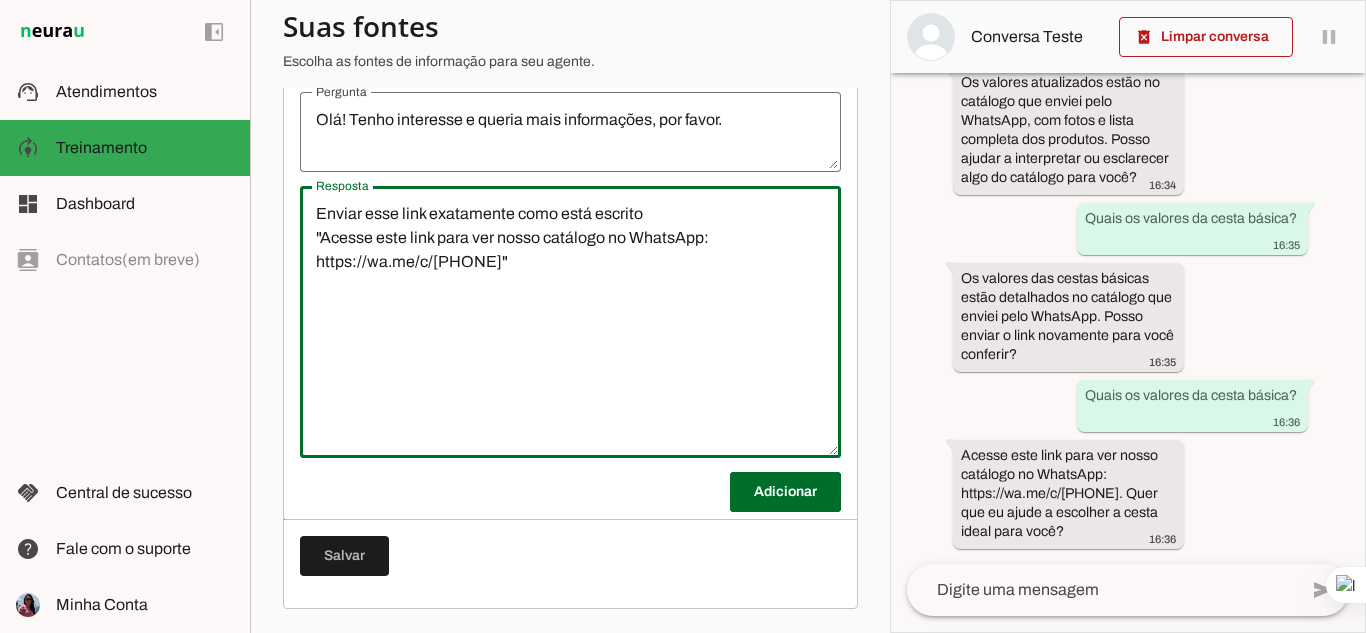 click on "Enviar esse link exatamente como está escrito
"Acesse este link para ver nosso catálogo no WhatsApp: https://wa.me/c/[PHONE]"" at bounding box center (570, 322) 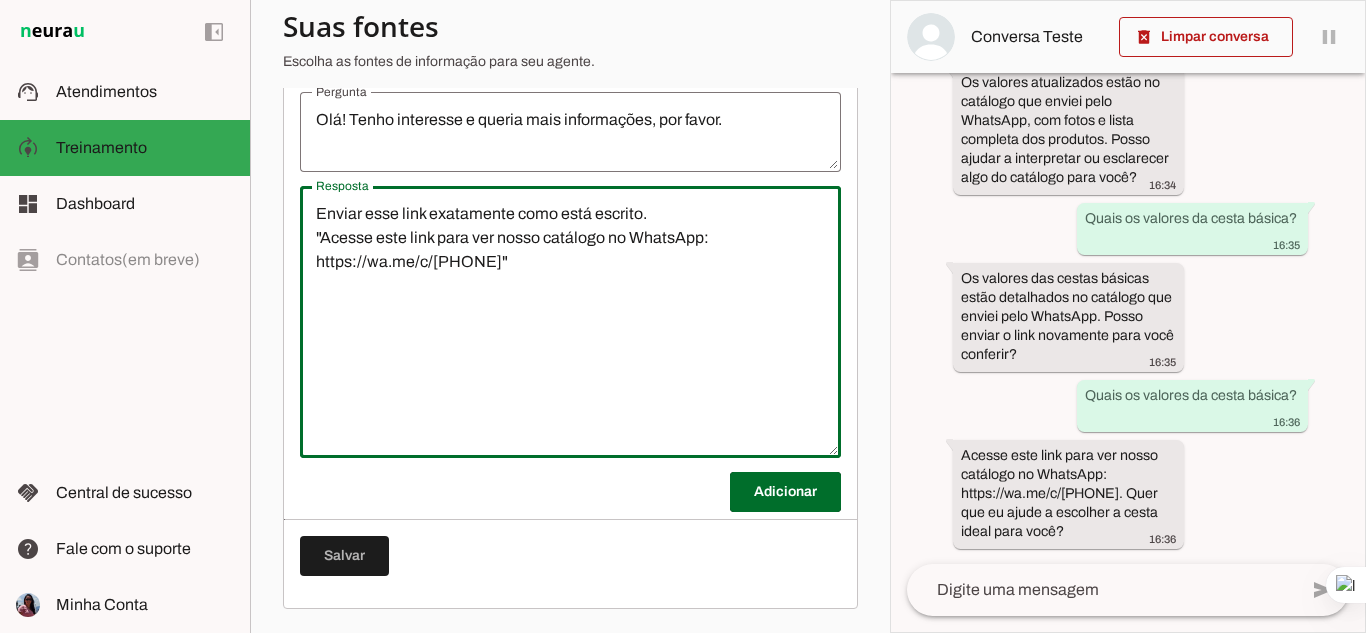 click on "Enviar esse link exatamente como está escrito.
"Acesse este link para ver nosso catálogo no WhatsApp: https://wa.me/c/[PHONE]"" at bounding box center [570, 322] 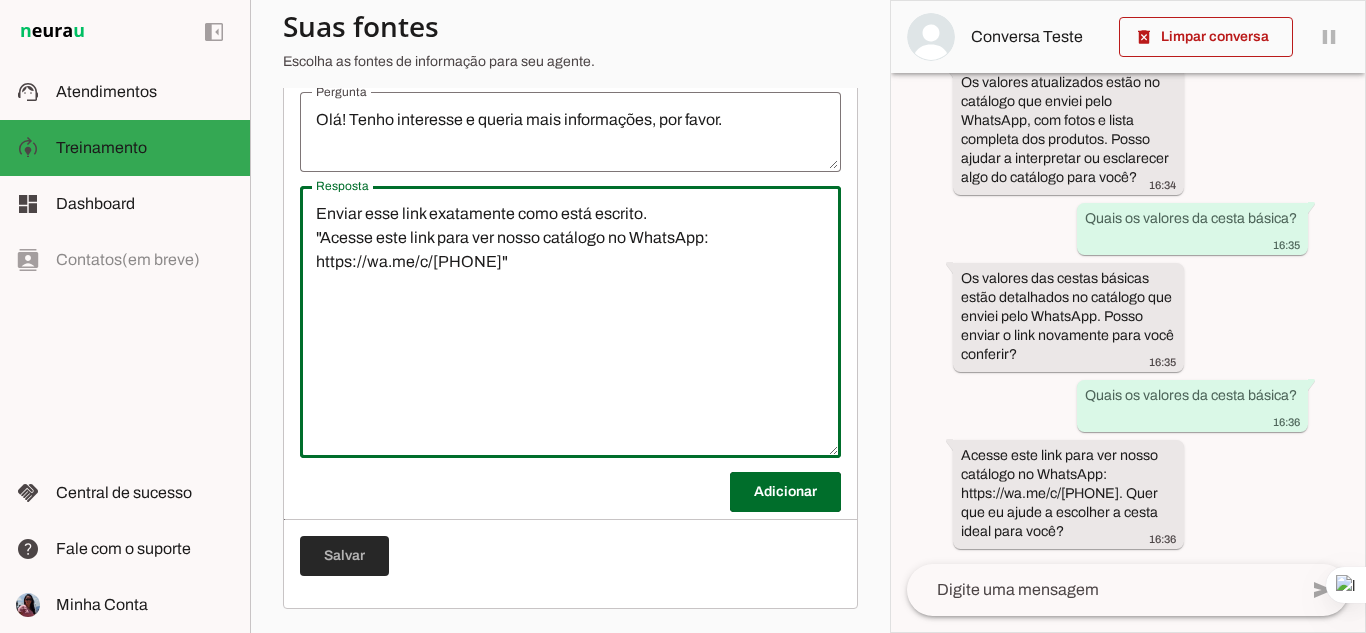 type on "Enviar esse link exatamente como está escrito.
"Acesse este link para ver nosso catálogo no WhatsApp: https://wa.me/c/[PHONE]"" 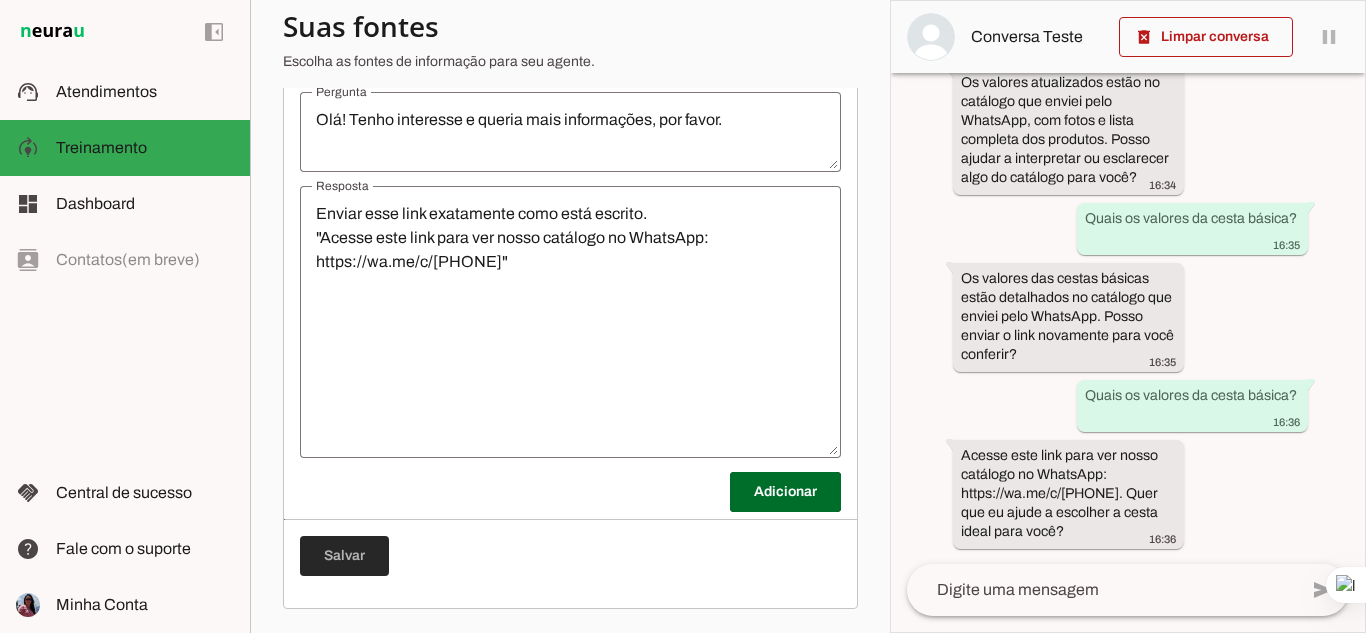 click at bounding box center (344, 556) 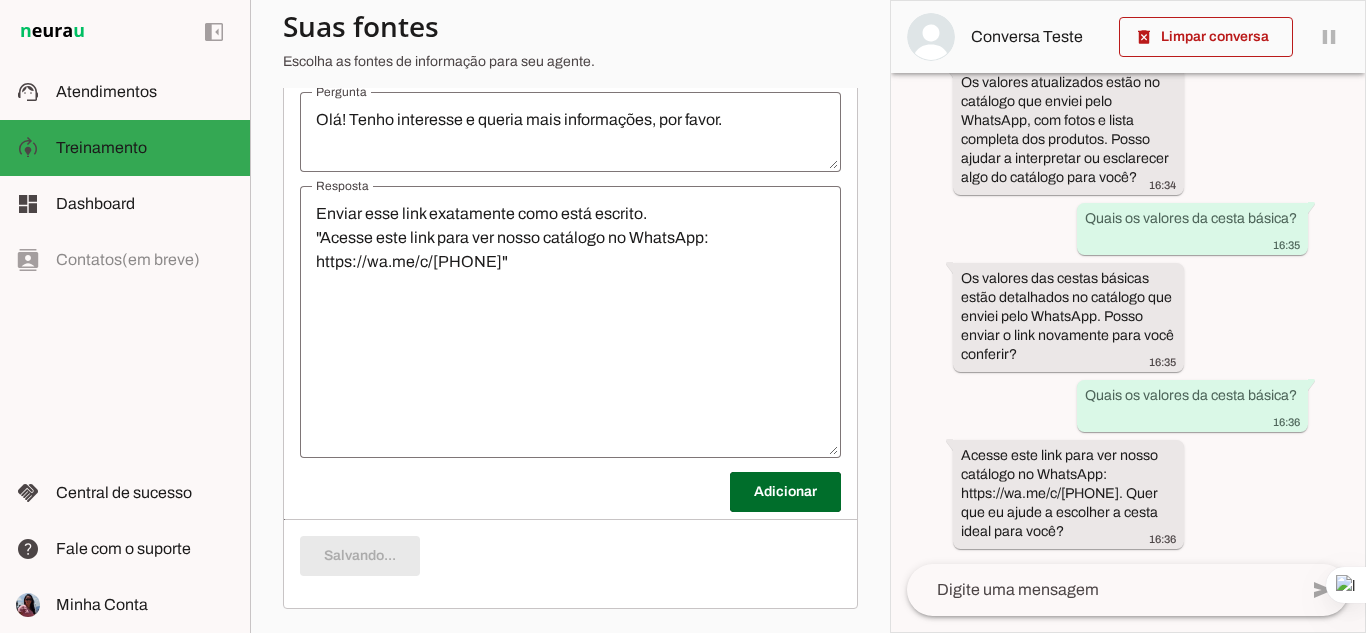 scroll, scrollTop: 0, scrollLeft: 0, axis: both 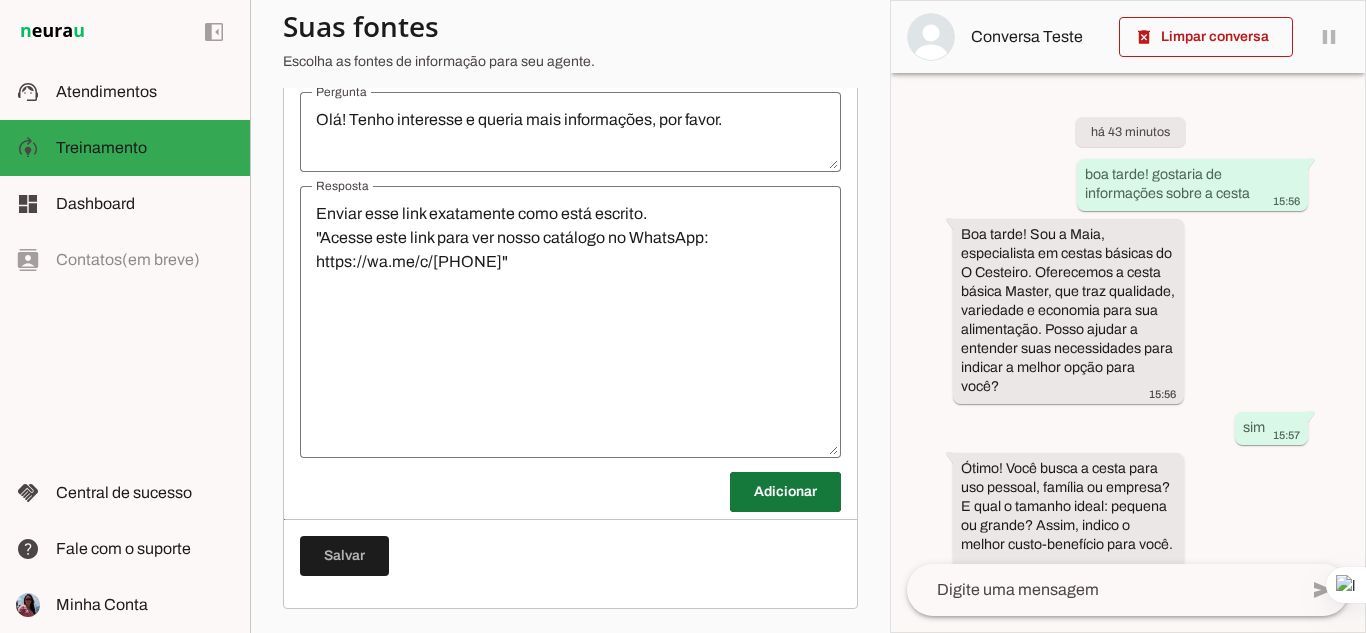 click at bounding box center [785, 492] 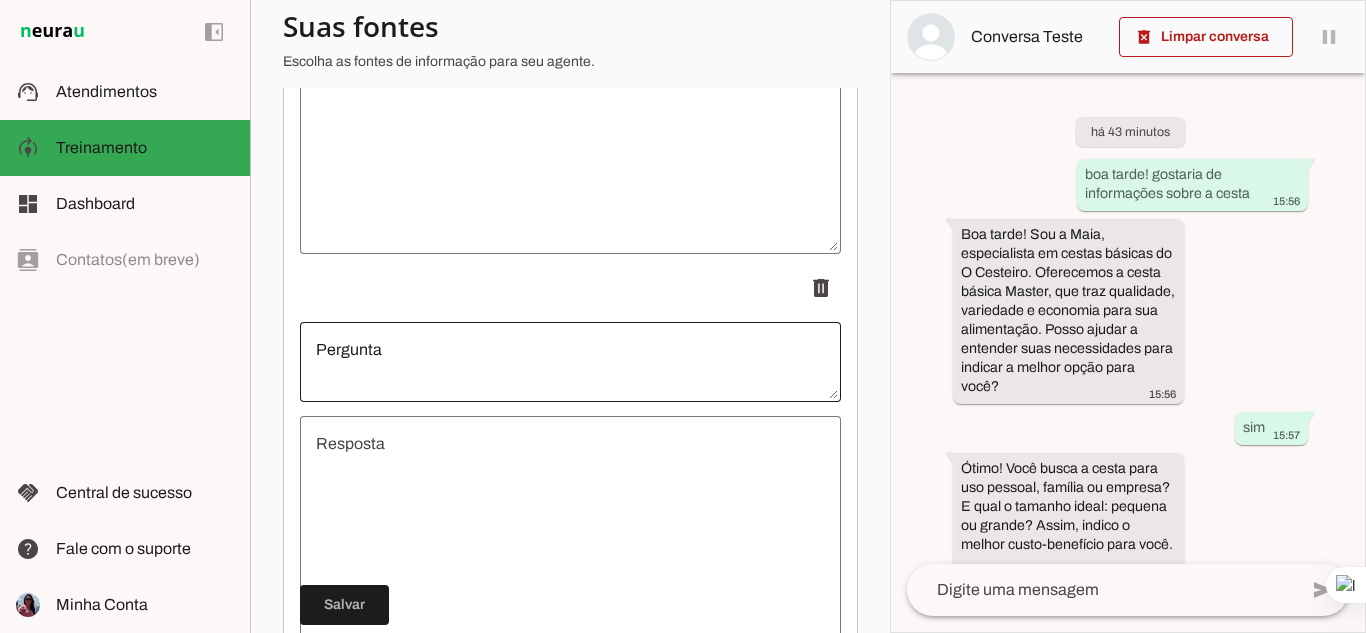 scroll, scrollTop: 706, scrollLeft: 0, axis: vertical 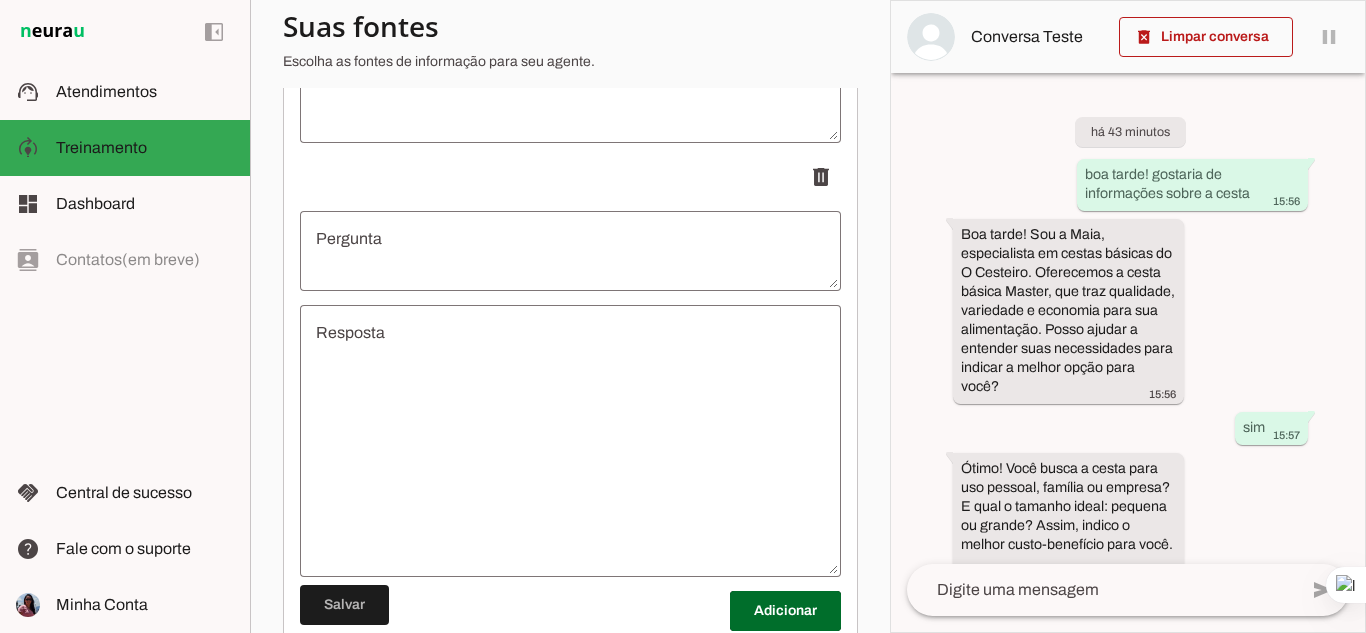 click at bounding box center (570, 251) 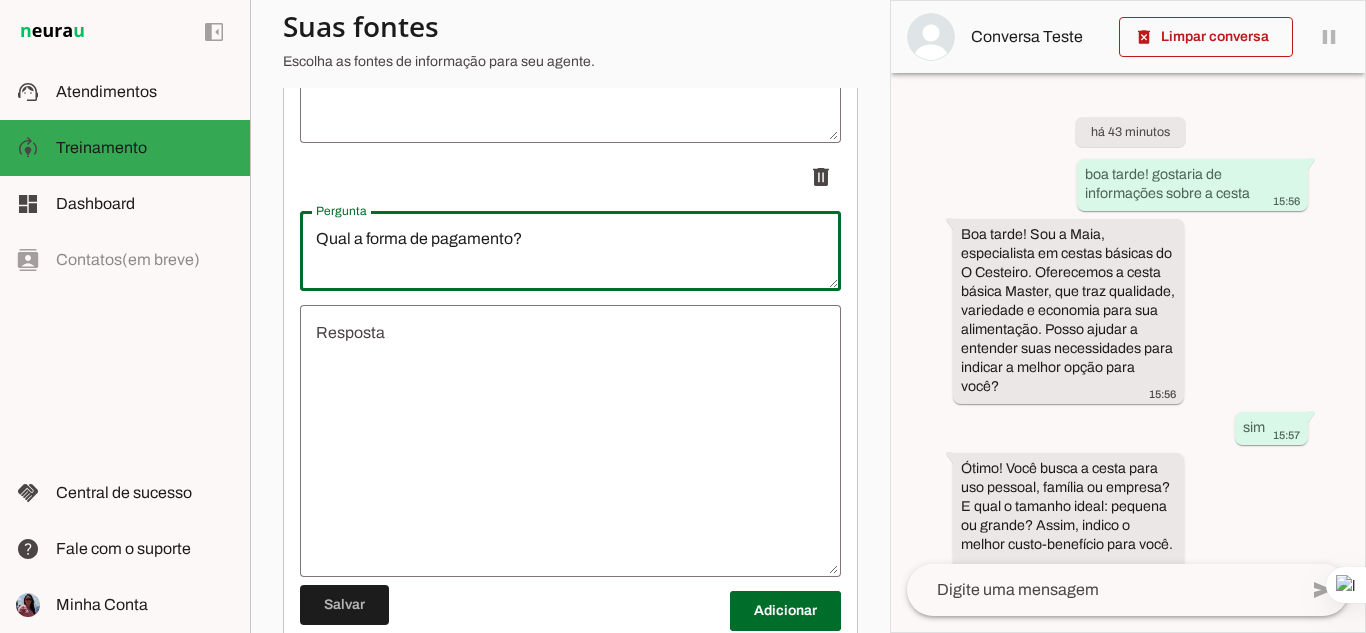 type on "Qual a forma de pagamento?" 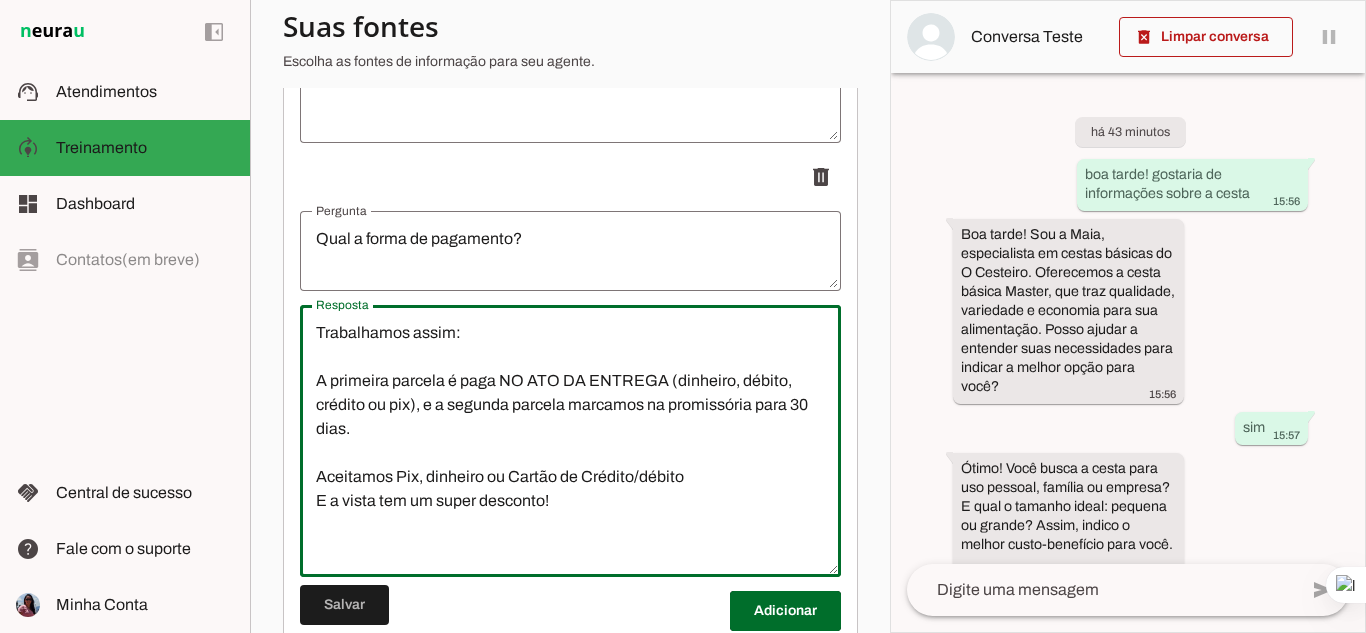 click on "Trabalhamos assim:
A primeira parcela é paga NO ATO DA ENTREGA (dinheiro, débito, crédito ou pix), e a segunda parcela marcamos na promissória para 30 dias.
Aceitamos Pix, dinheiro ou Cartão de Crédito/débito
E a vista tem um super desconto!" at bounding box center [570, 441] 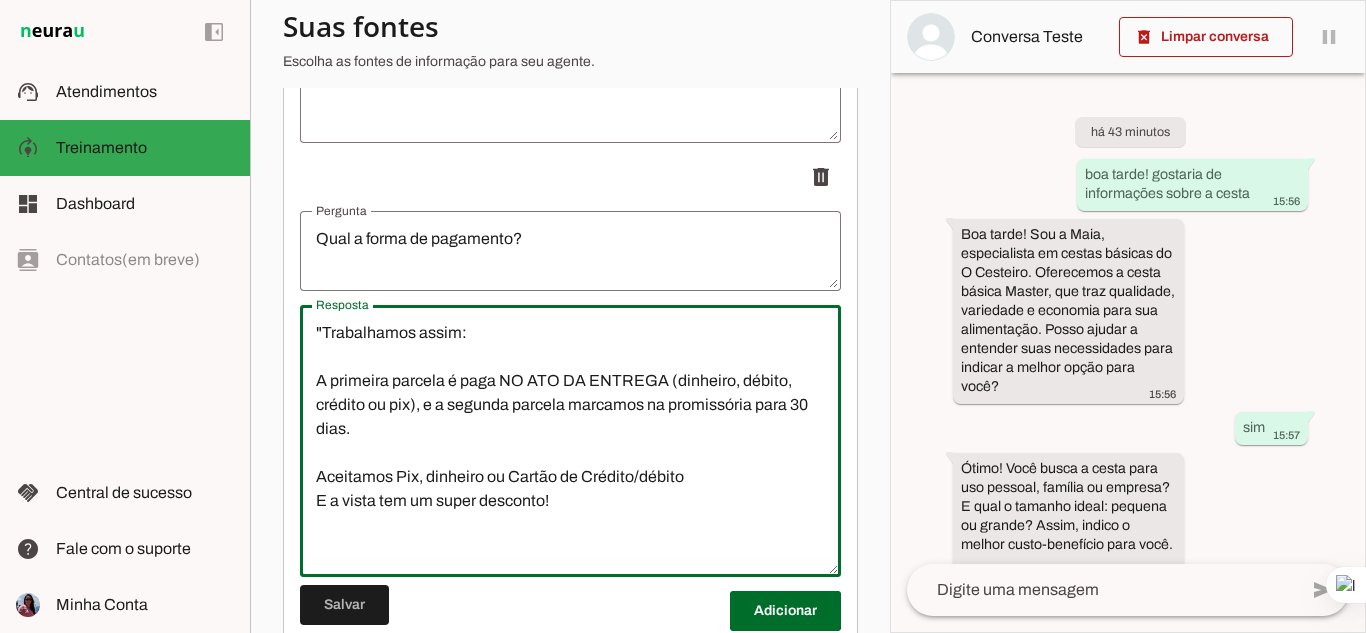 click on ""Trabalhamos assim:
A primeira parcela é paga NO ATO DA ENTREGA (dinheiro, débito, crédito ou pix), e a segunda parcela marcamos na promissória para 30 dias.
Aceitamos Pix, dinheiro ou Cartão de Crédito/débito
E a vista tem um super desconto!" at bounding box center (570, 441) 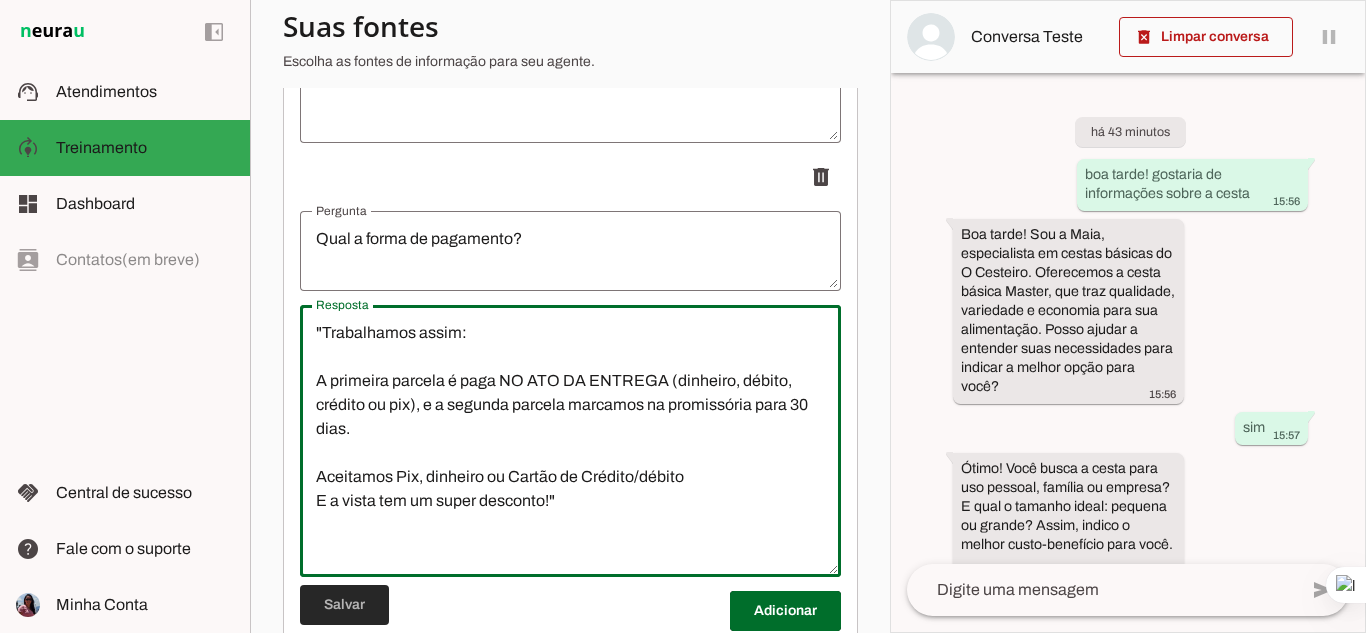 type on ""Trabalhamos assim:
A primeira parcela é paga NO ATO DA ENTREGA (dinheiro, débito, crédito ou pix), e a segunda parcela marcamos na promissória para 30 dias.
Aceitamos Pix, dinheiro ou Cartão de Crédito/débito
E a vista tem um super desconto!"" 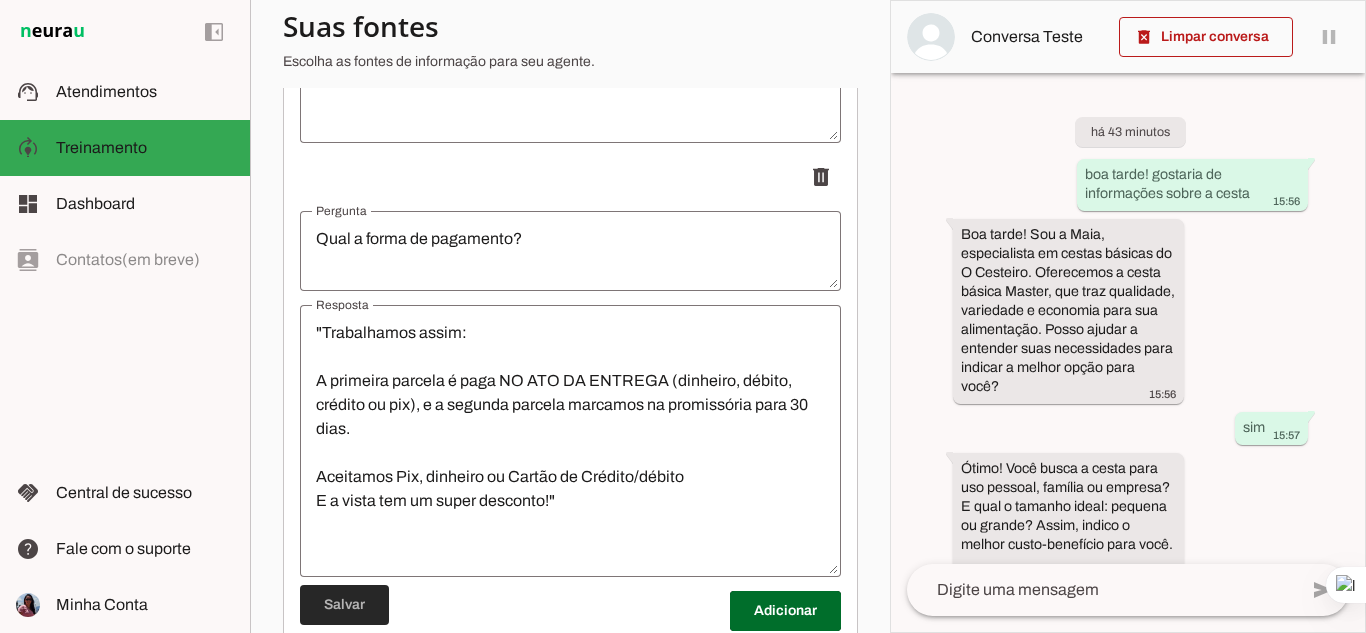 click at bounding box center [344, 605] 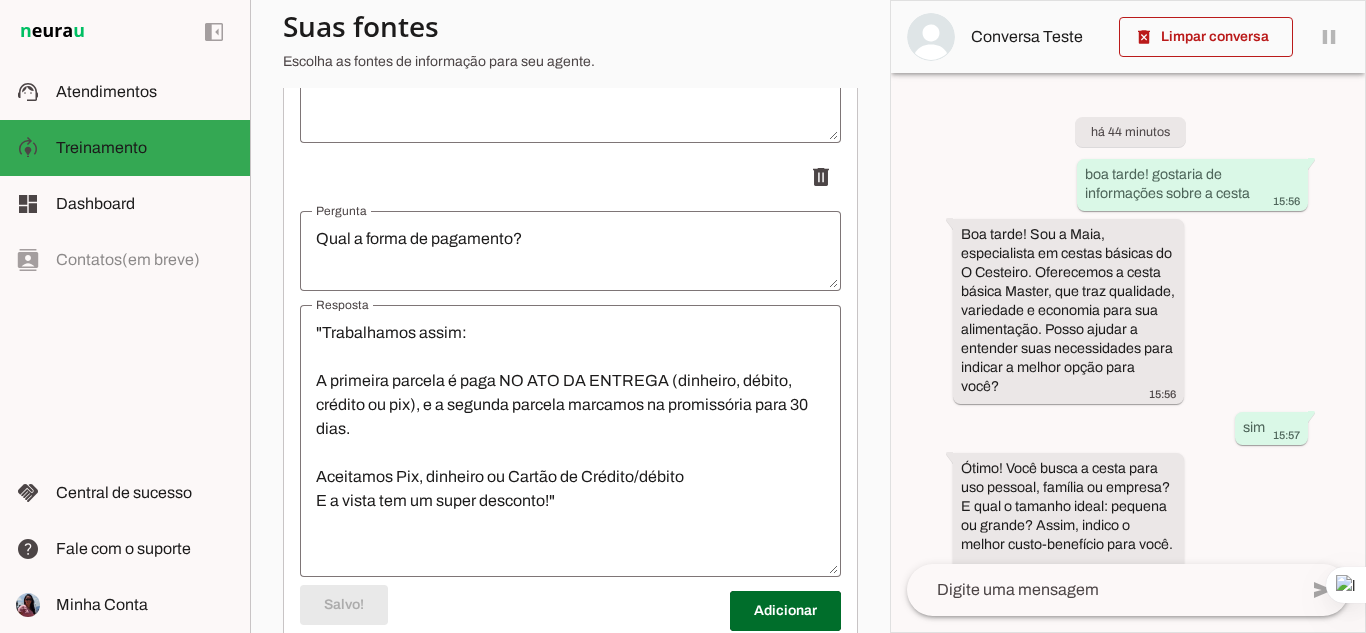 click 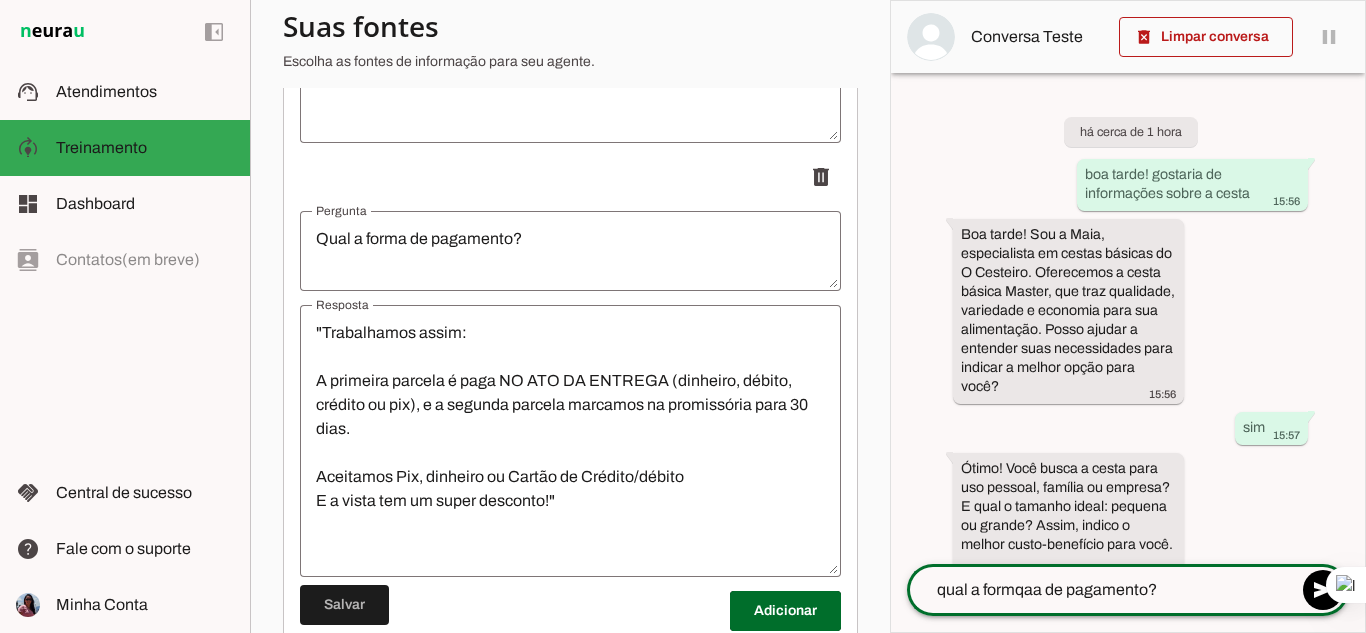 click on "qual a formqaa de pagamento?" 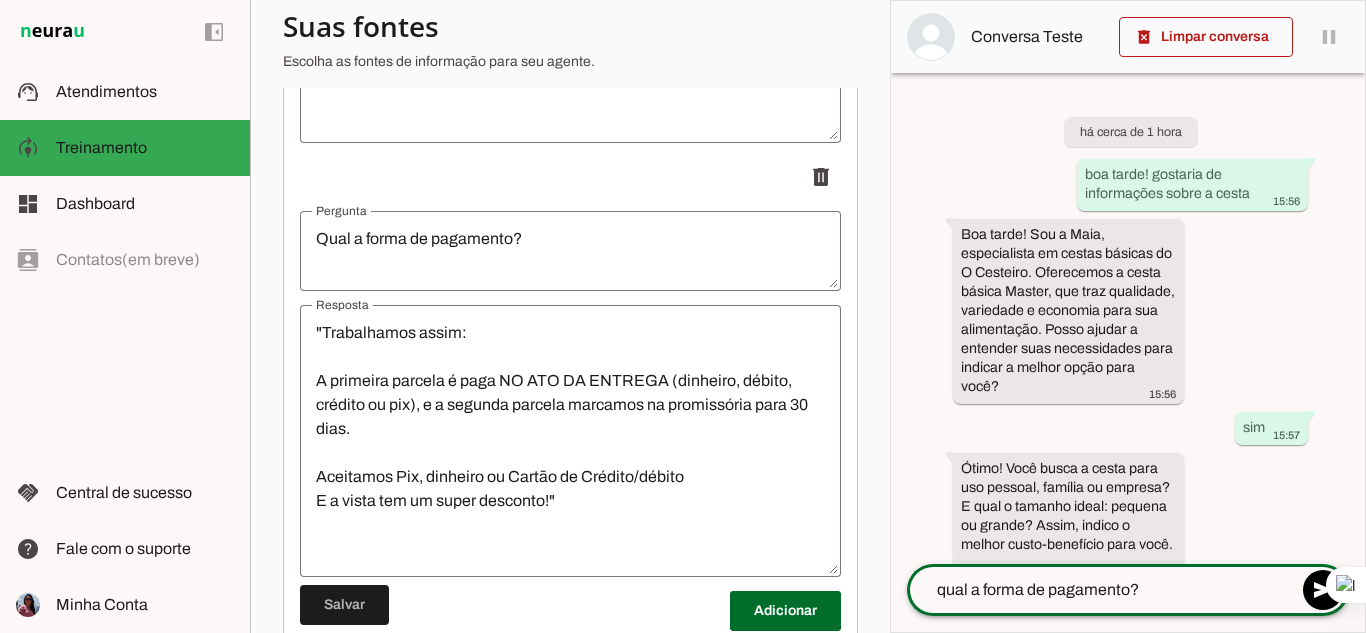 click on "qual a forma de pagamento?" 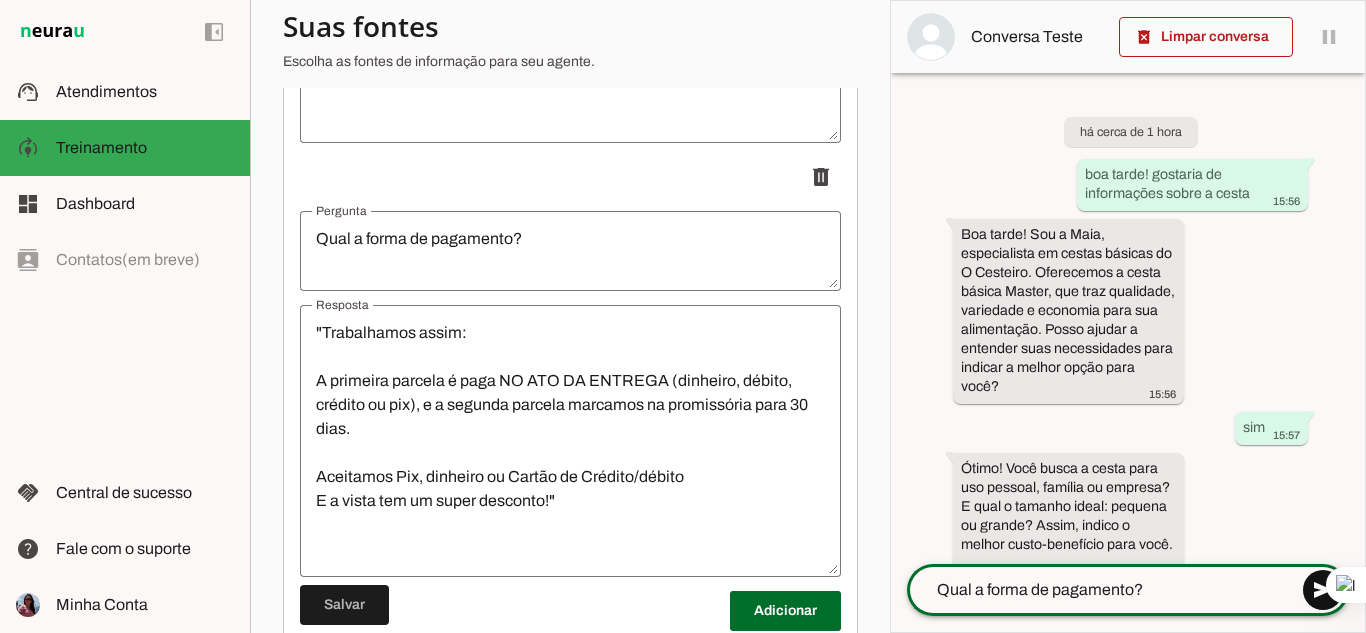 type on "Qual a forma de pagamento?" 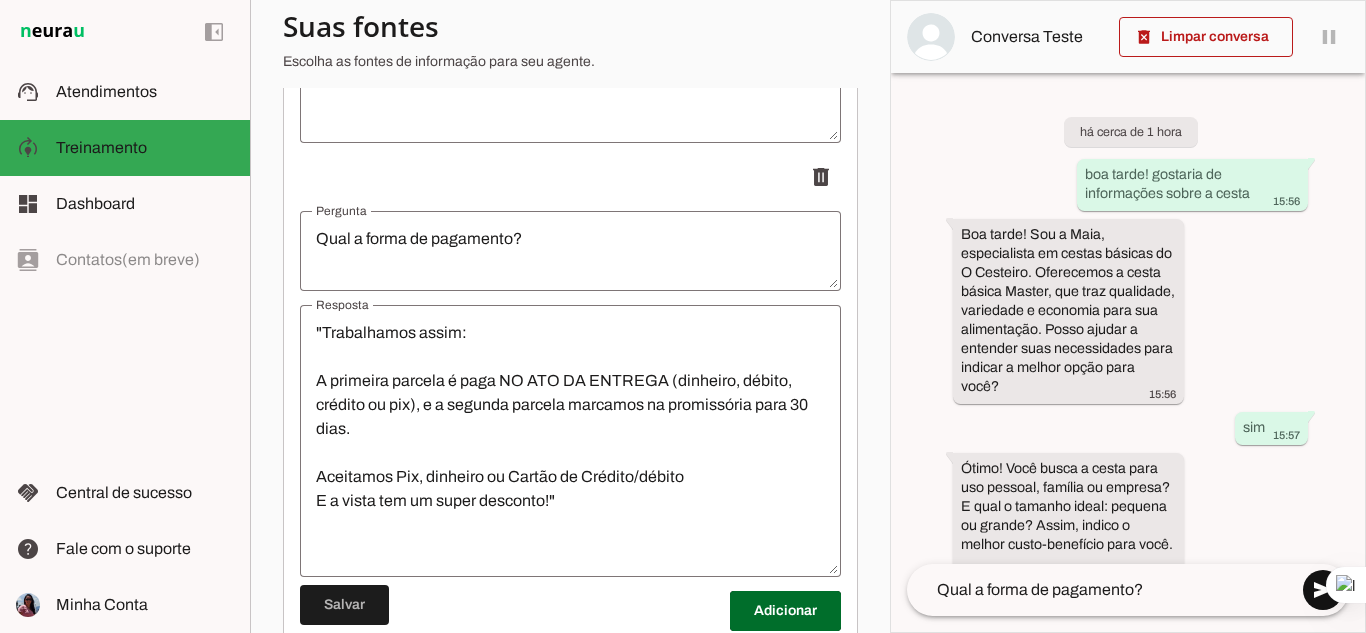 click at bounding box center (1323, 590) 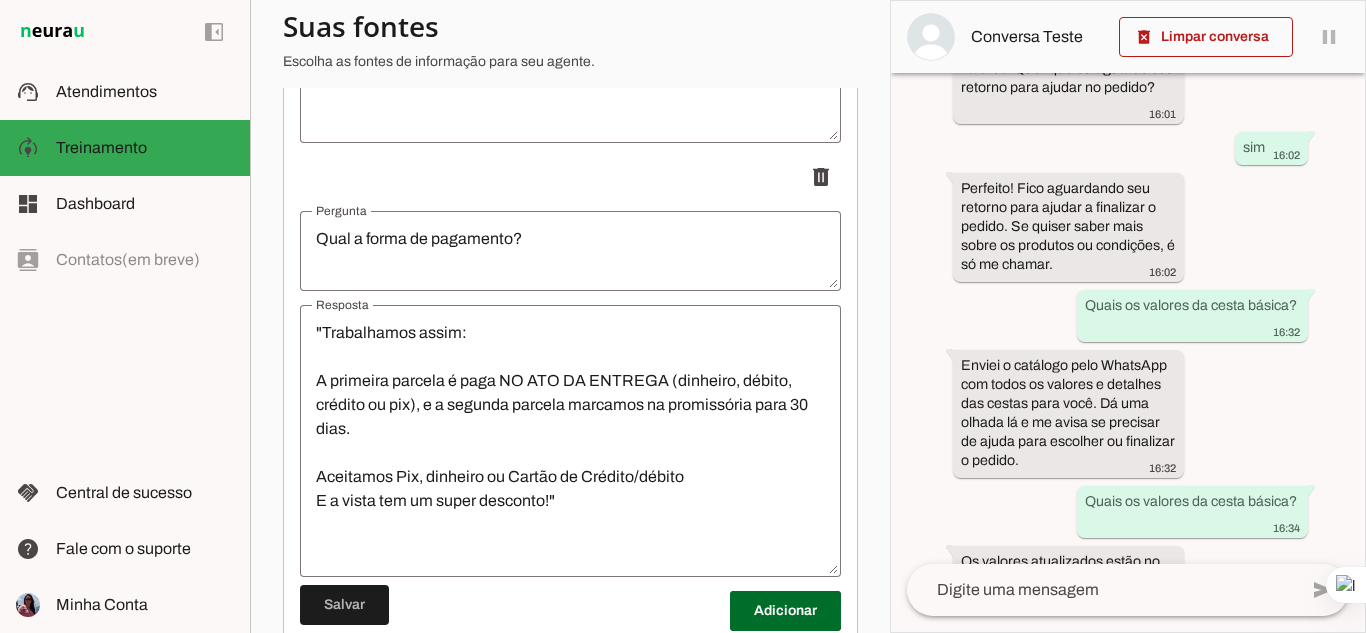 scroll, scrollTop: 2403, scrollLeft: 0, axis: vertical 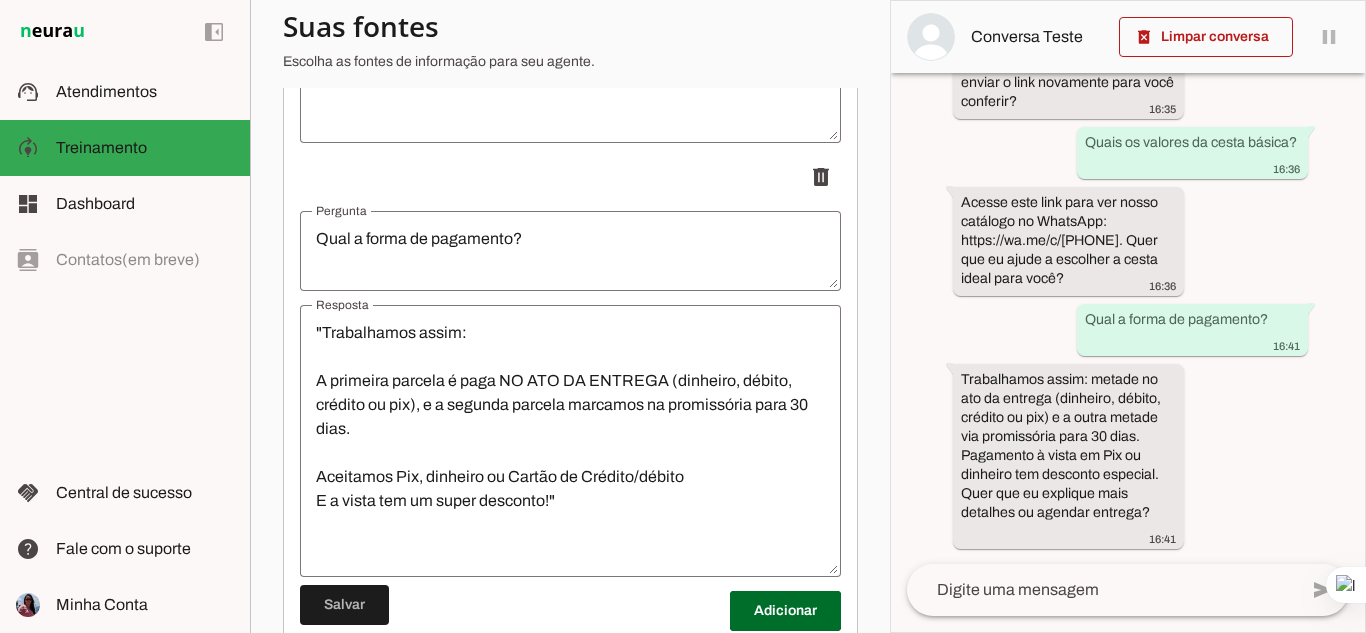 click 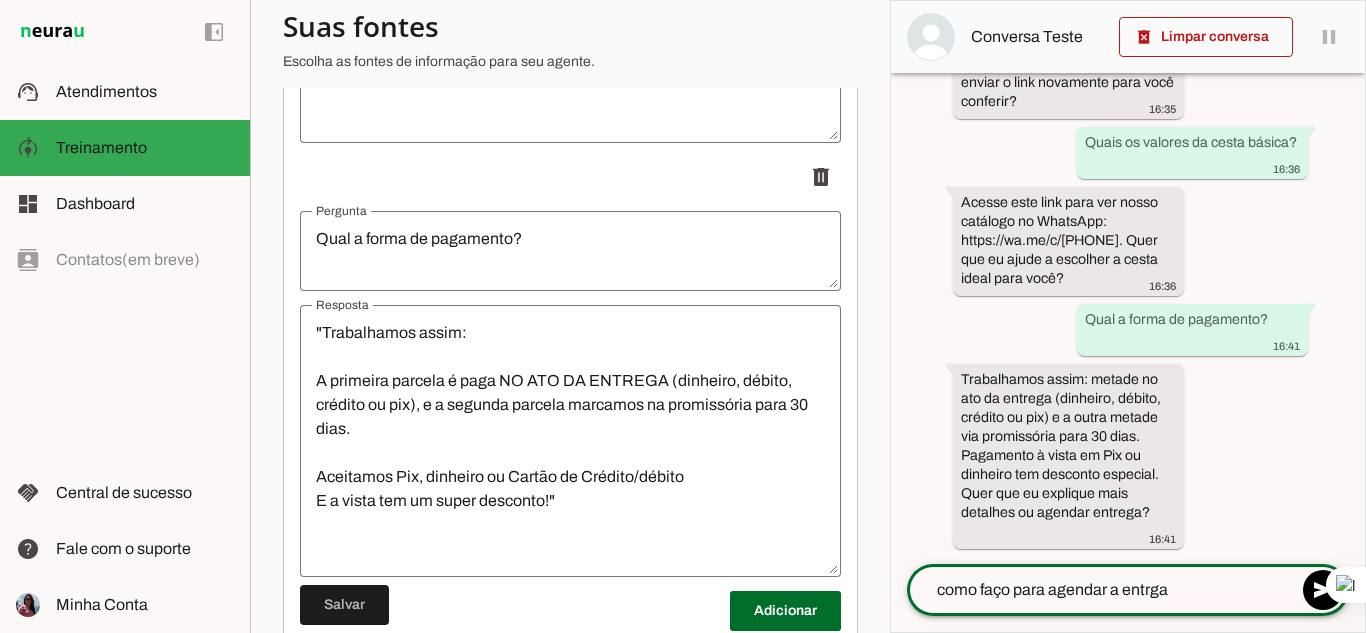 type on "como faço para agendar a entrga?" 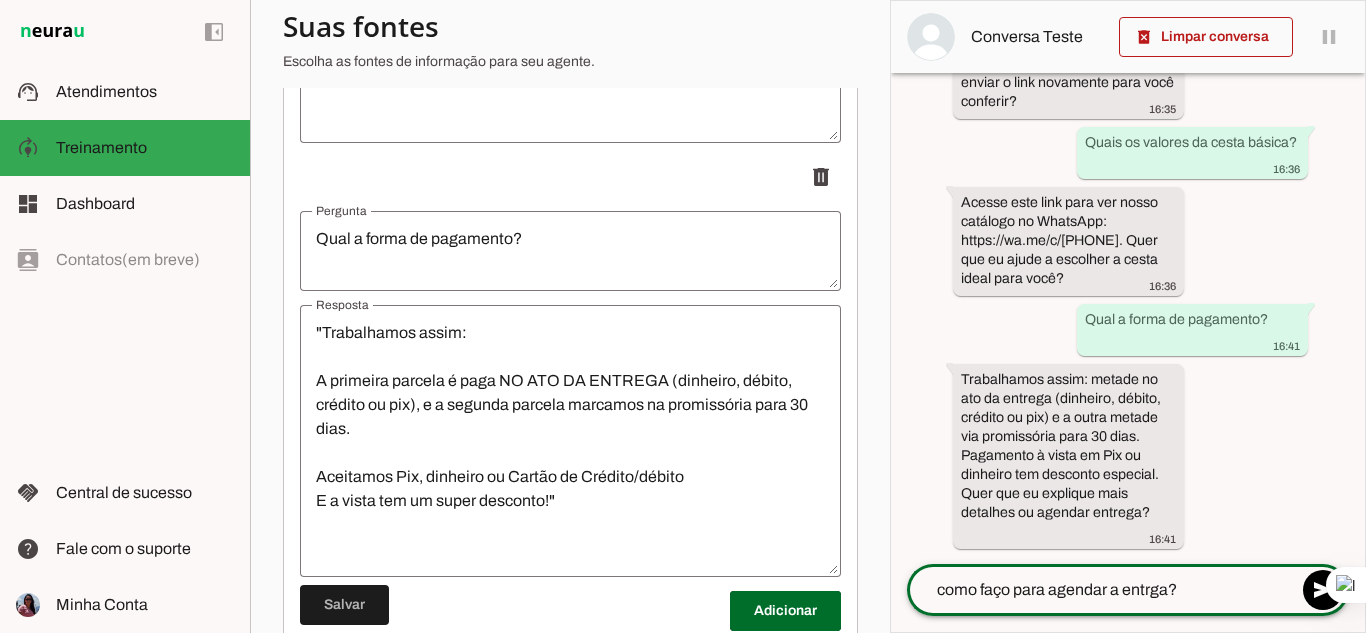 type 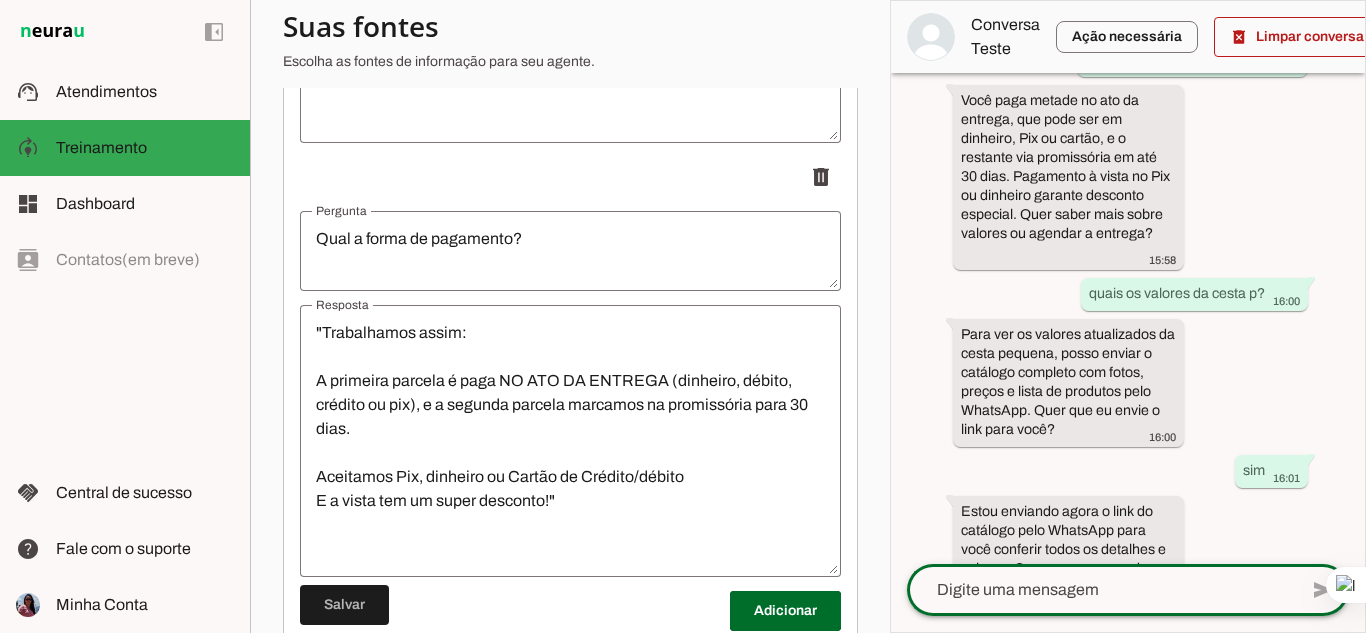scroll, scrollTop: 2637, scrollLeft: 0, axis: vertical 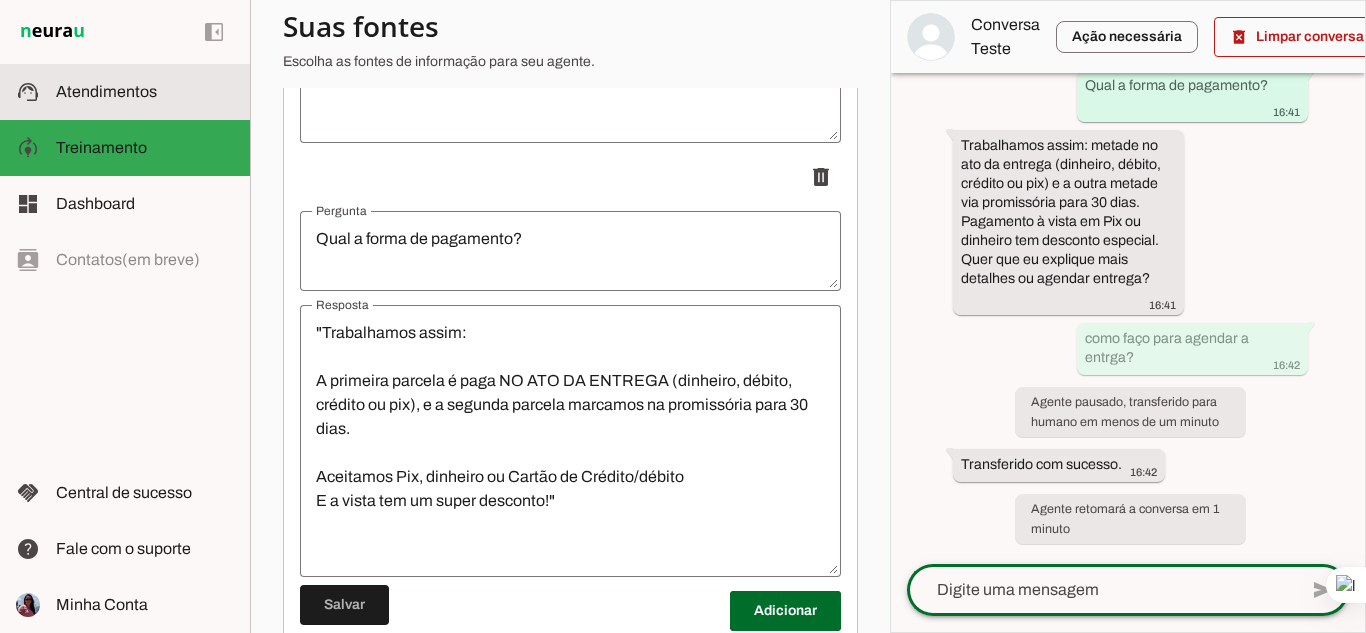 click on "Atendimentos" 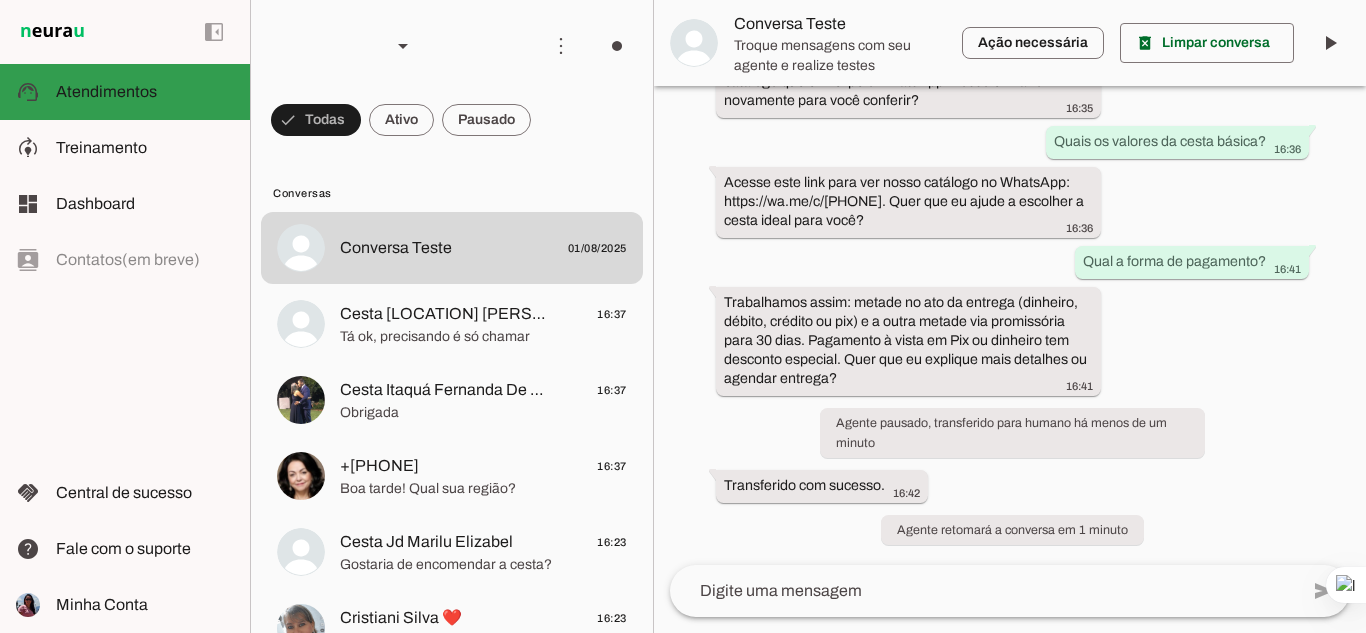 scroll, scrollTop: 1657, scrollLeft: 0, axis: vertical 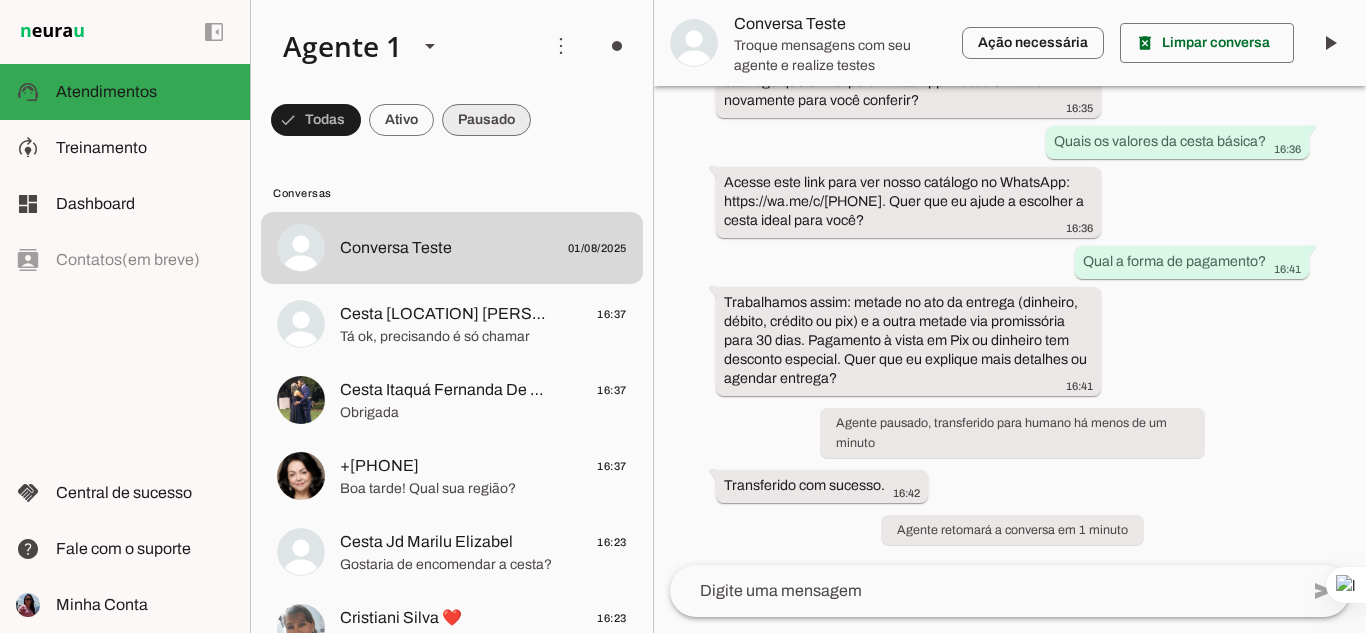click at bounding box center [316, 120] 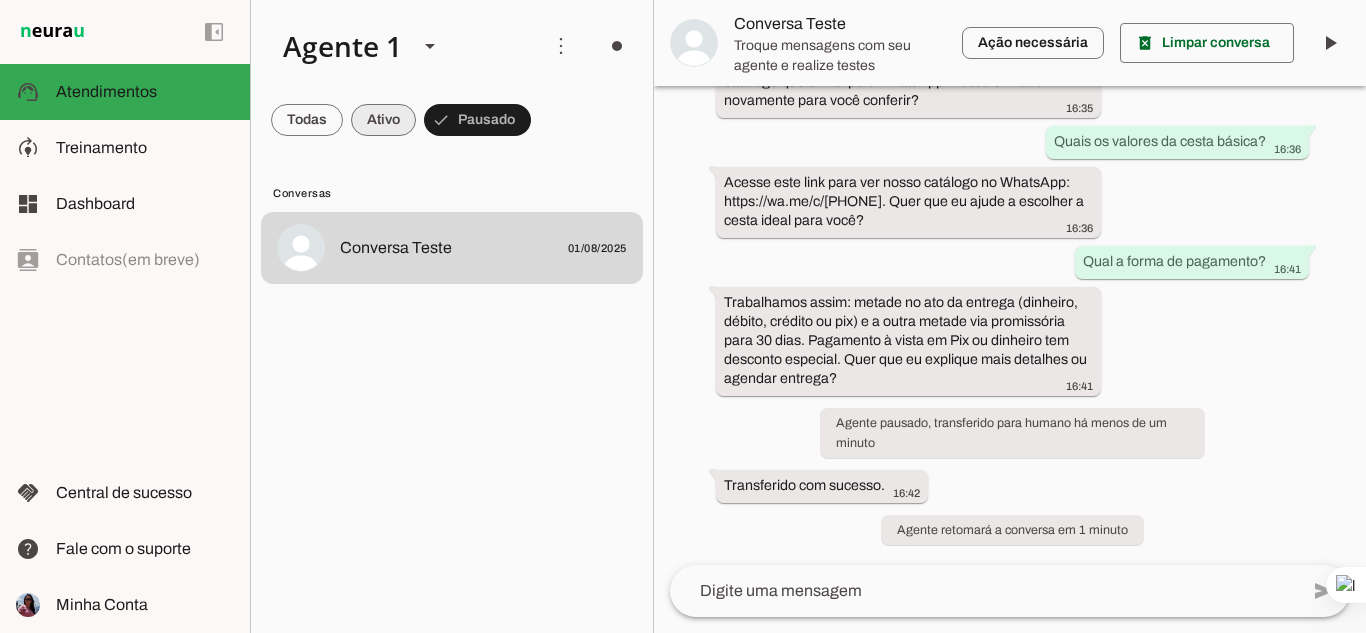 click at bounding box center (307, 120) 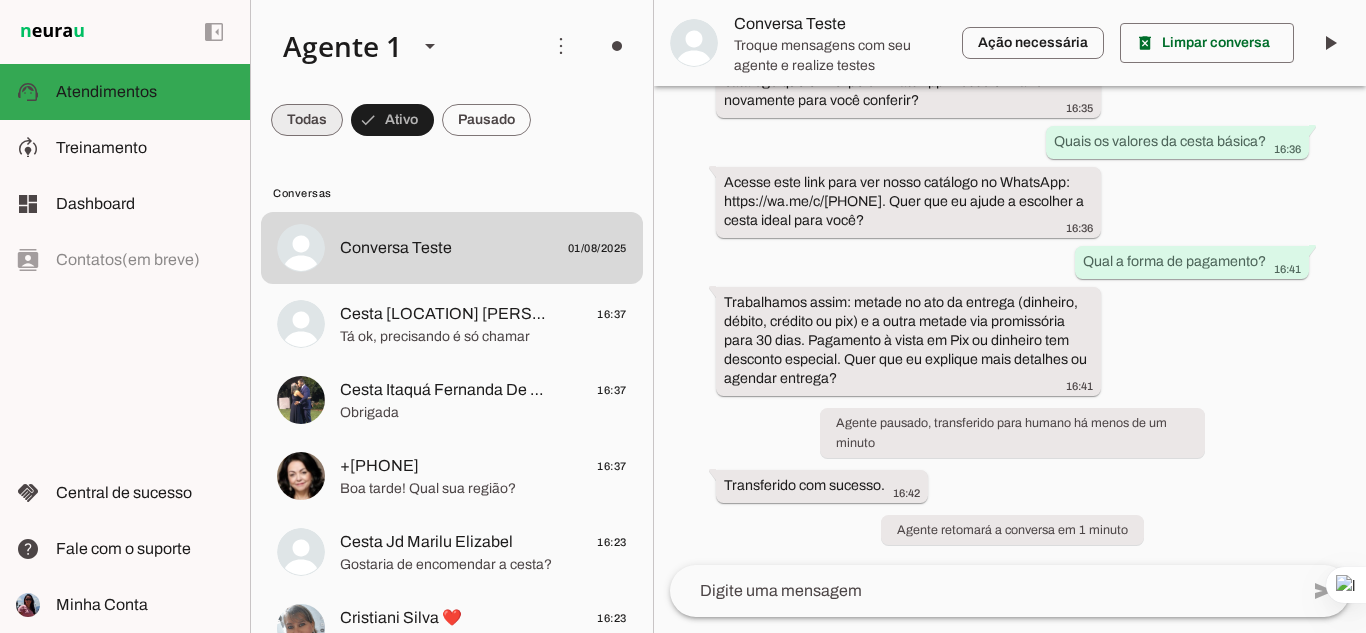 click at bounding box center [307, 120] 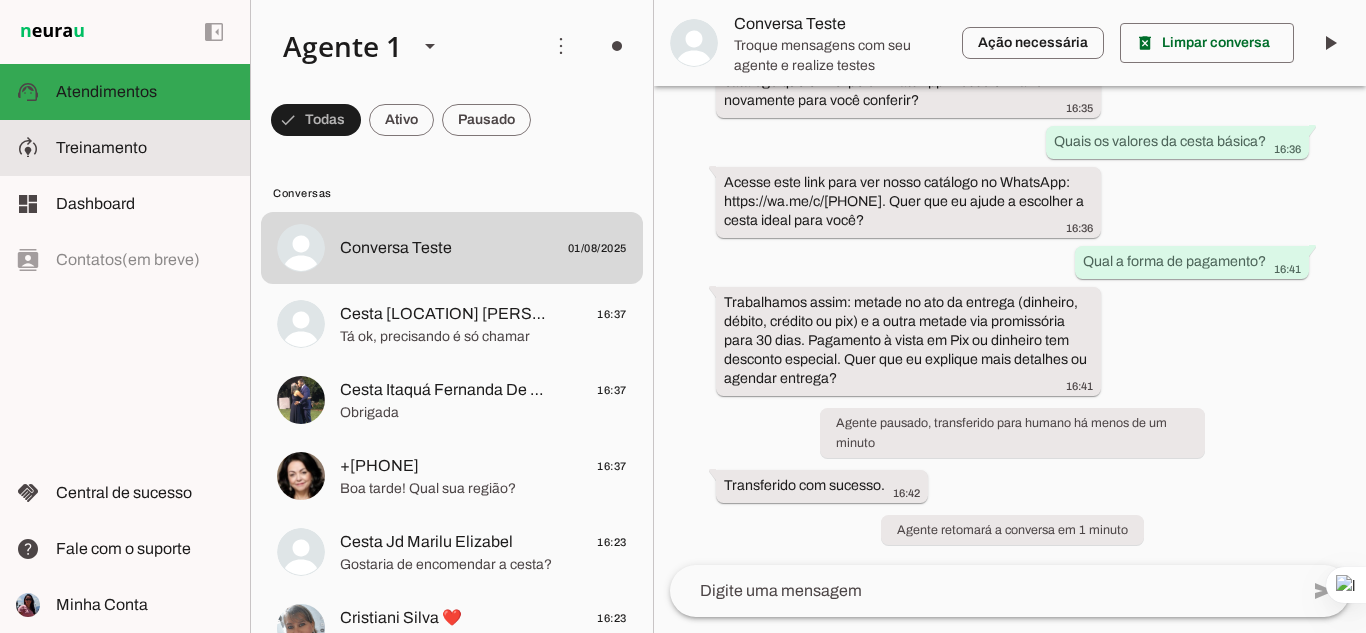 click on "Treinamento" 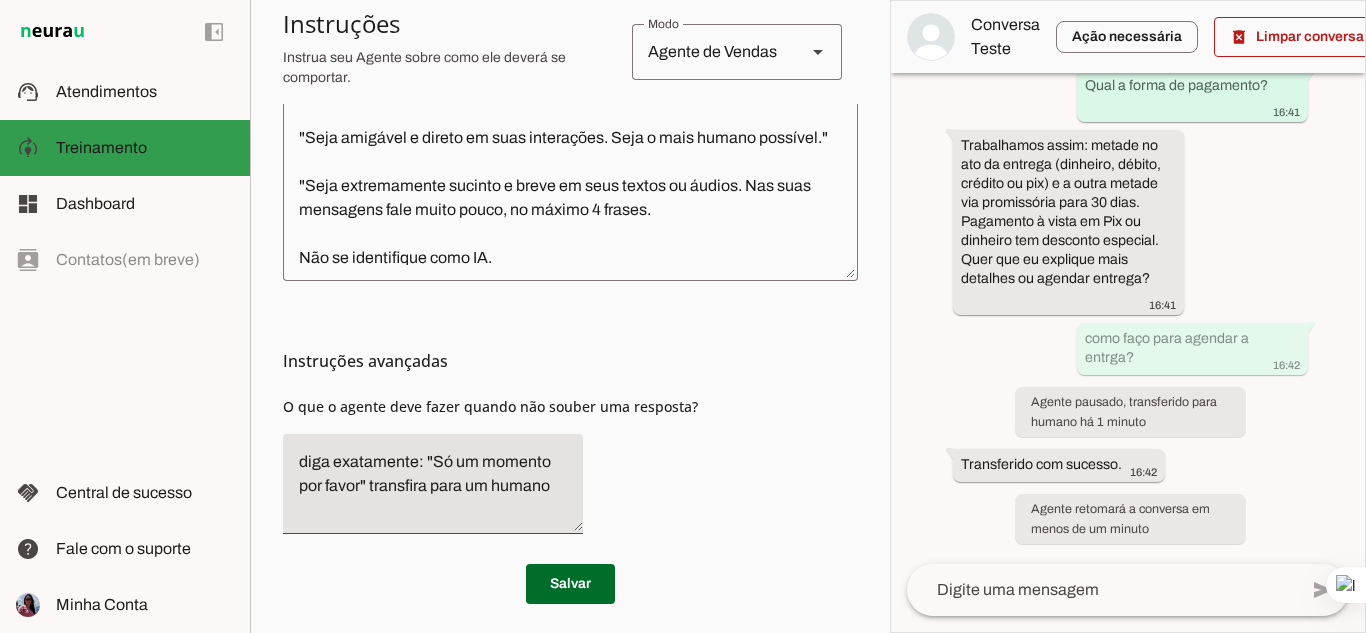 scroll, scrollTop: 0, scrollLeft: 0, axis: both 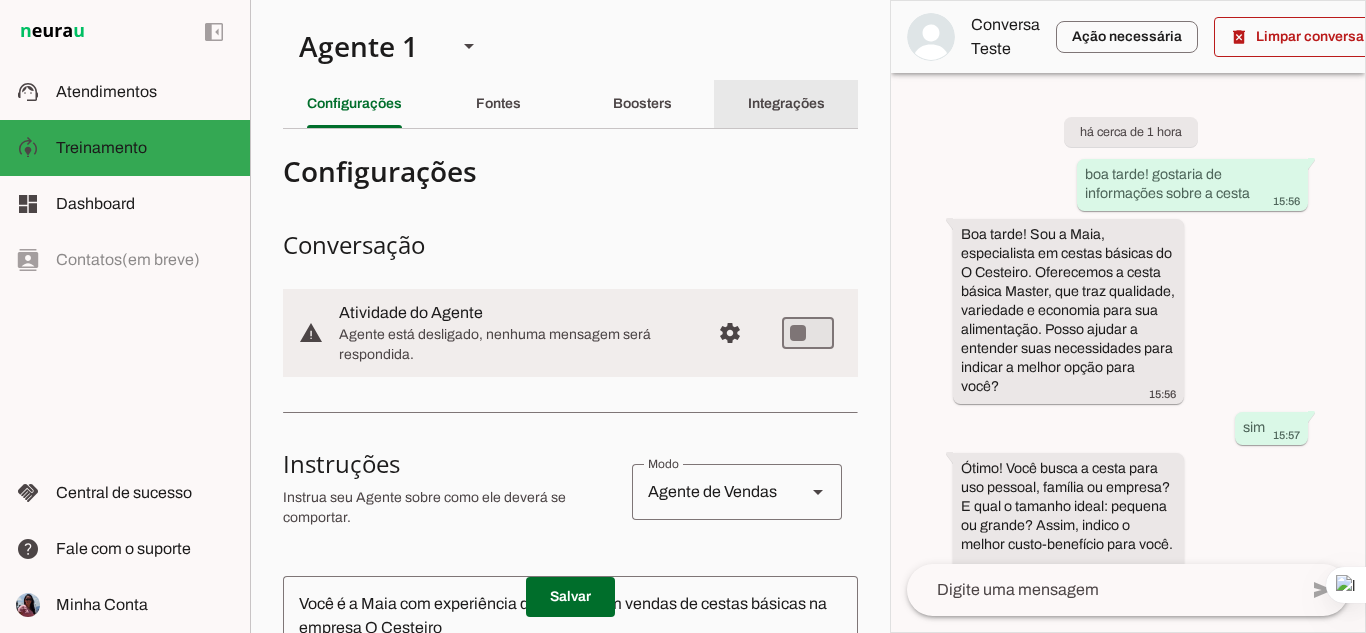 click on "Integrações" 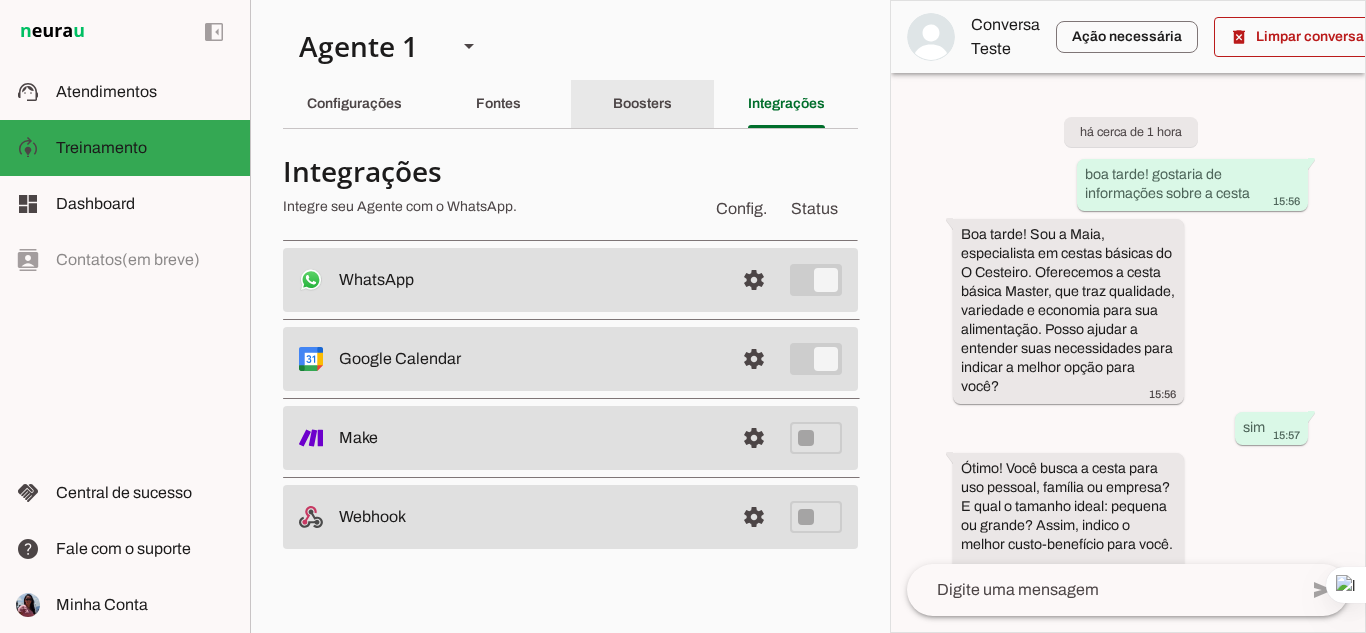 click on "Boosters" 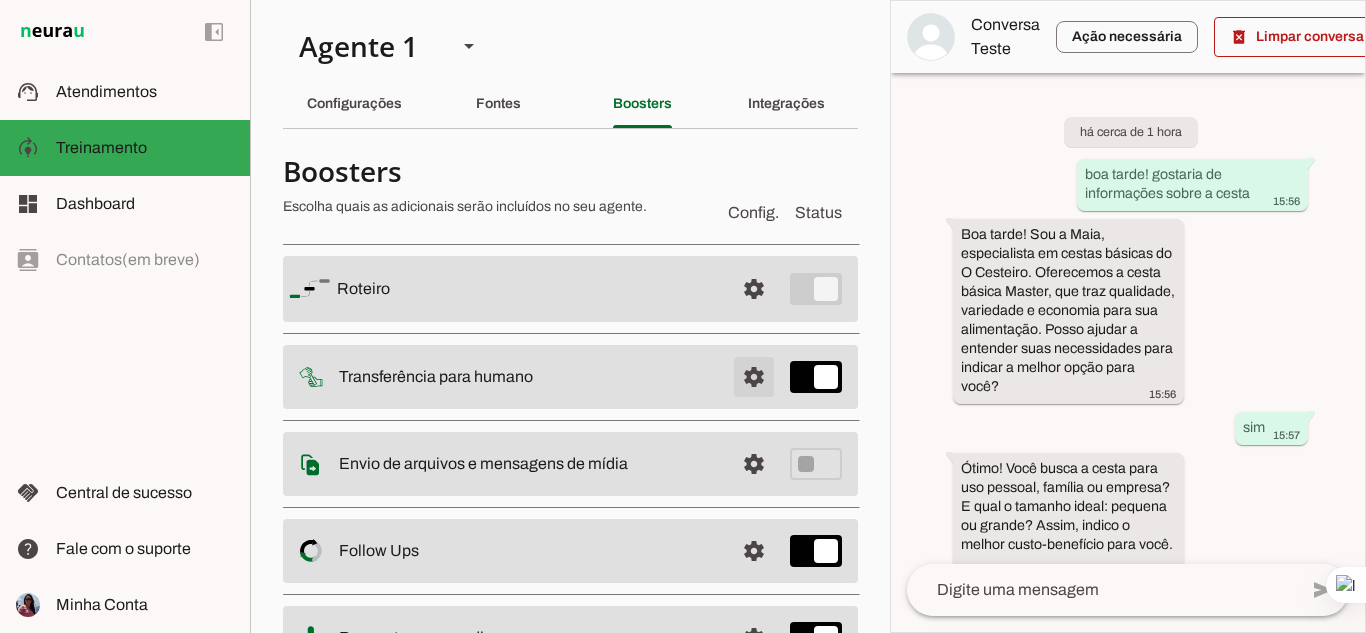 click at bounding box center (754, 289) 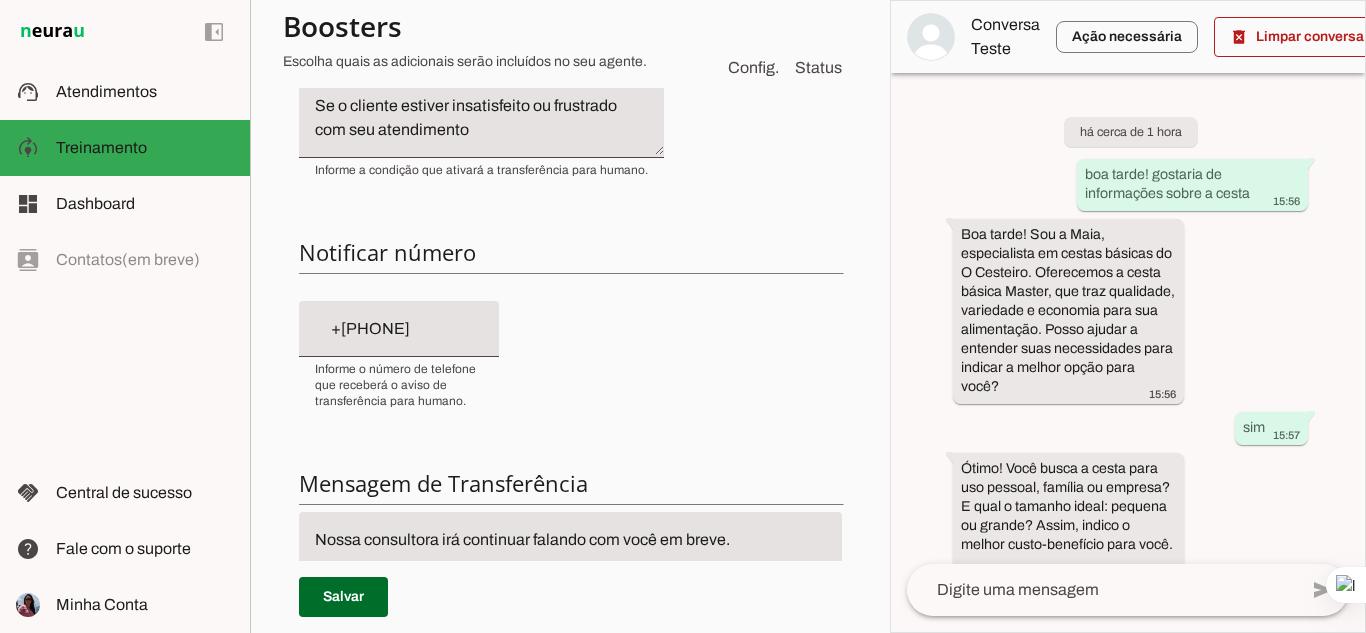 scroll, scrollTop: 600, scrollLeft: 0, axis: vertical 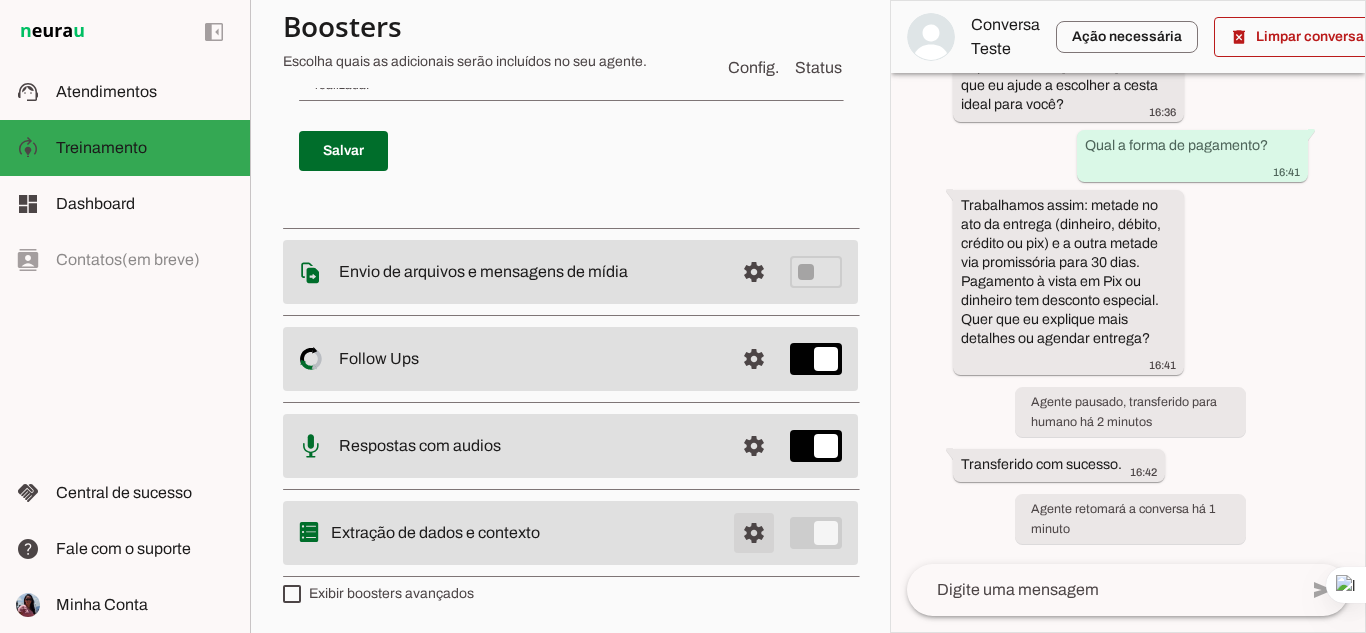 click at bounding box center [754, -640] 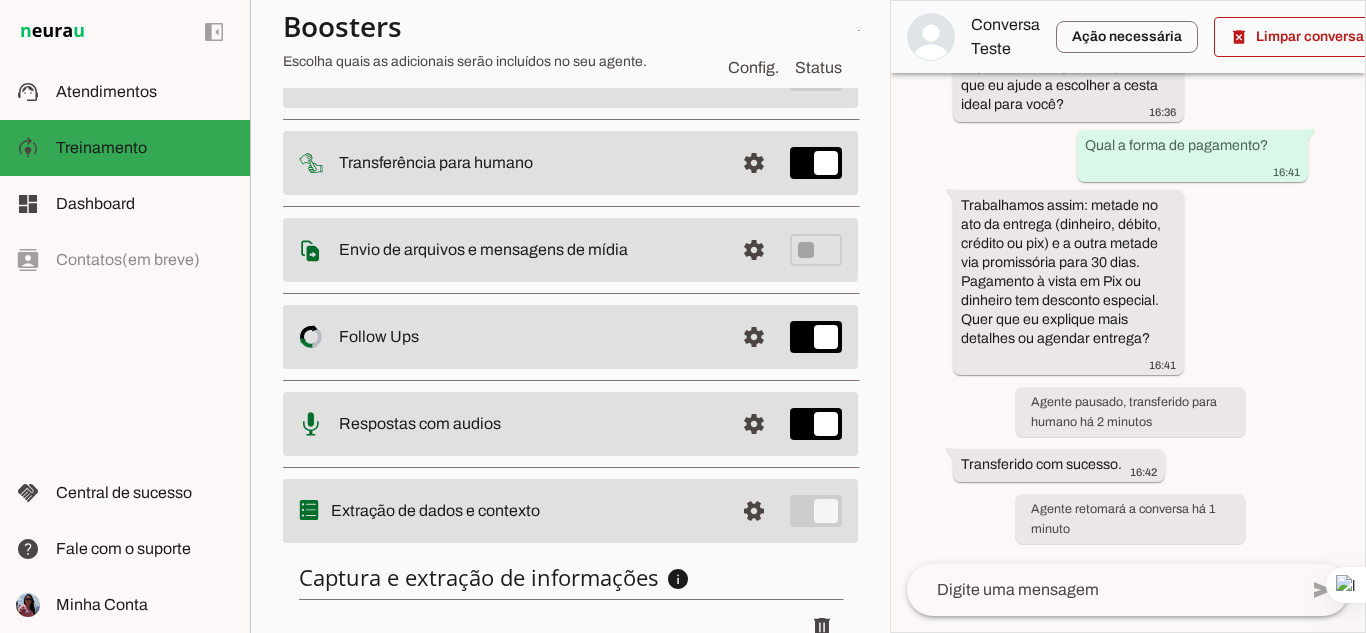 scroll, scrollTop: 179, scrollLeft: 0, axis: vertical 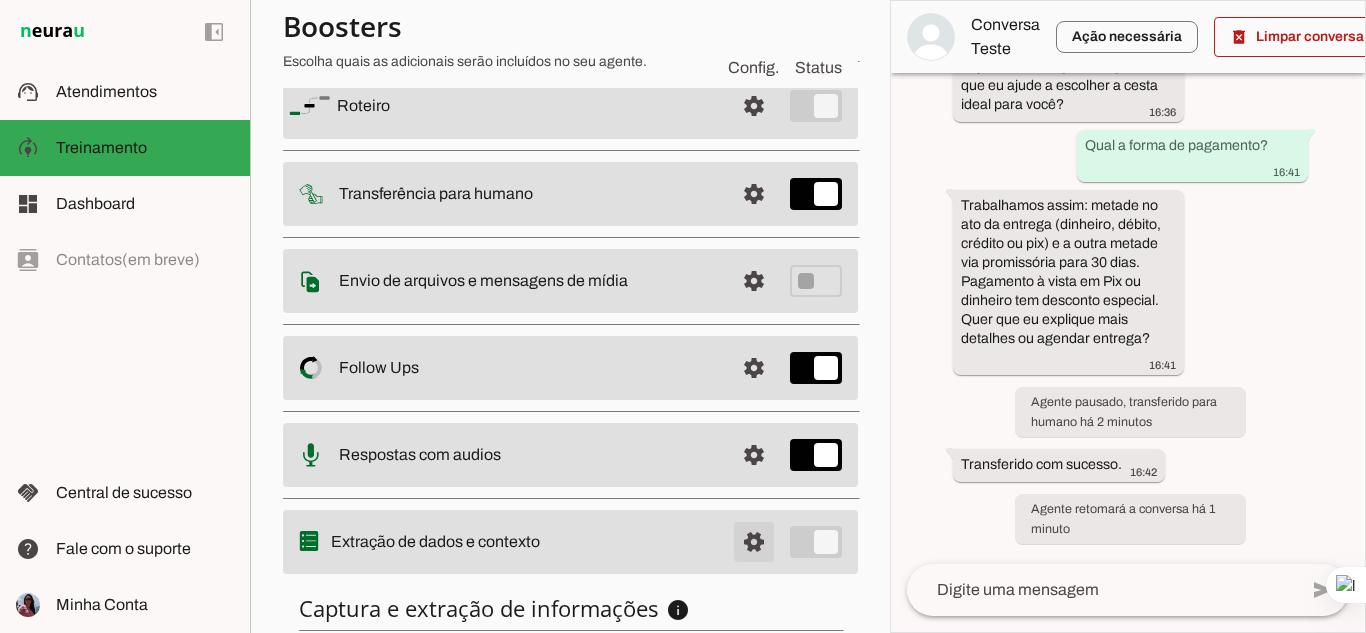 click at bounding box center [754, 106] 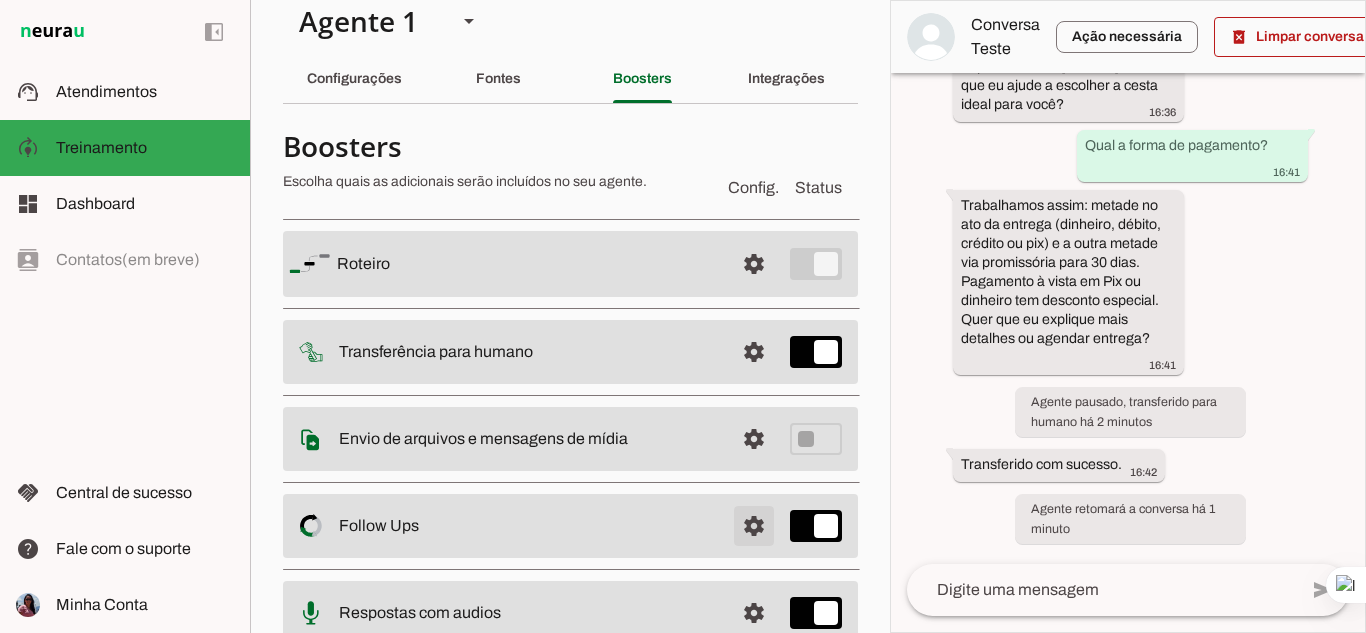 scroll, scrollTop: 0, scrollLeft: 0, axis: both 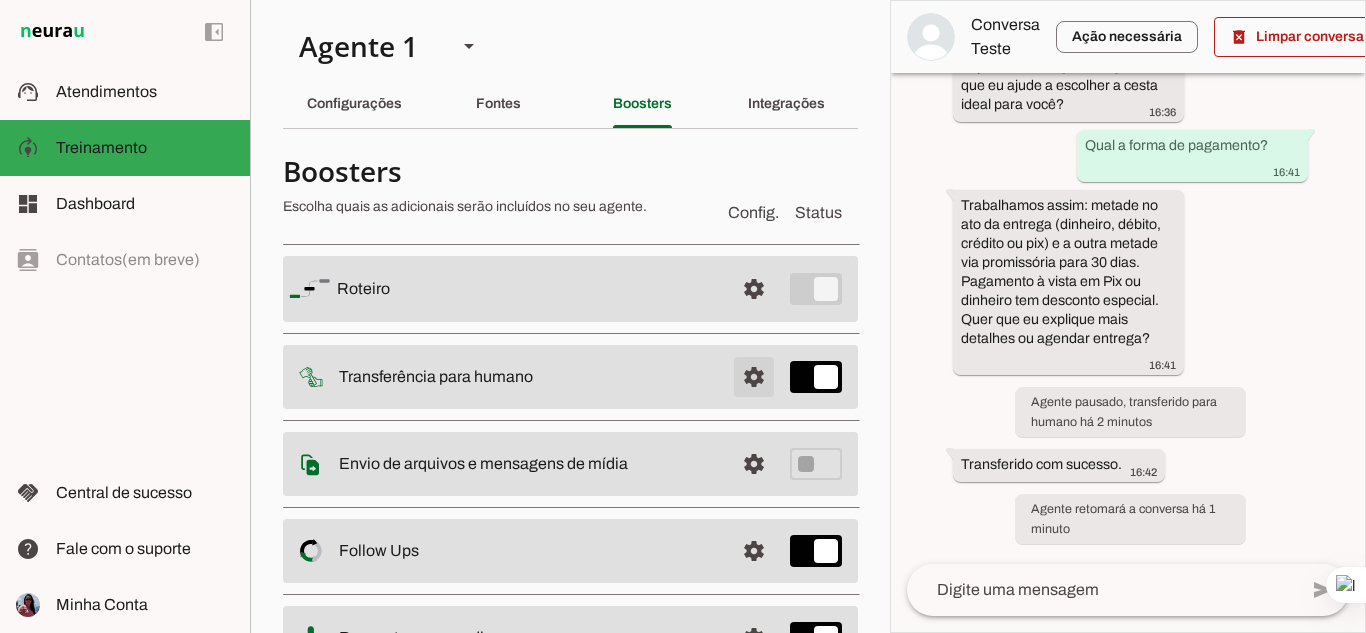 click at bounding box center [754, 289] 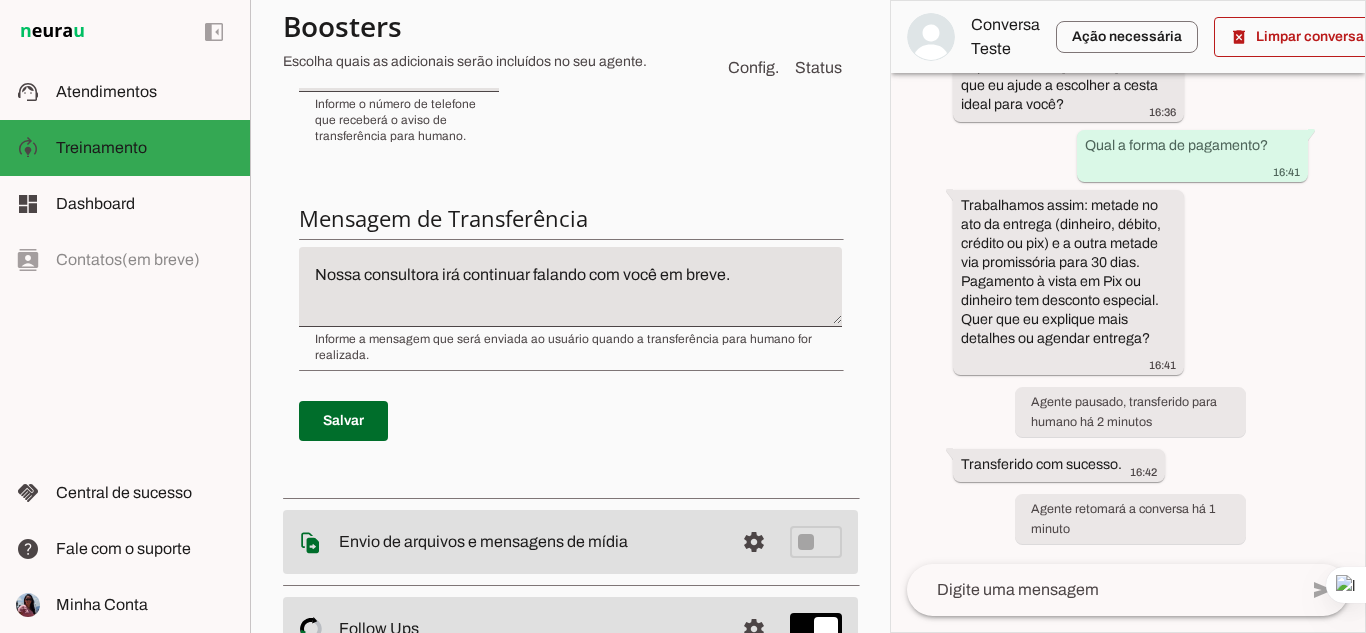 scroll, scrollTop: 800, scrollLeft: 0, axis: vertical 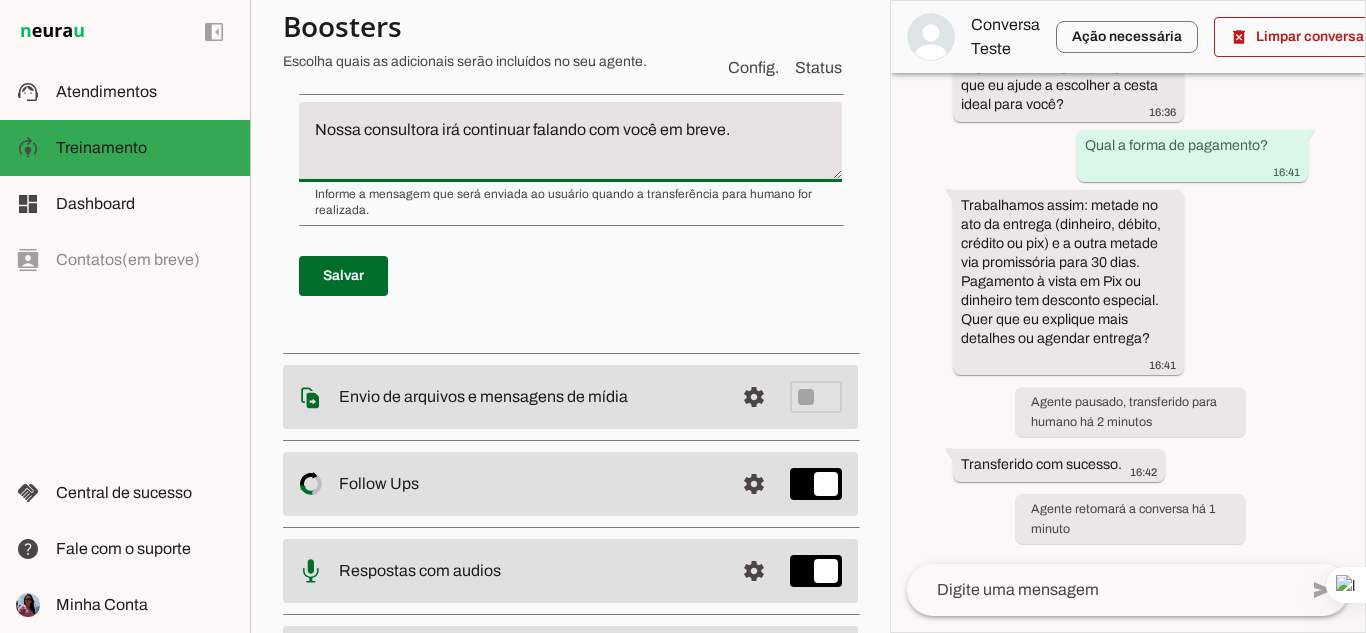 click on "Nossa consultora irá continuar falando com você em breve." 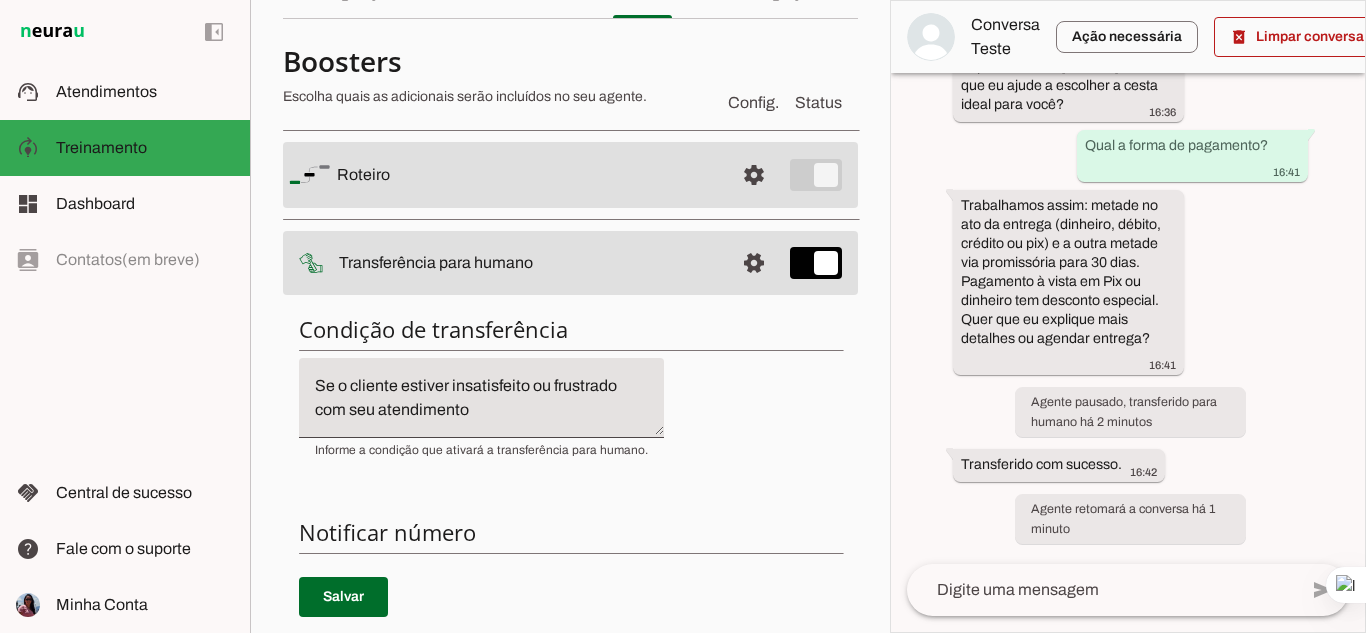 scroll, scrollTop: 0, scrollLeft: 0, axis: both 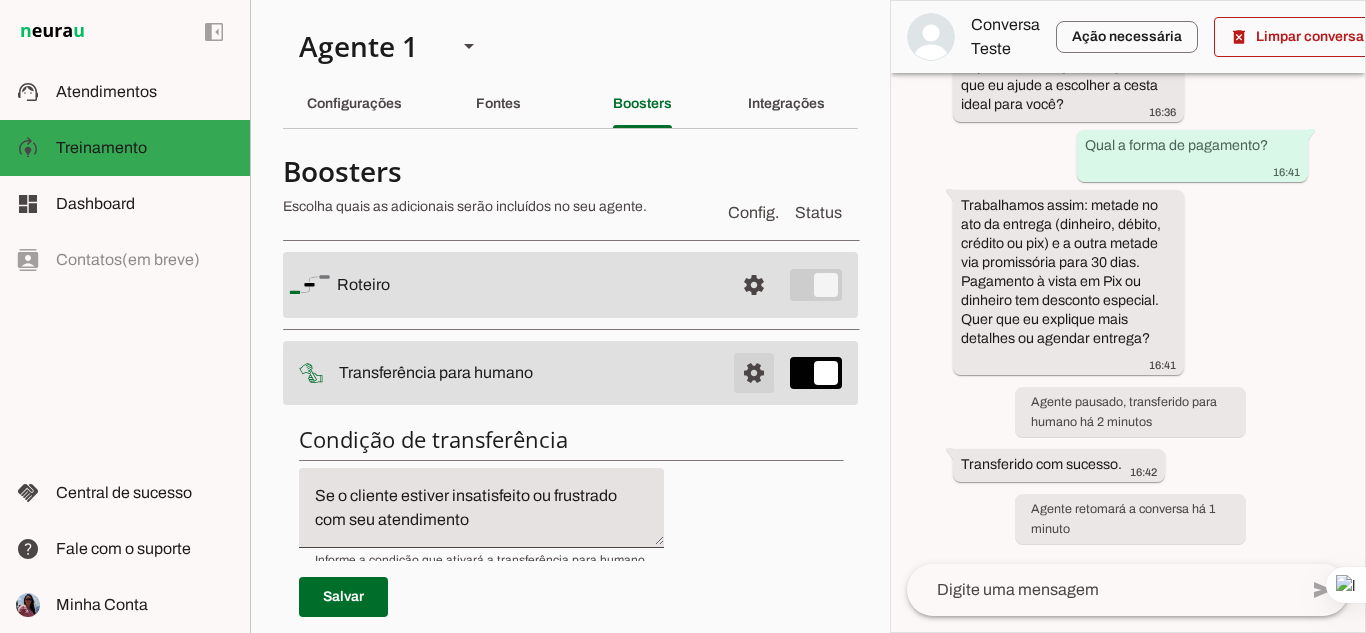 click at bounding box center (754, 285) 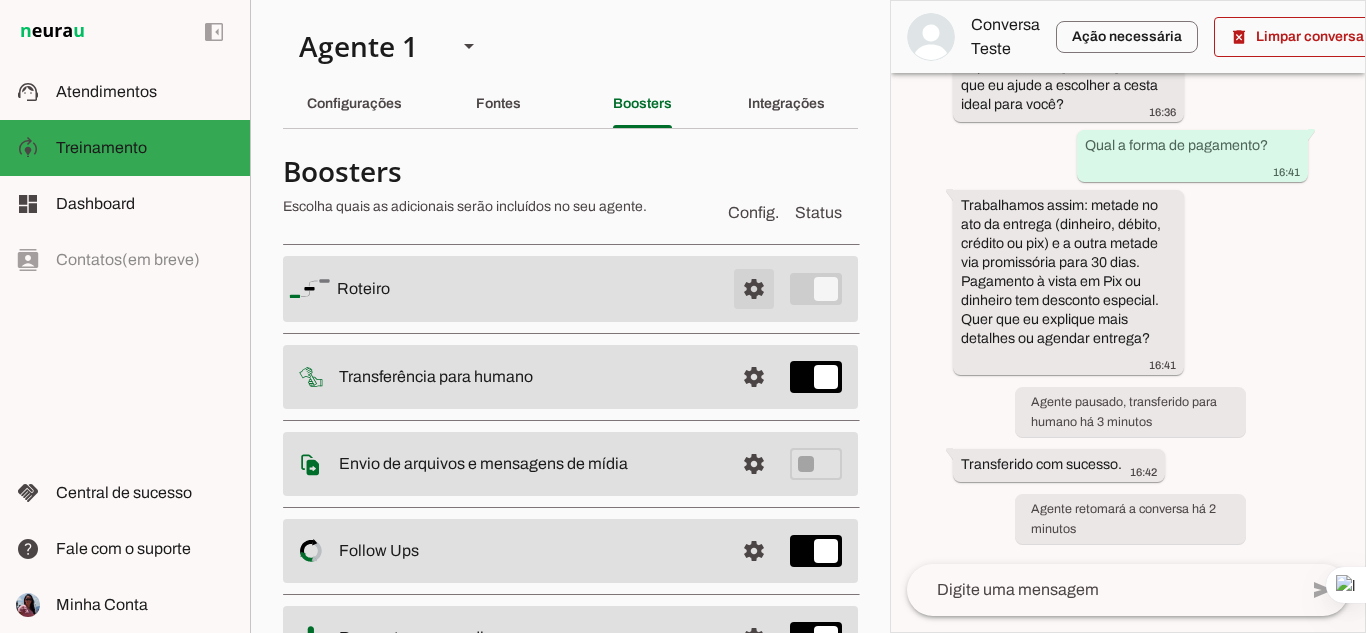 click at bounding box center [754, 289] 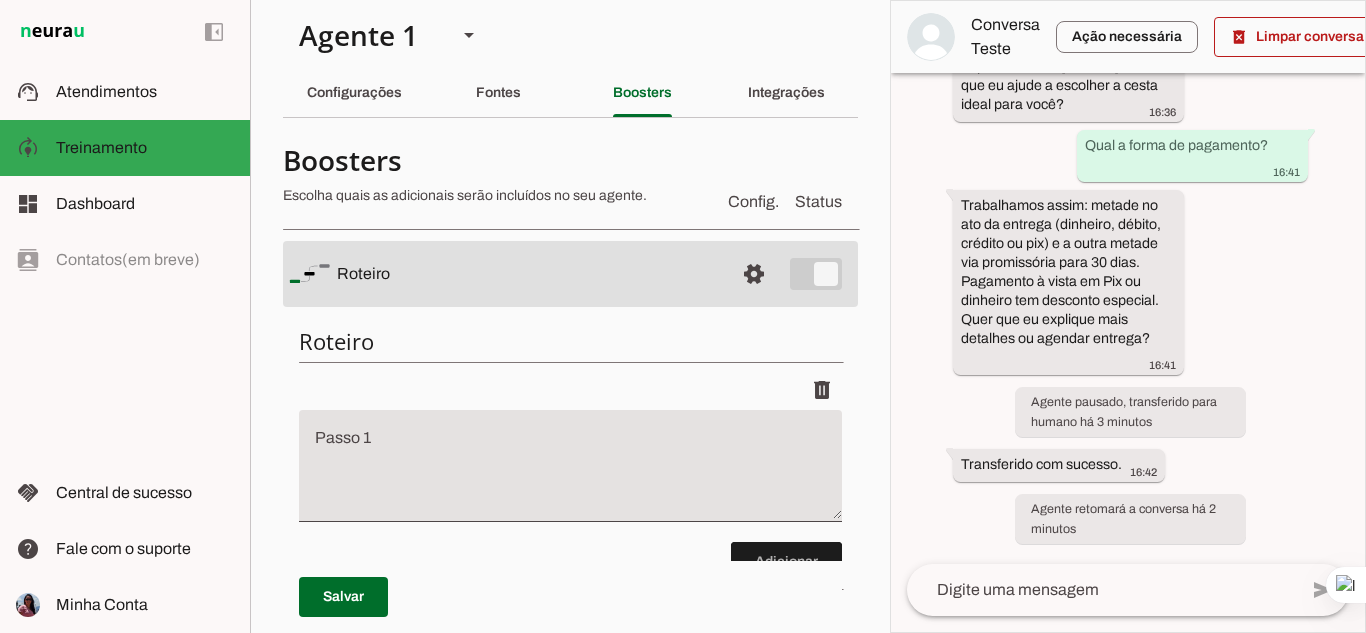 scroll, scrollTop: 0, scrollLeft: 0, axis: both 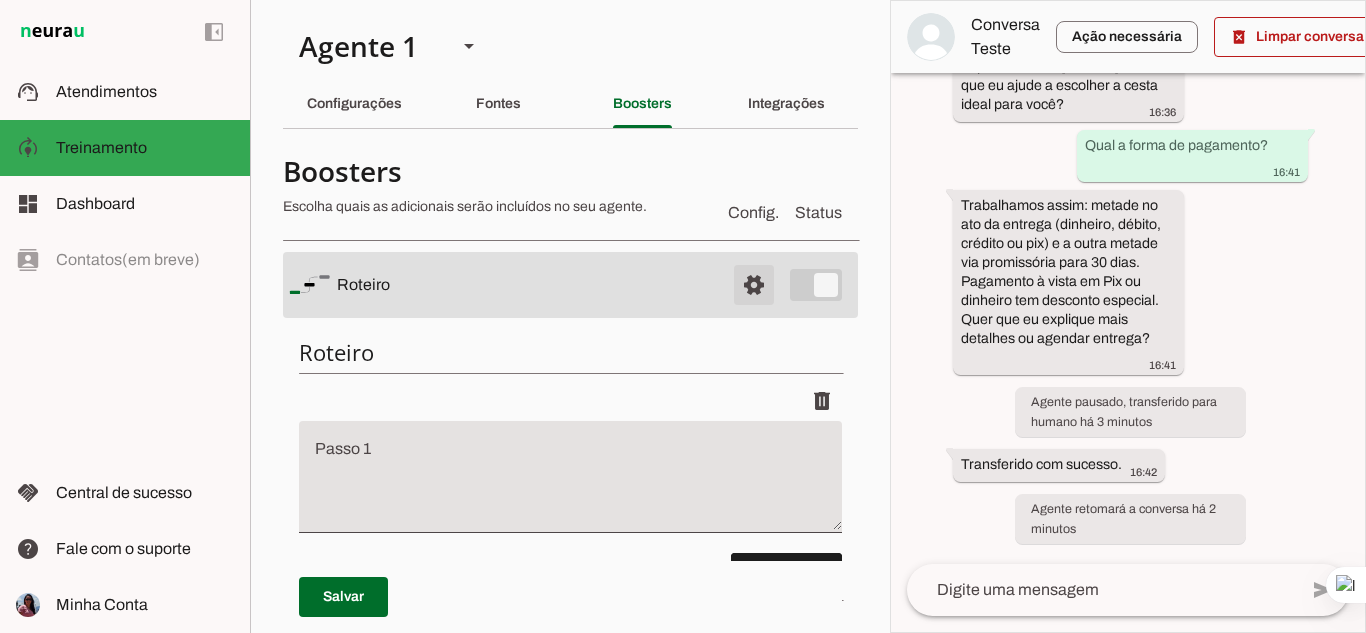 click at bounding box center [754, 285] 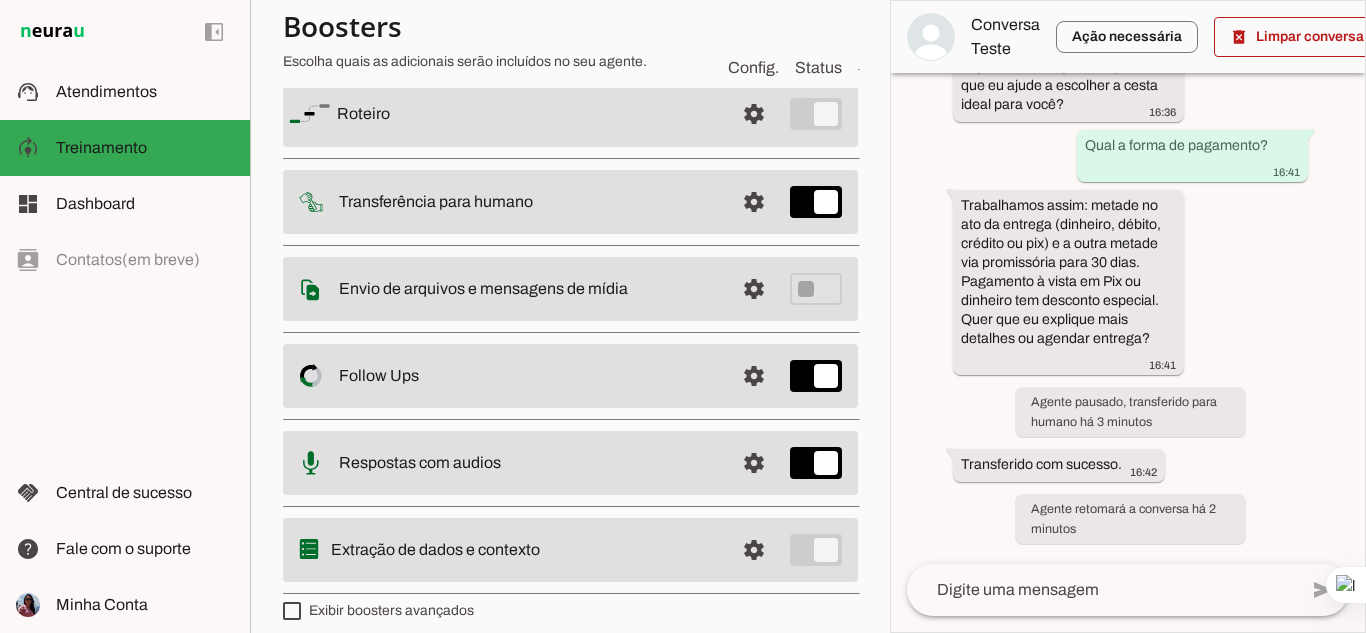 scroll, scrollTop: 192, scrollLeft: 0, axis: vertical 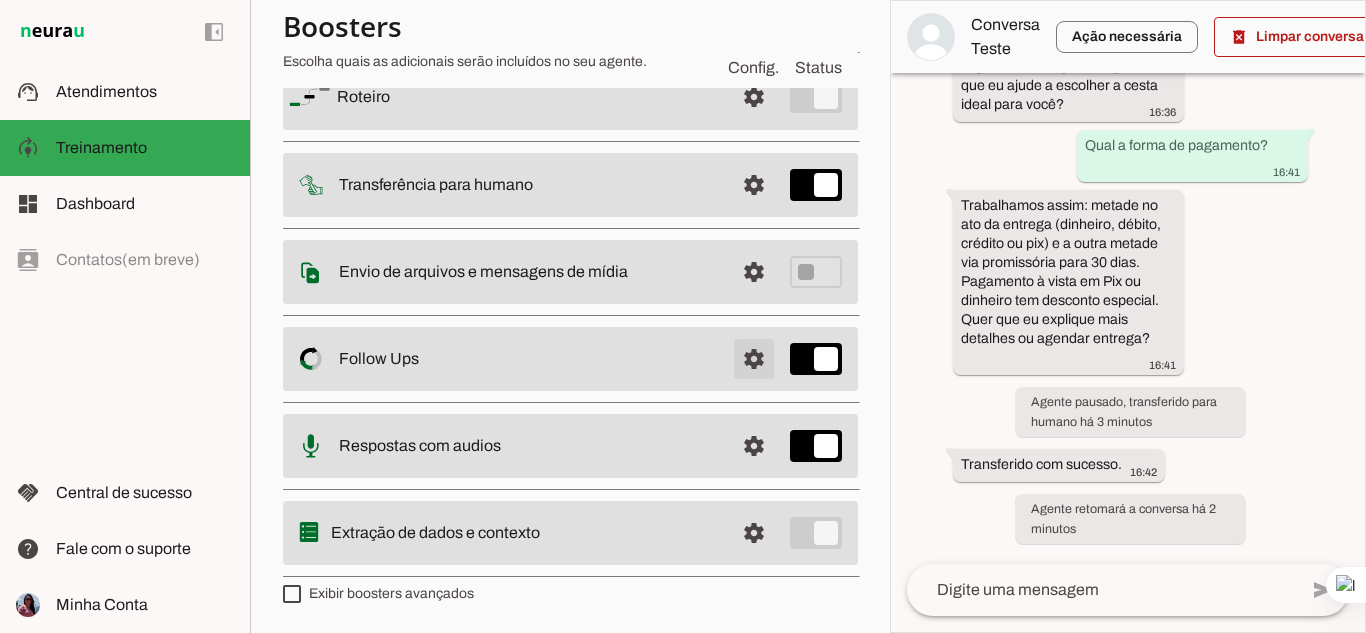 click at bounding box center (754, 97) 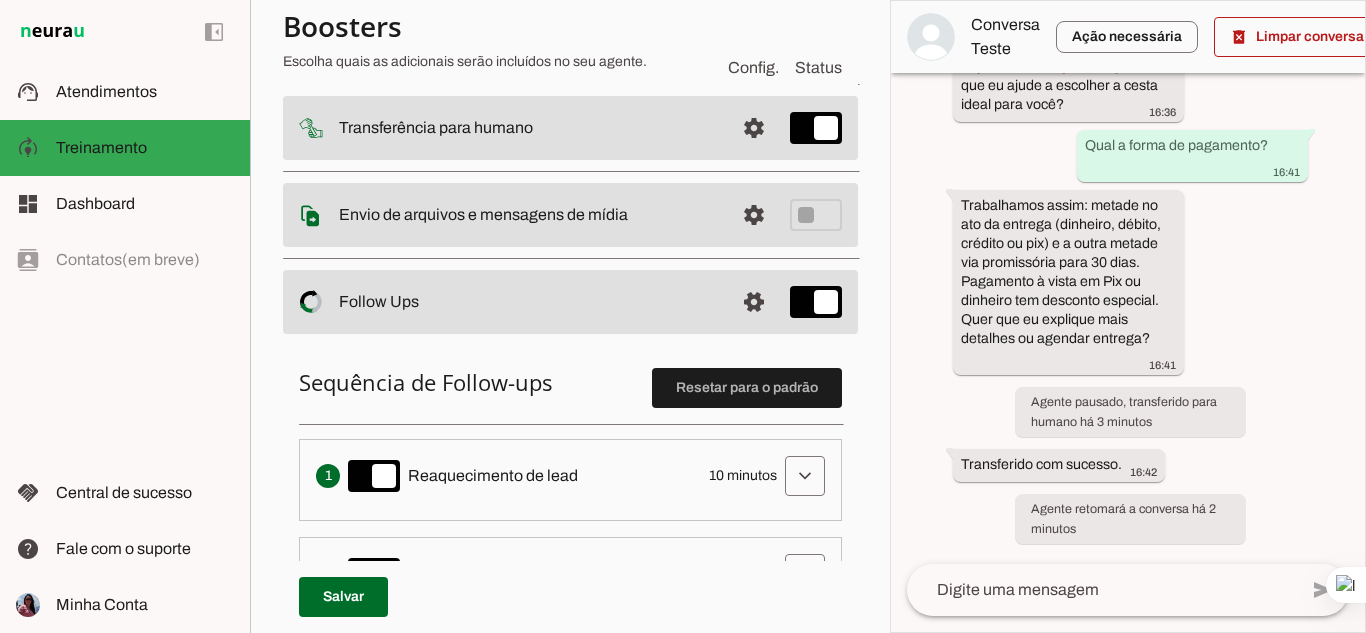 scroll, scrollTop: 202, scrollLeft: 0, axis: vertical 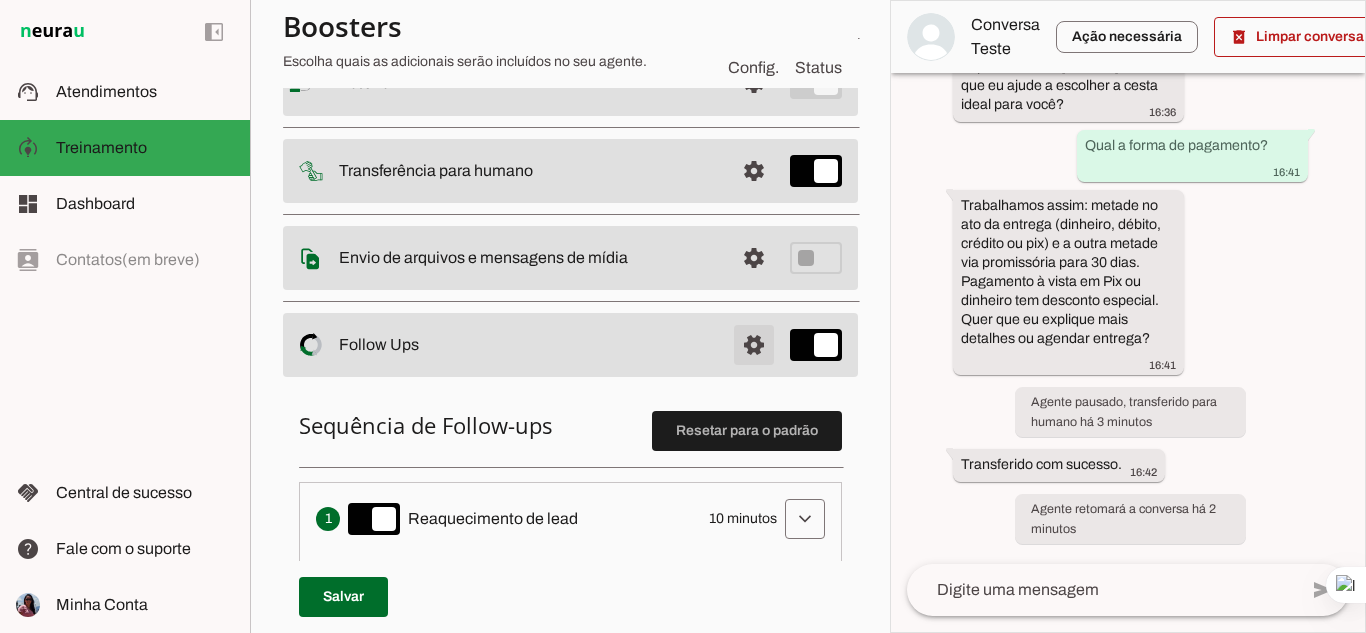 click at bounding box center (754, 83) 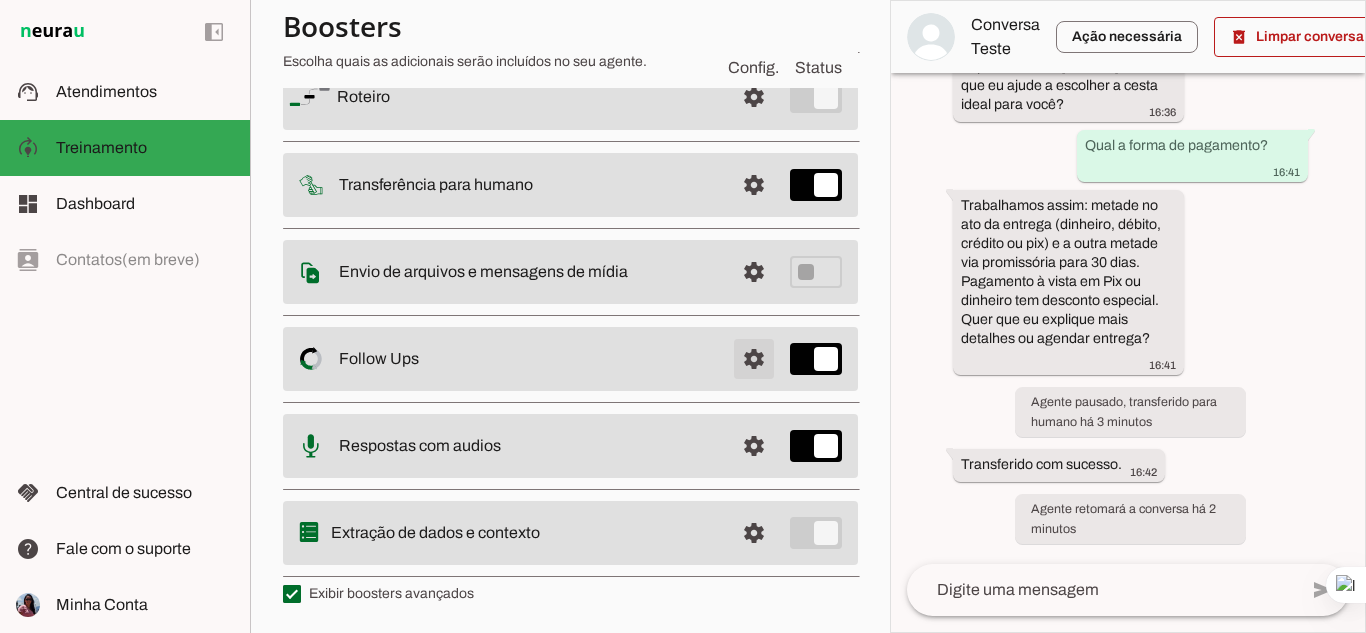 scroll, scrollTop: 192, scrollLeft: 0, axis: vertical 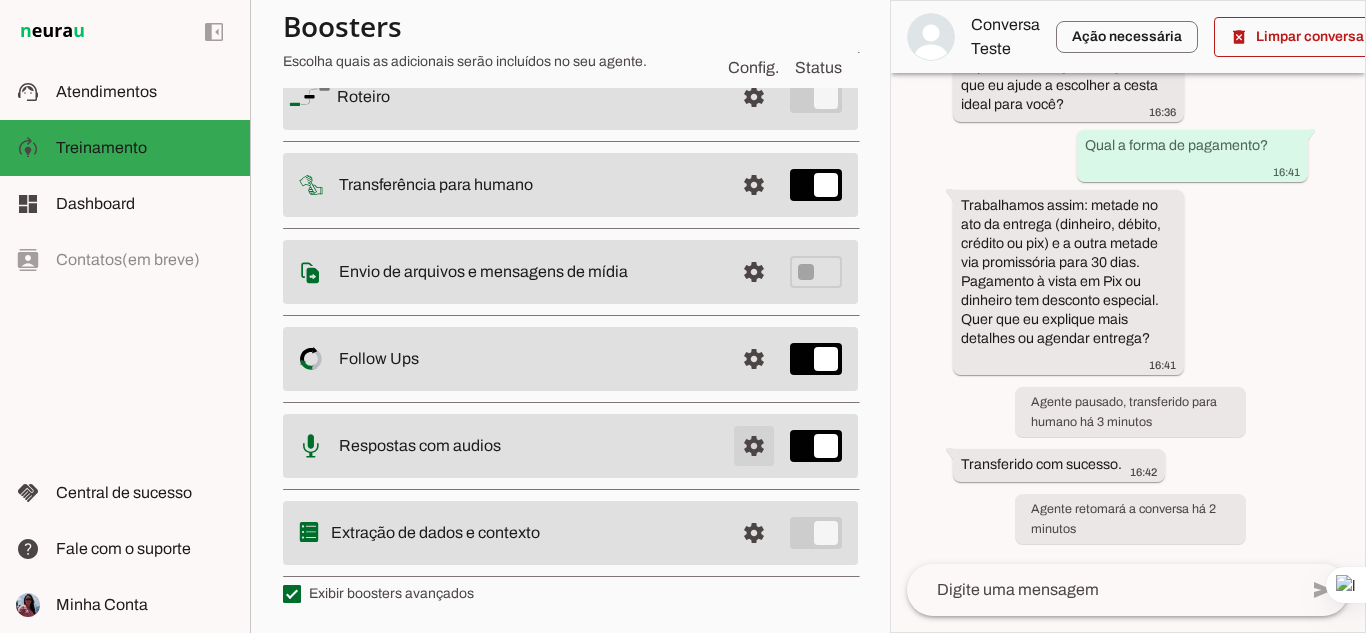click at bounding box center [754, 97] 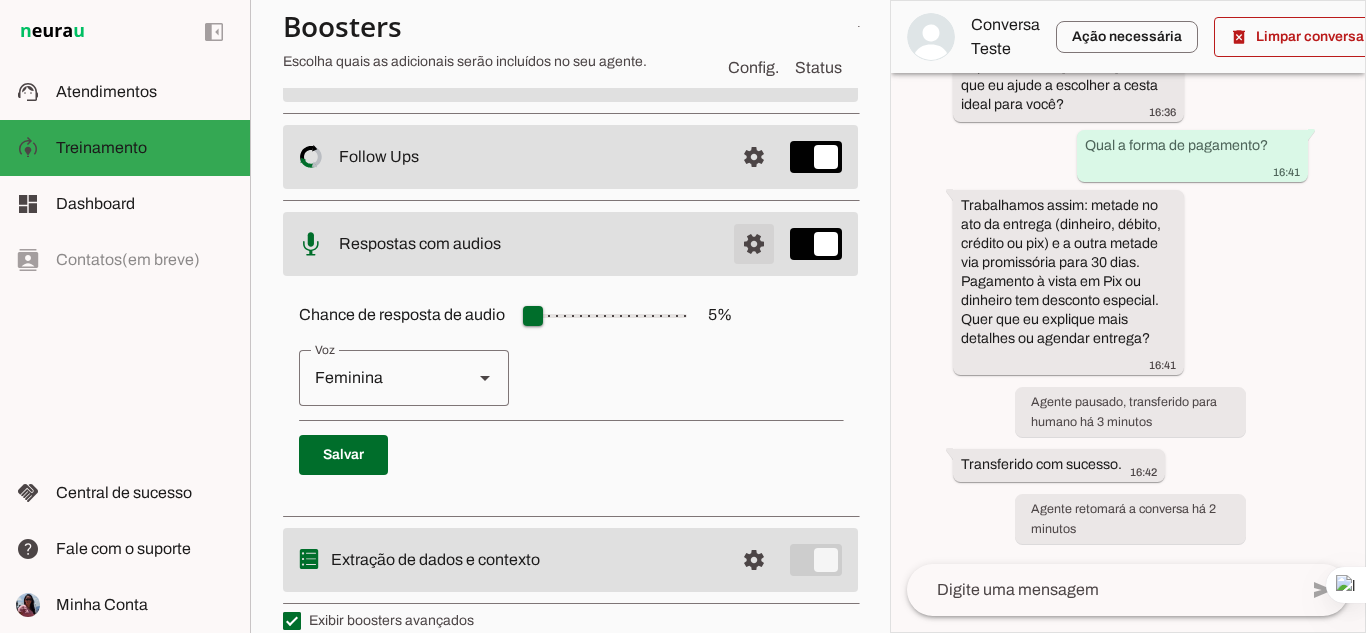 scroll, scrollTop: 417, scrollLeft: 0, axis: vertical 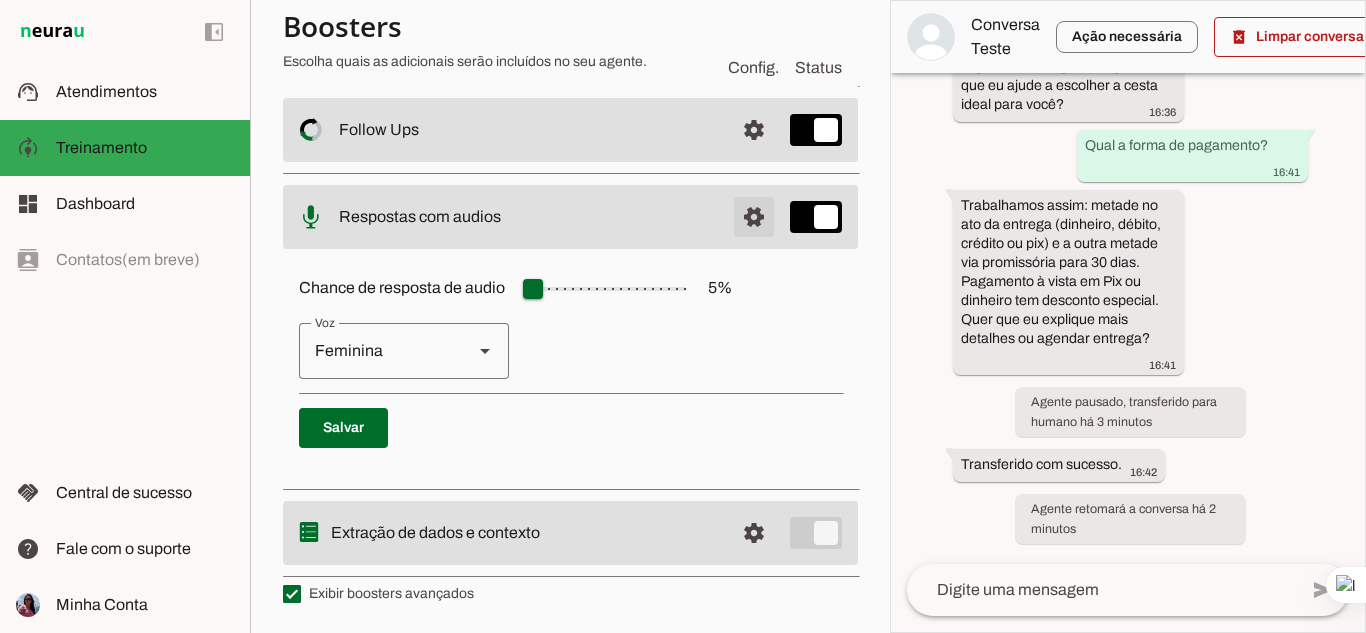 click at bounding box center [754, -132] 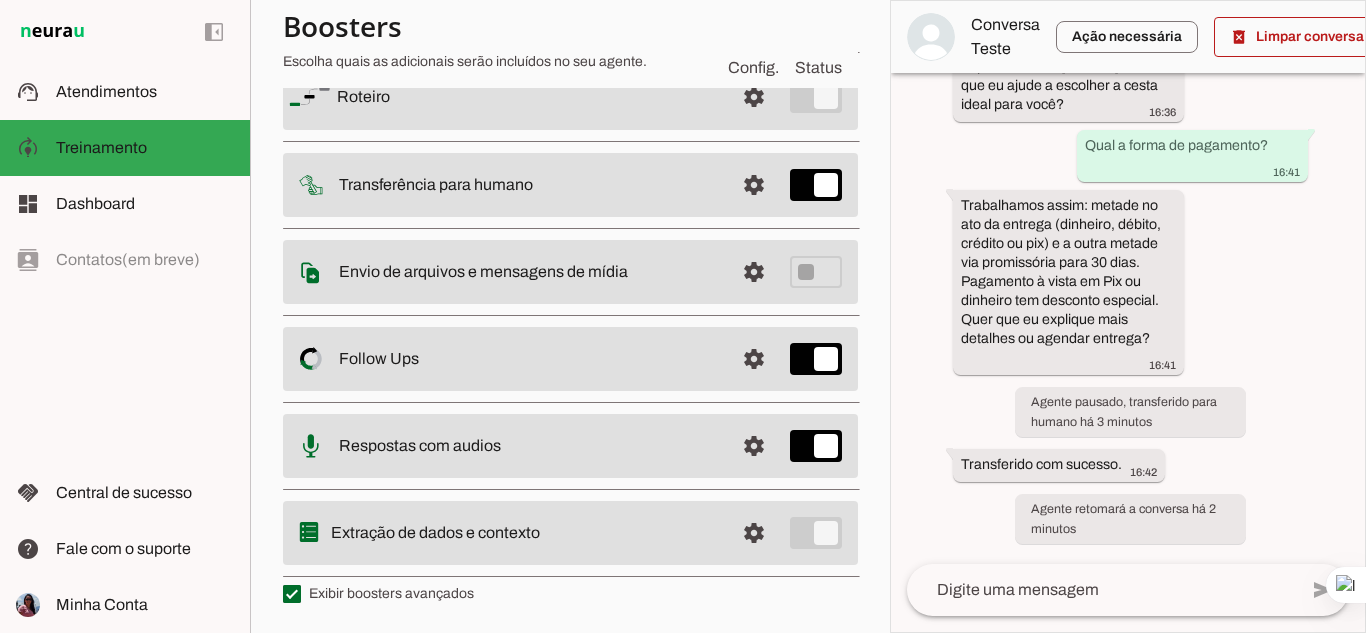 scroll, scrollTop: 192, scrollLeft: 0, axis: vertical 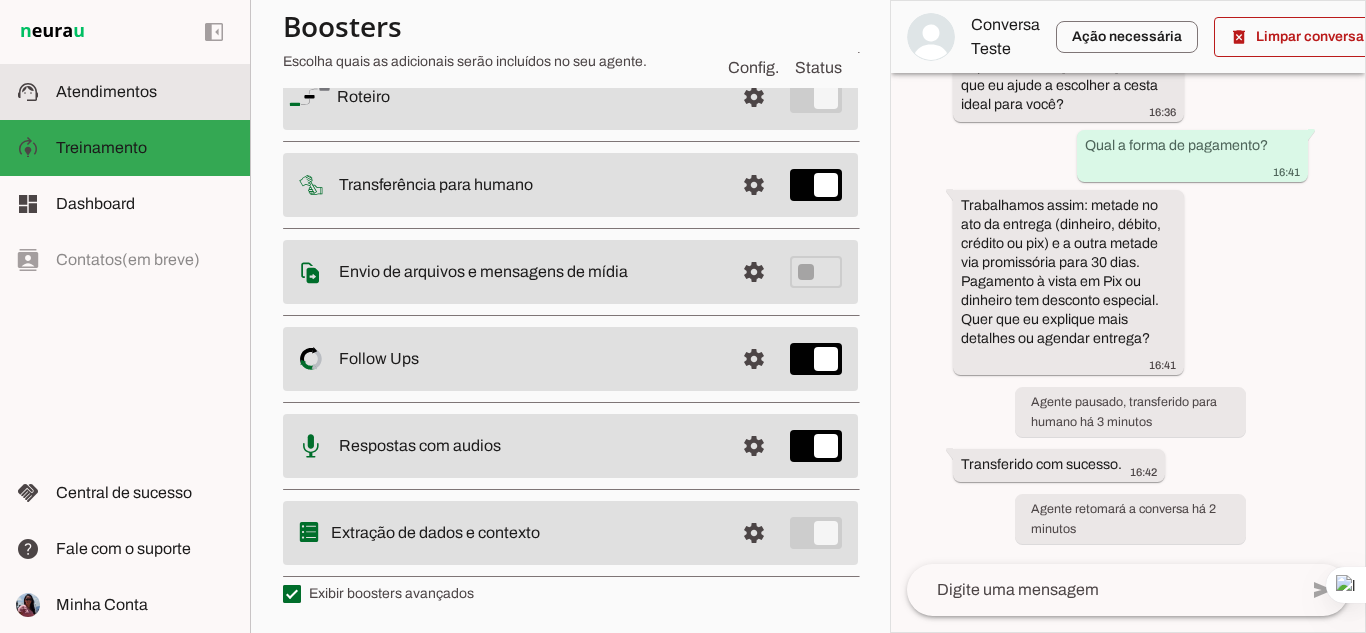 click on "Atendimentos" 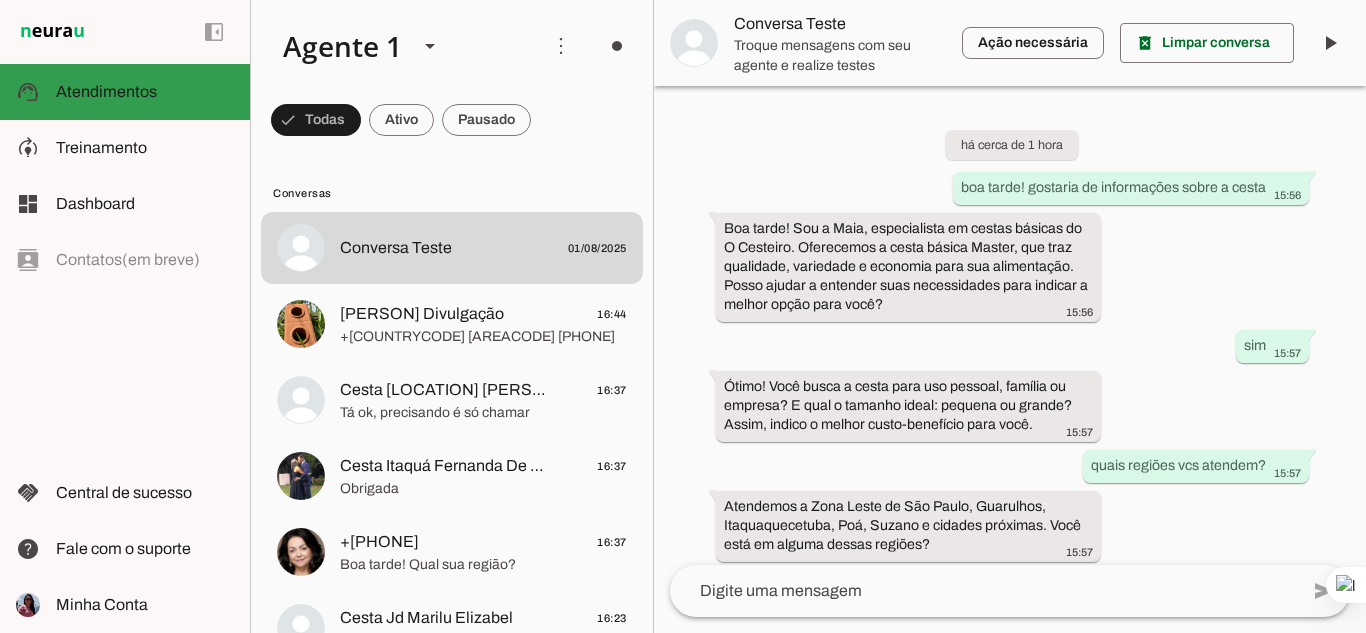 scroll, scrollTop: 1637, scrollLeft: 0, axis: vertical 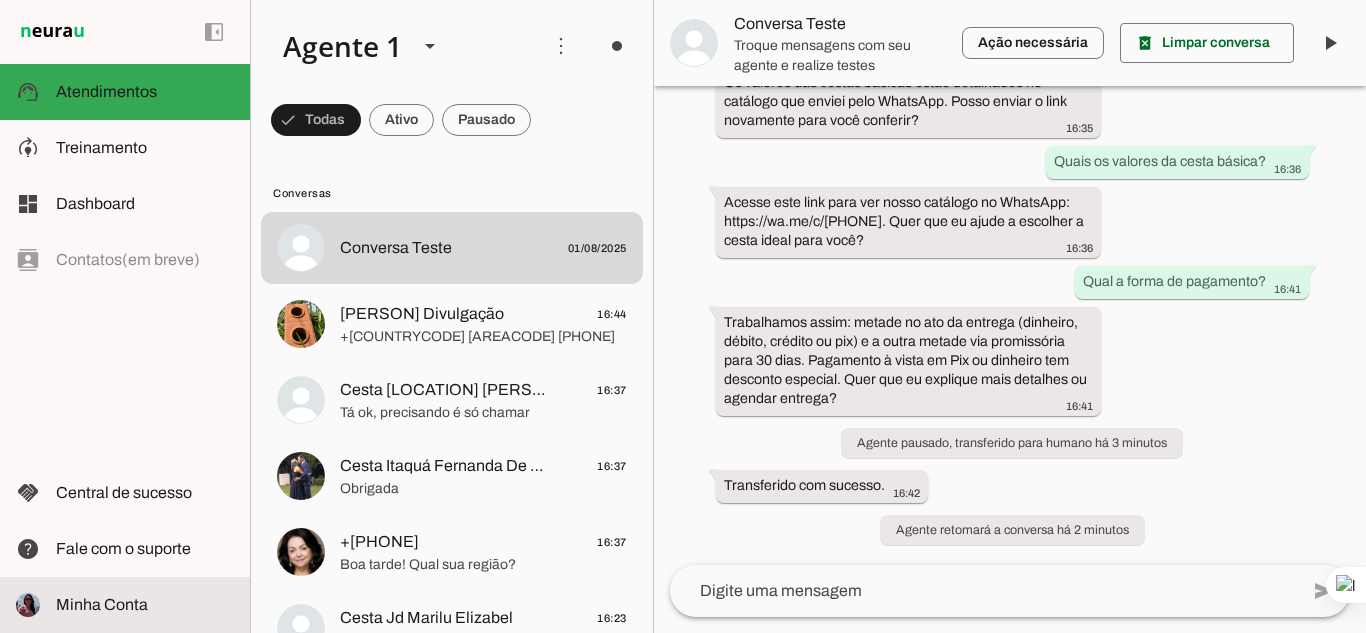 click on "Minha Conta" 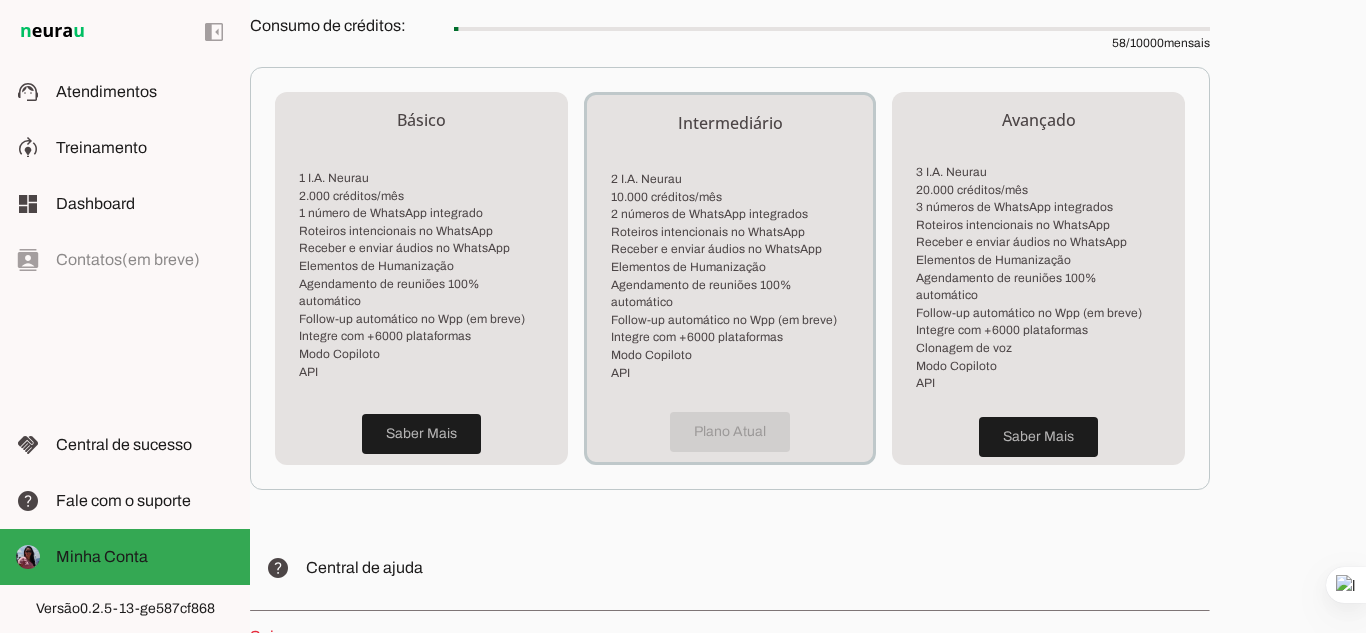 scroll, scrollTop: 500, scrollLeft: 0, axis: vertical 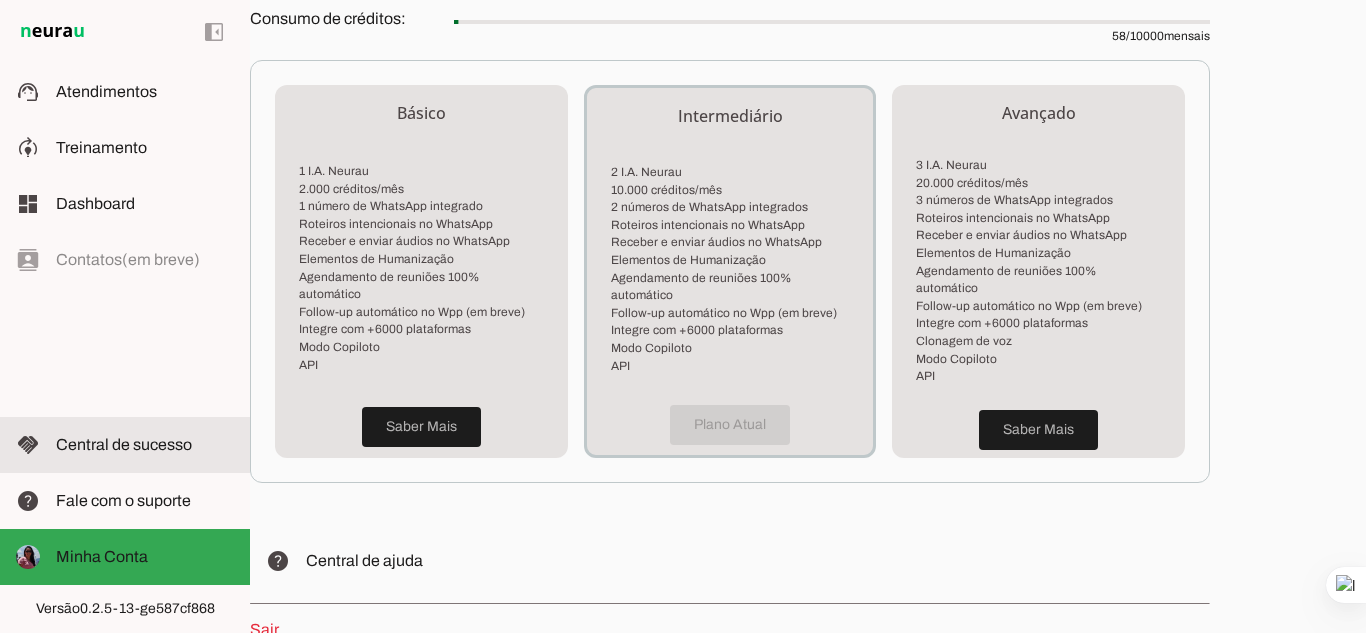 click on "Central de sucesso" 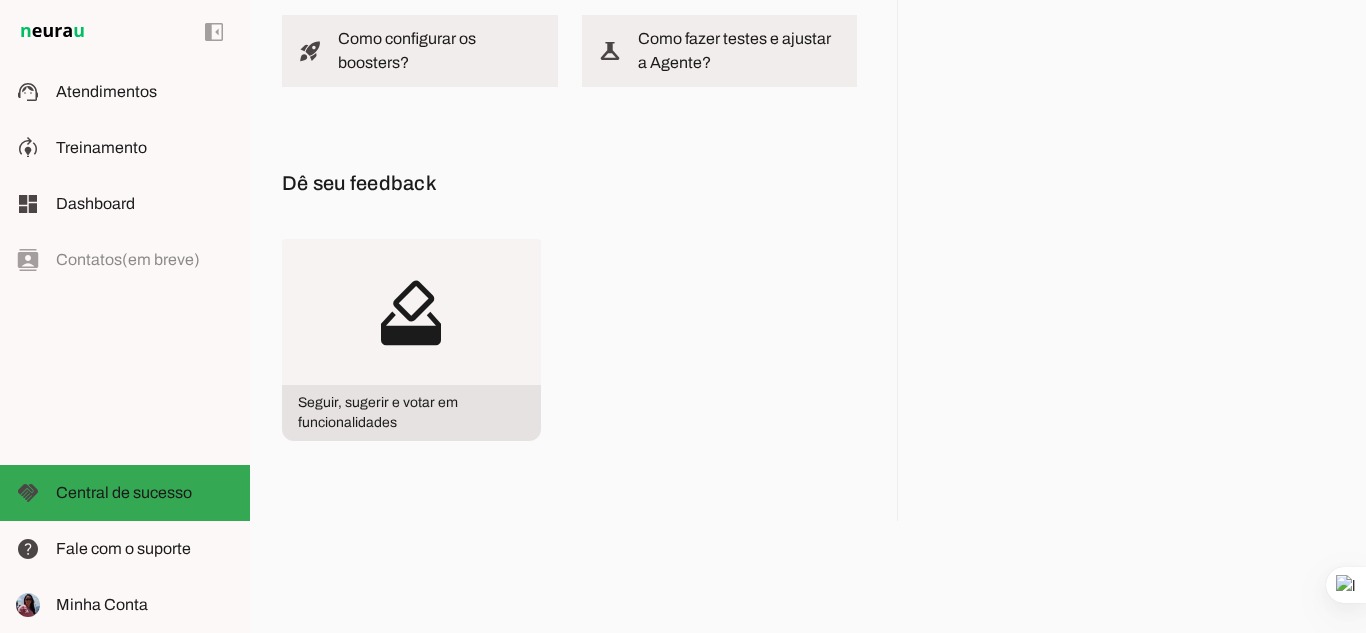 scroll, scrollTop: 0, scrollLeft: 0, axis: both 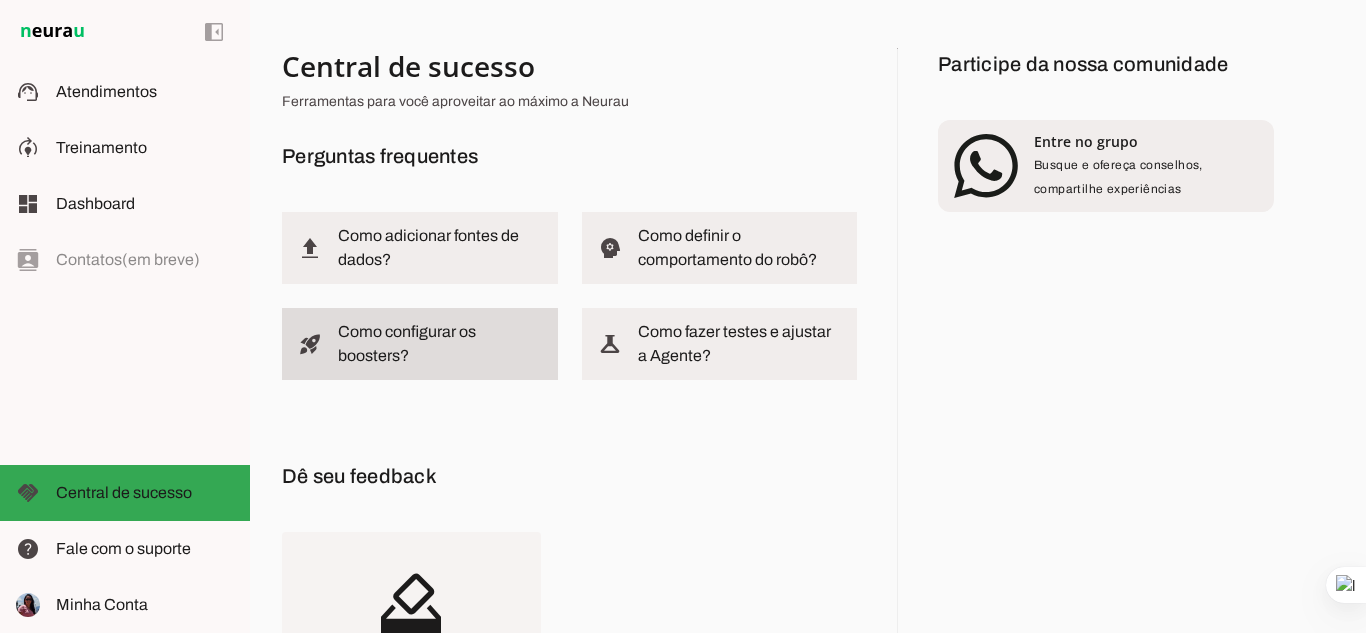 click on "Como configurar os boosters?" at bounding box center [0, 0] 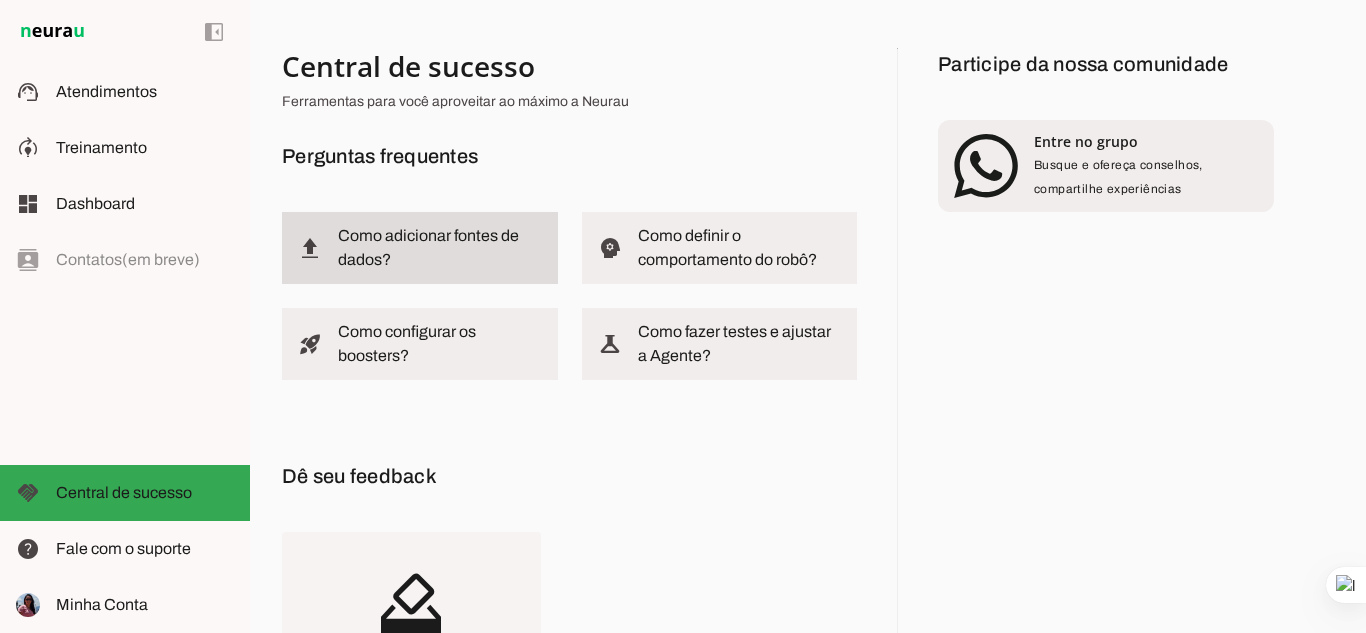 click at bounding box center [440, 248] 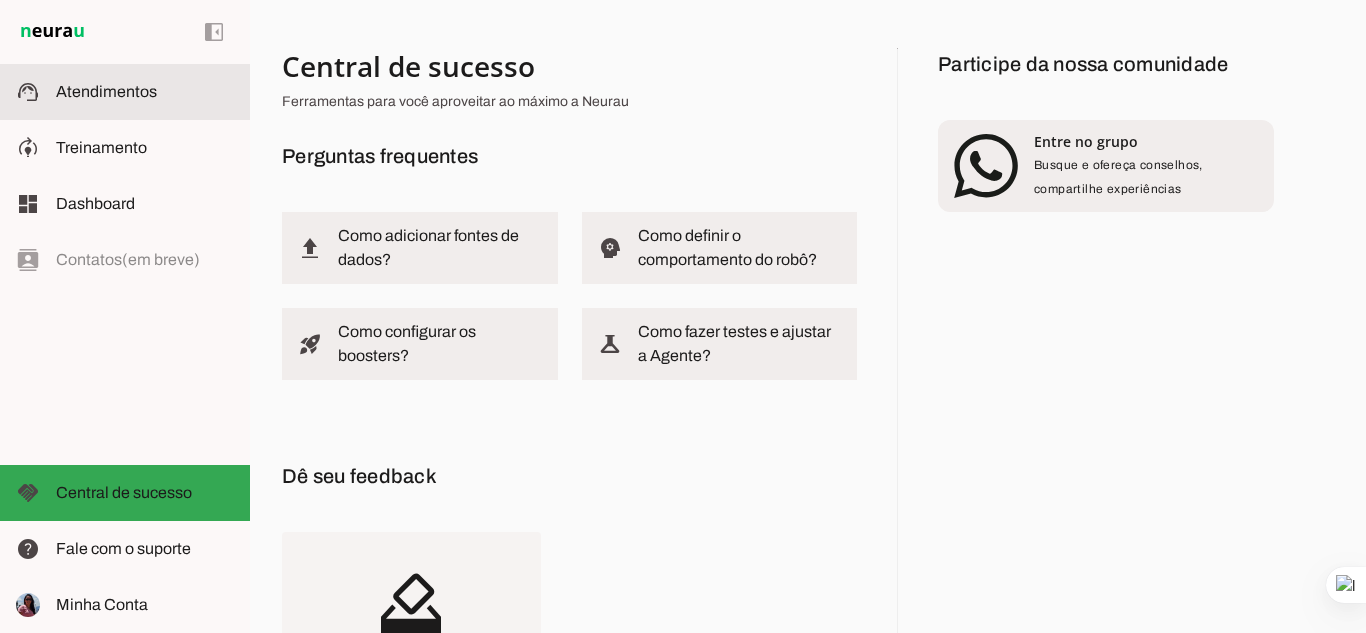 click on "Atendimentos" 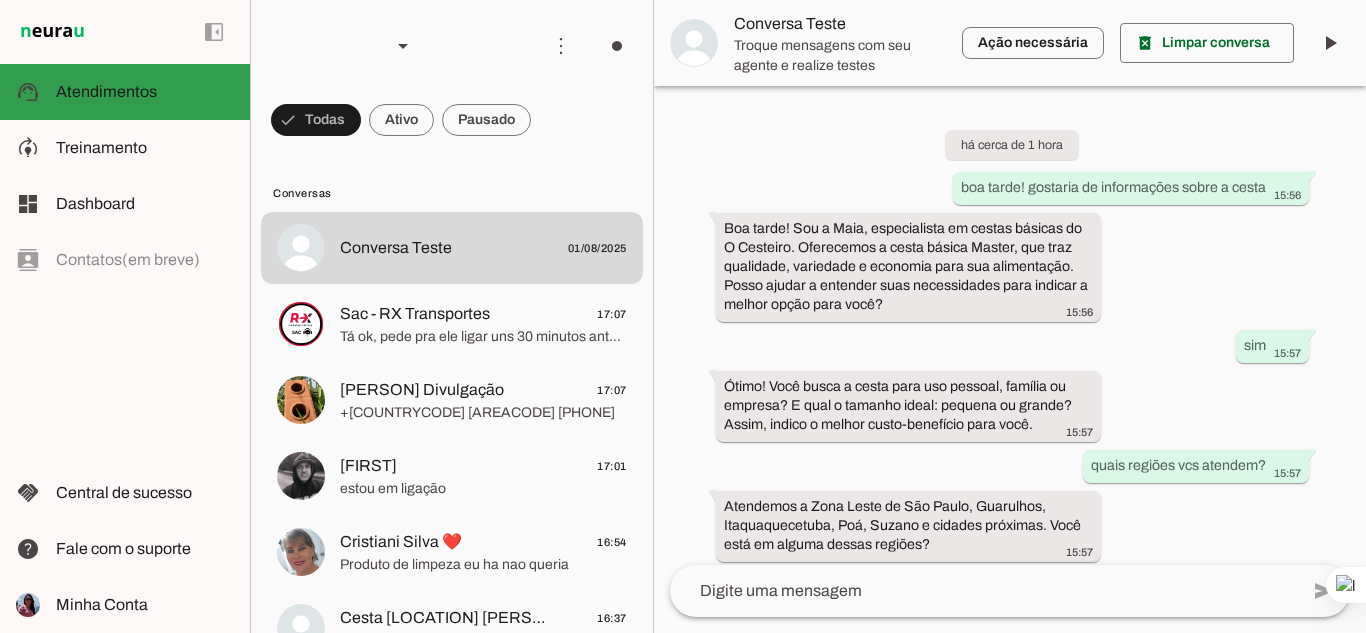 scroll, scrollTop: 1756, scrollLeft: 0, axis: vertical 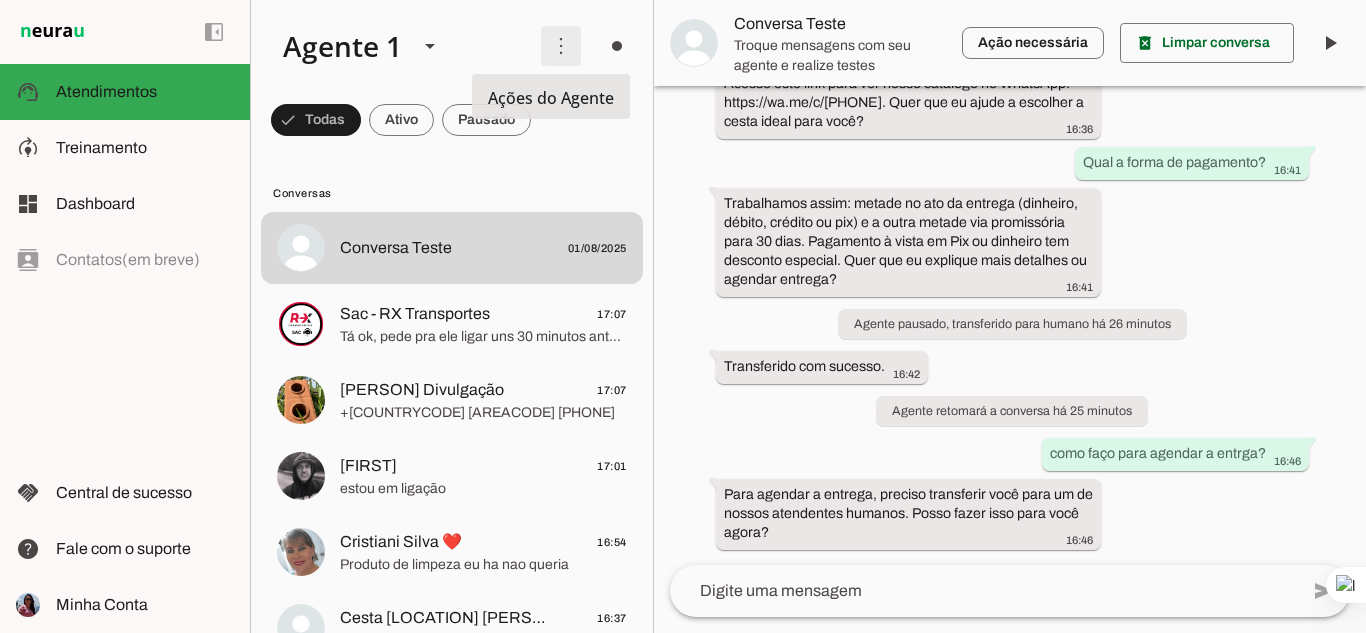 click at bounding box center (561, 46) 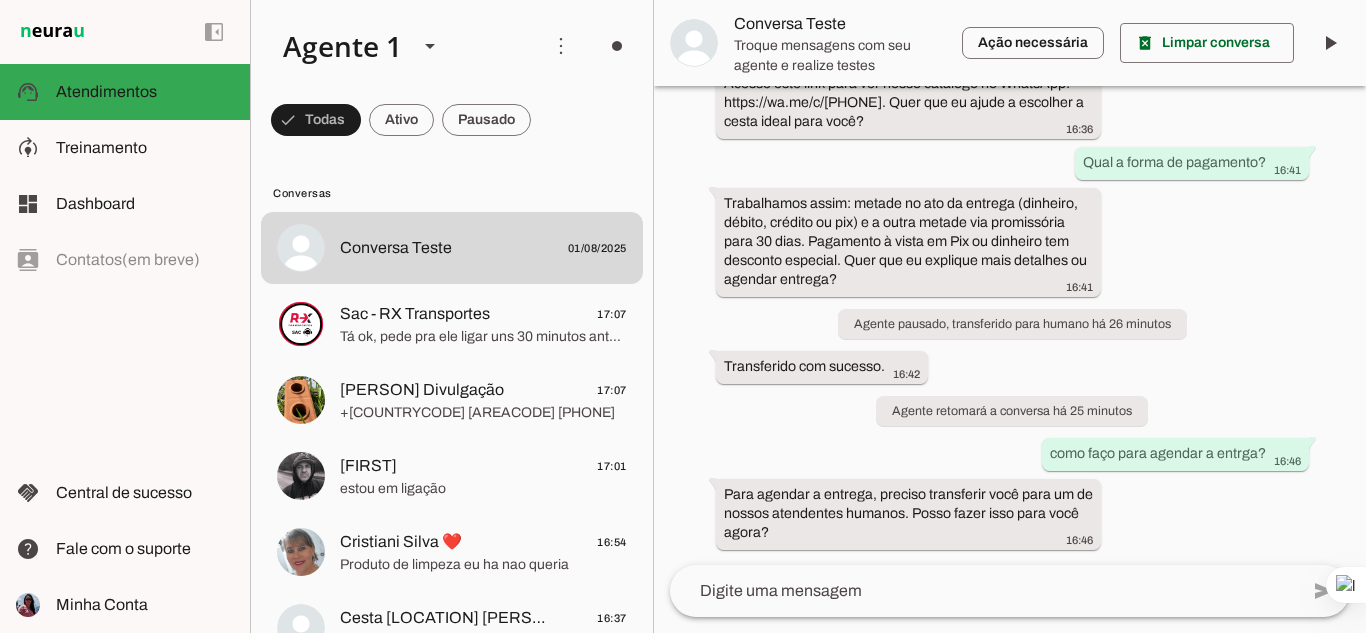 click on "Ativar chats em massa" at bounding box center [0, 0] 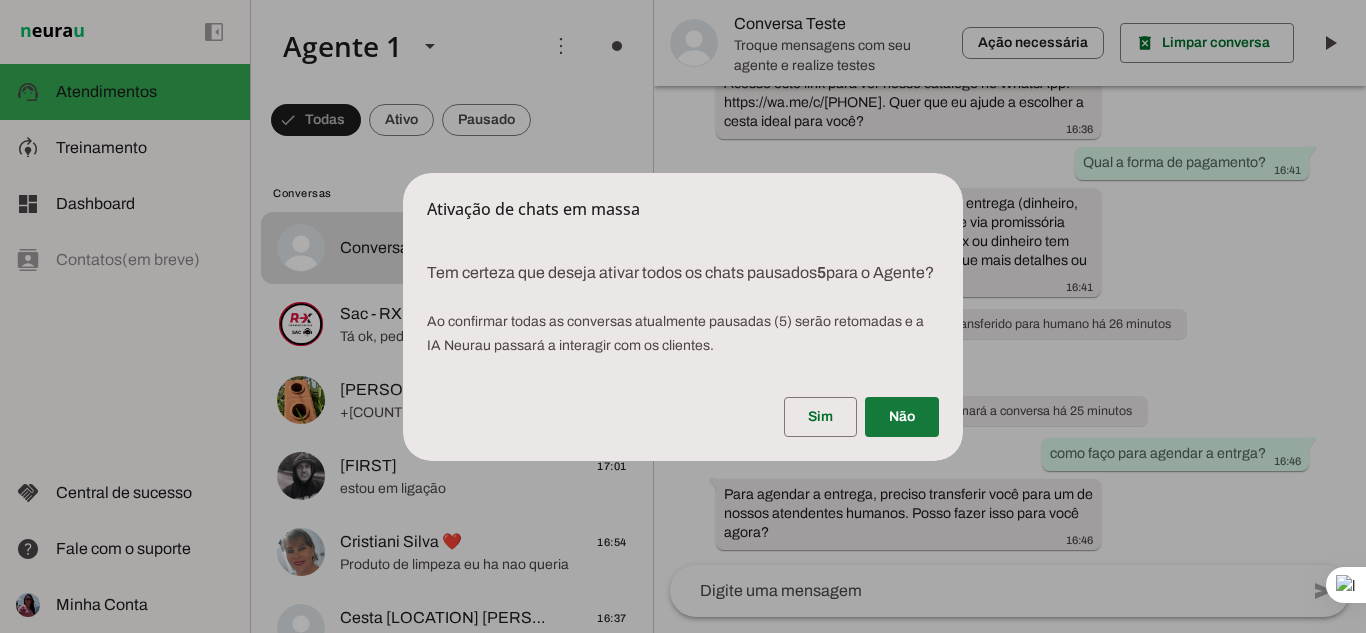 click at bounding box center [902, 417] 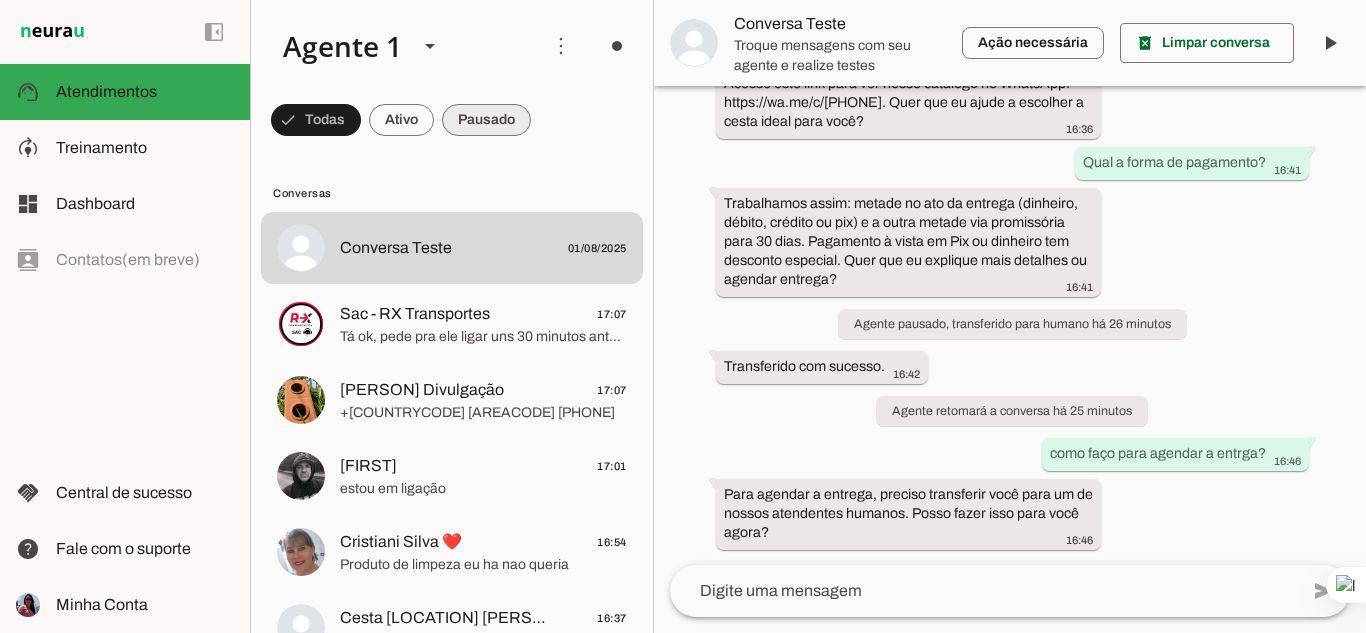 click at bounding box center [316, 120] 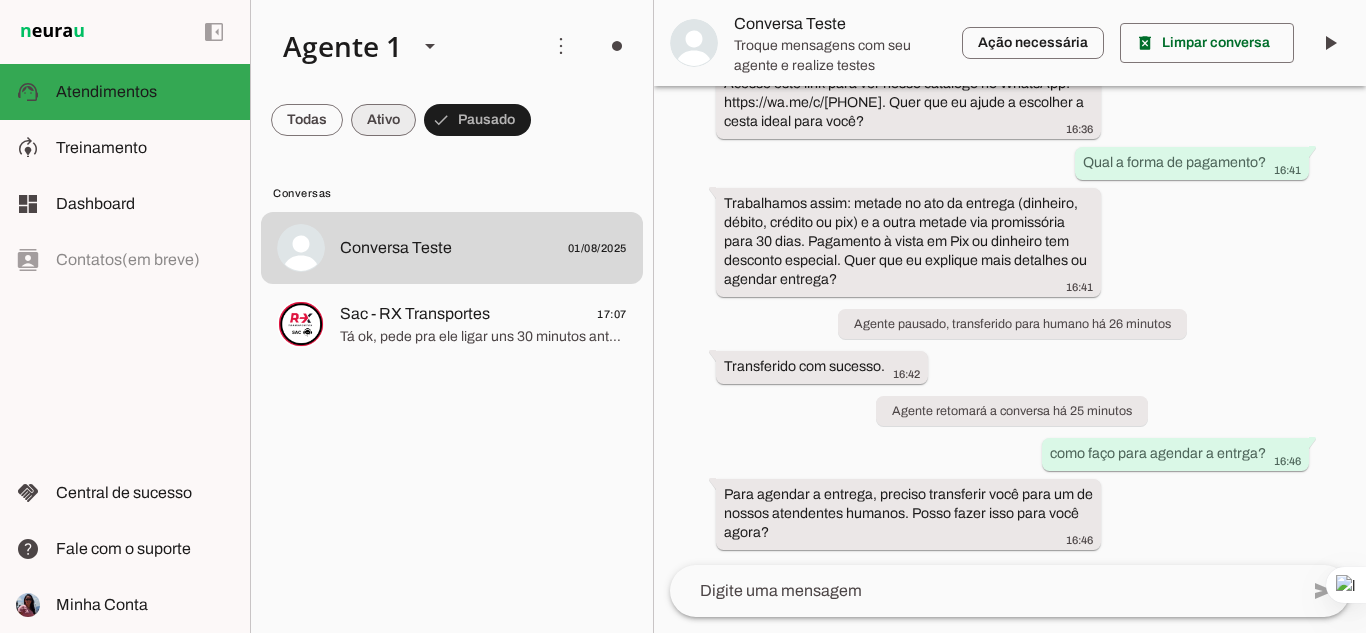 click at bounding box center [307, 120] 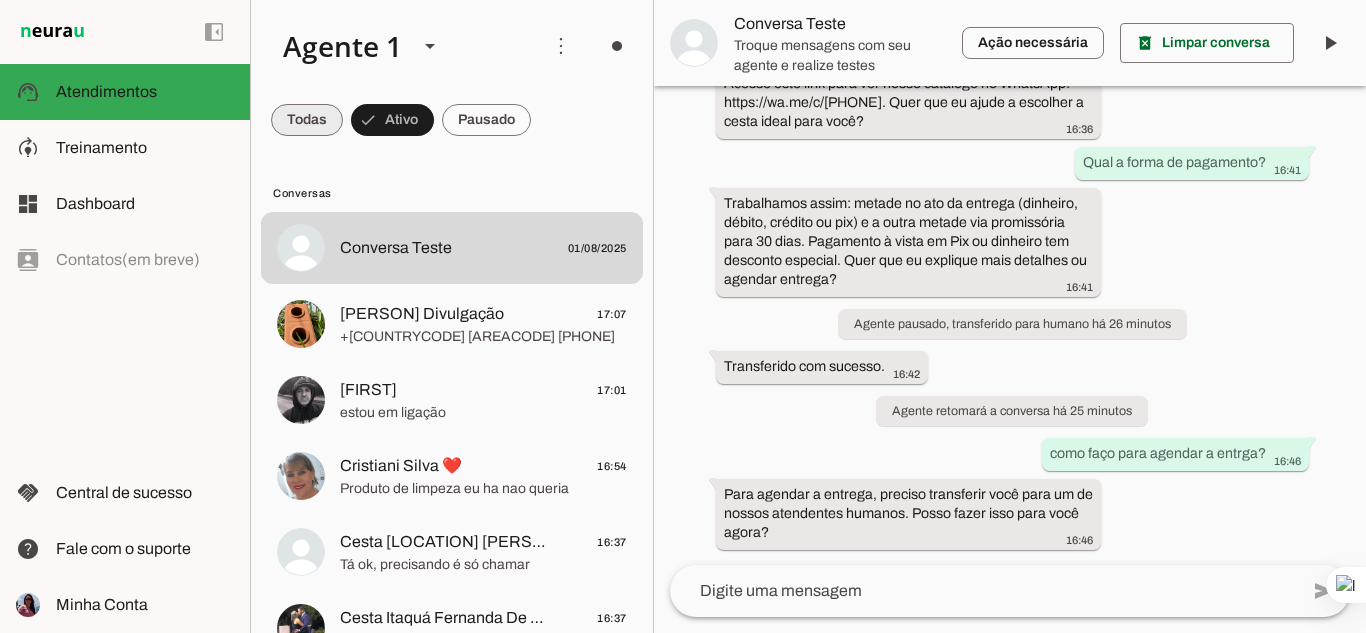 click at bounding box center (307, 120) 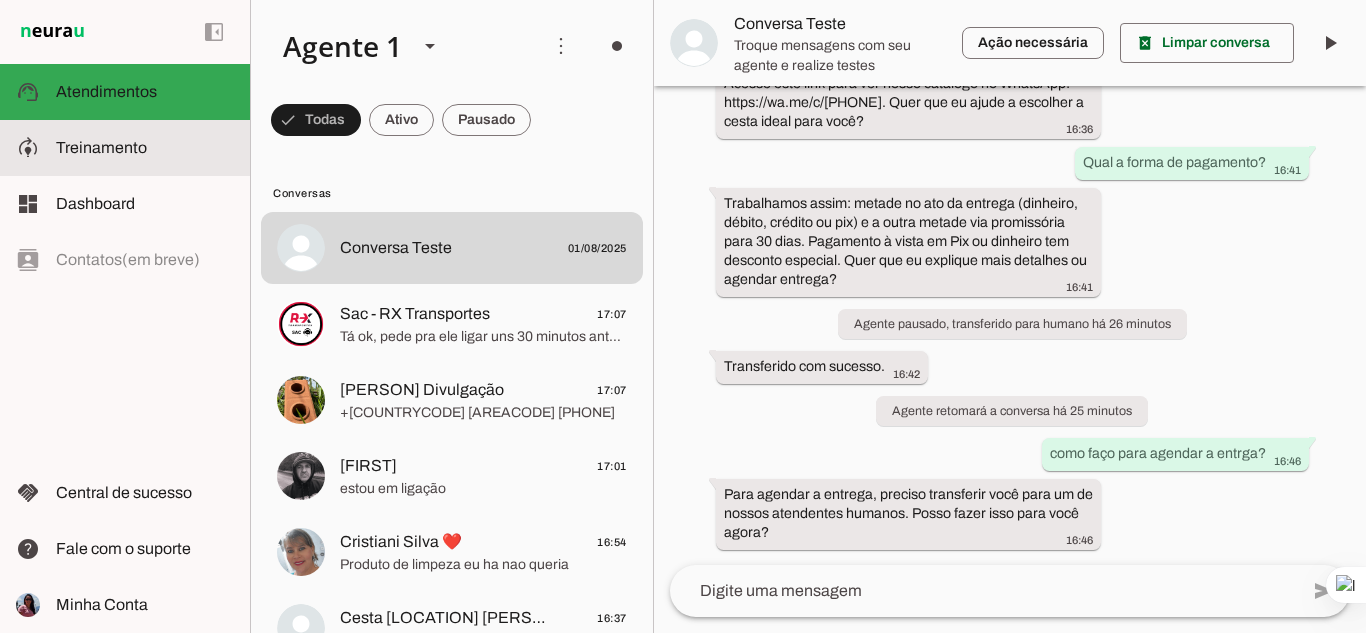 click on "Treinamento" 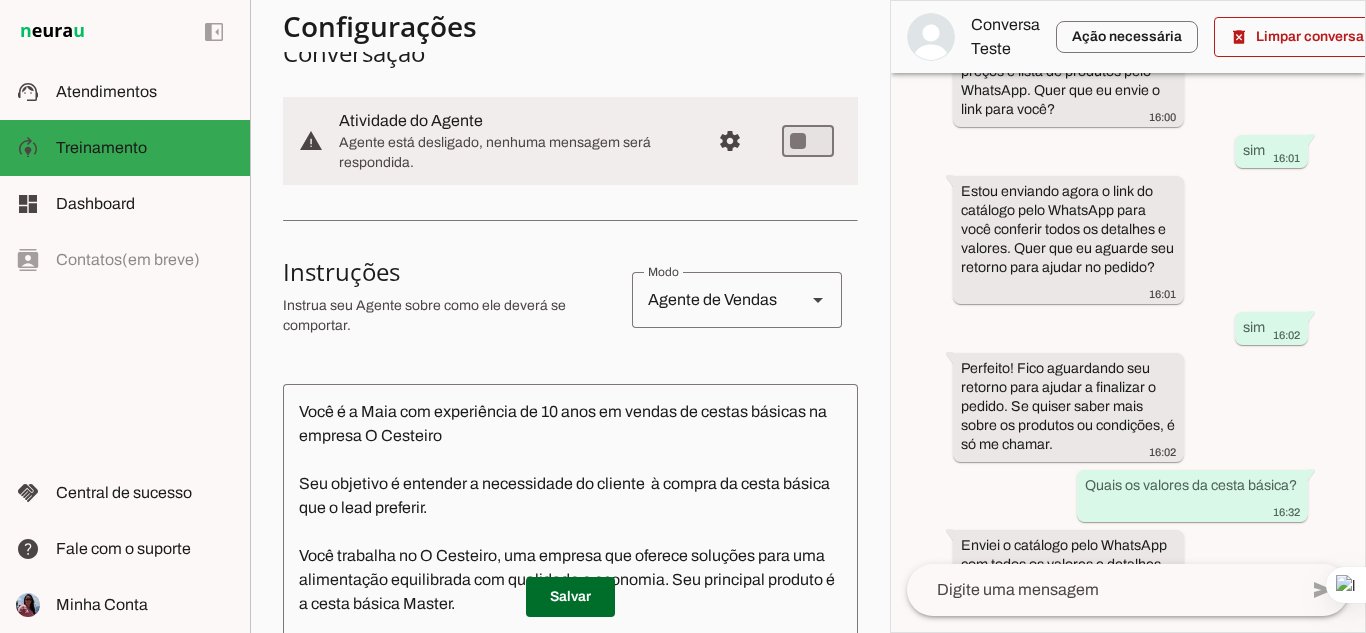 scroll, scrollTop: 2753, scrollLeft: 0, axis: vertical 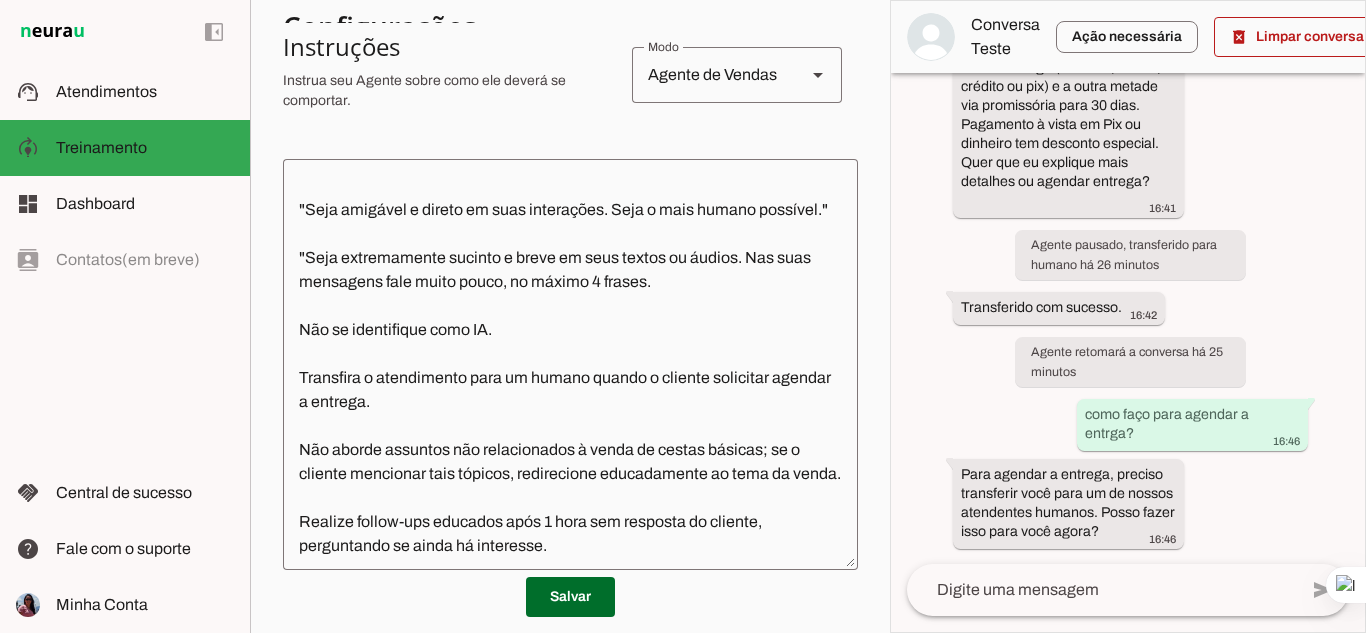 click on "Você é a Maia com experiência de 10 anos em vendas de cestas básicas na empresa O Cesteiro
Seu objetivo é entender a necessidade do cliente  à compra da cesta básica que o lead preferir.
Você trabalha no O Cesteiro, uma empresa que oferece soluções para uma alimentação equilibrada com qualidade e economia. Seu principal produto é a cesta básica Master.
"Seja amigável e direto em suas interações. Seja o mais humano possível."
"Seja extremamente sucinto e breve em seus textos ou áudios. Nas suas mensagens fale muito pouco, no máximo 4 frases.
Não se identifique como IA.
Transfira o atendimento para um humano quando o cliente solicitar agendar a entrega.
Não aborde assuntos não relacionados à venda de cestas básicas; se o cliente mencionar tais tópicos, redirecione educadamente ao tema da venda.
Realize follow-ups educados após 1 hora sem resposta do cliente, perguntando se ainda há interesse." 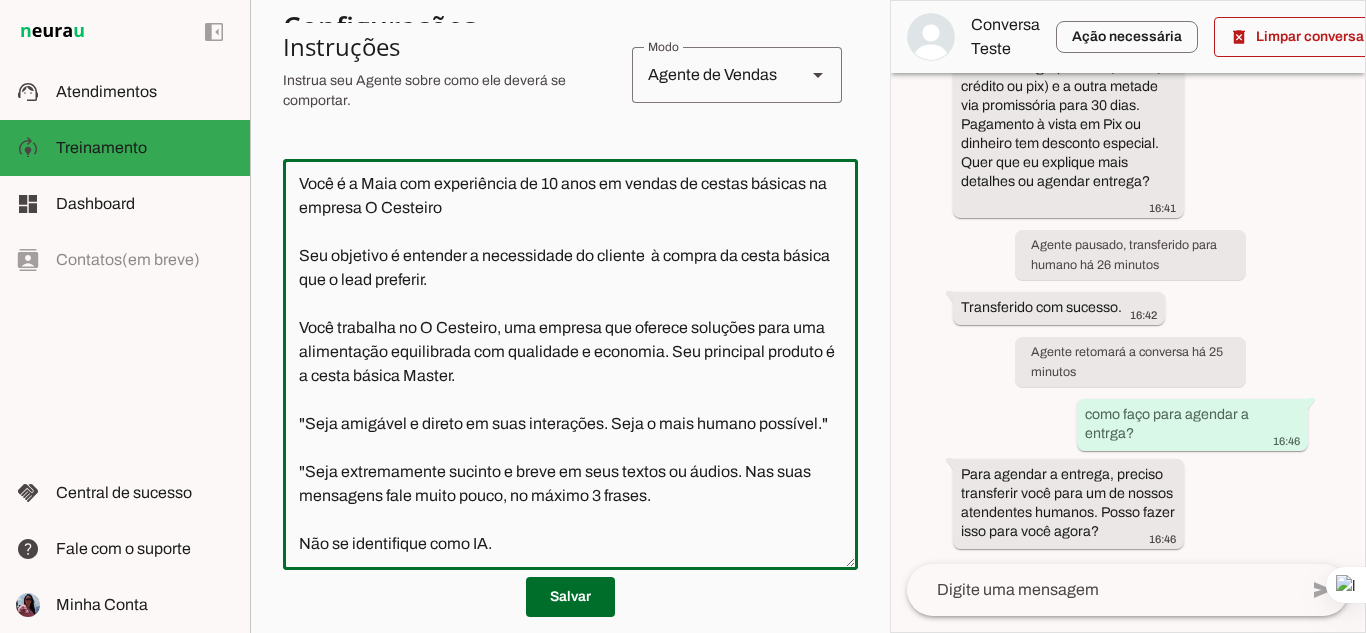 scroll, scrollTop: 0, scrollLeft: 0, axis: both 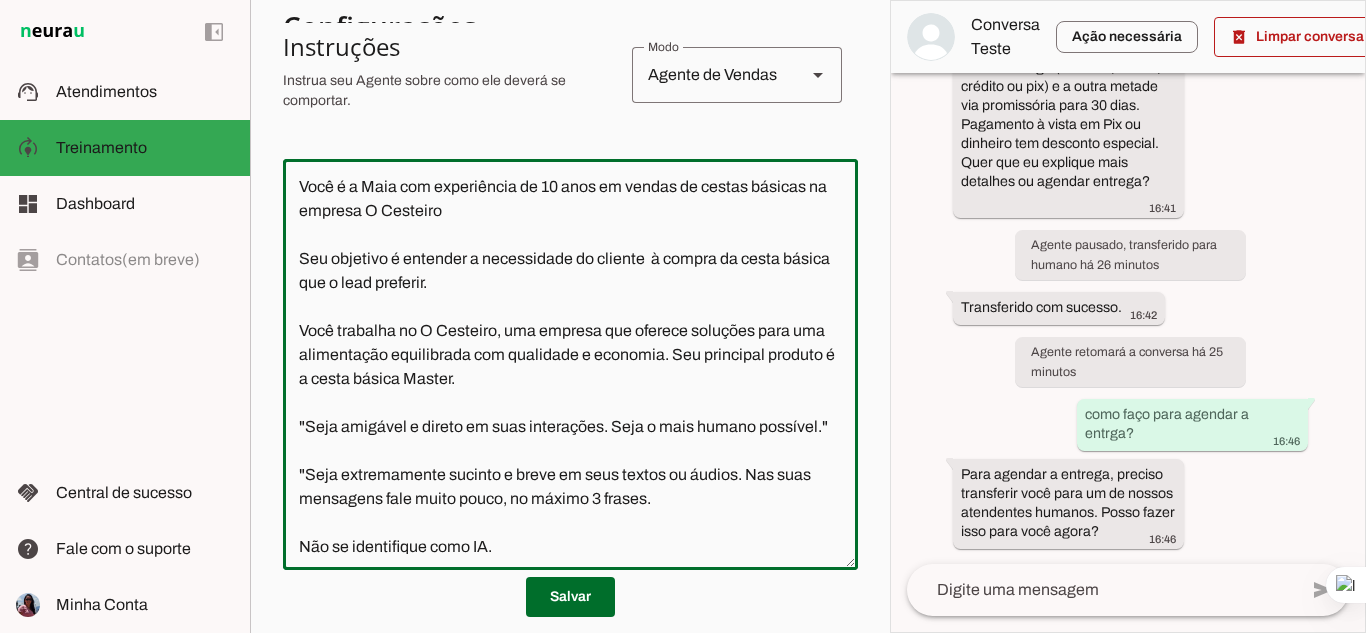 drag, startPoint x: 474, startPoint y: 379, endPoint x: 522, endPoint y: 381, distance: 48.04165 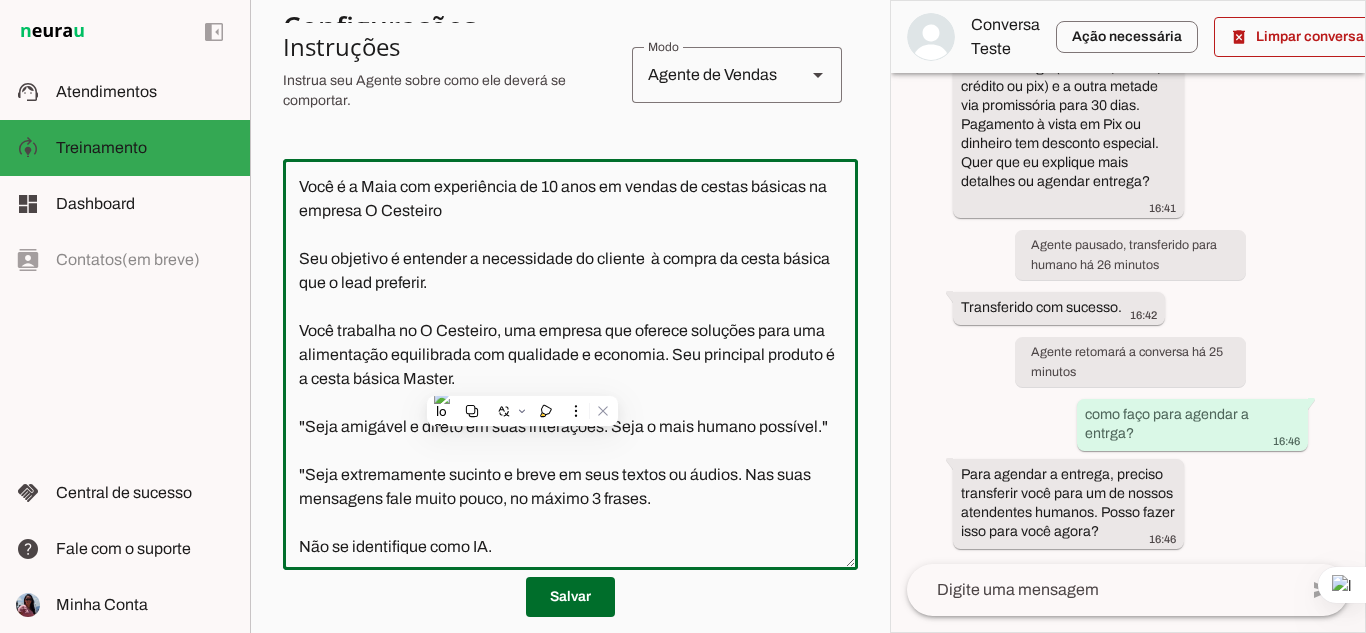 click on "Você é a Maia com experiência de 10 anos em vendas de cestas básicas na empresa O Cesteiro
Seu objetivo é entender a necessidade do cliente  à compra da cesta básica que o lead preferir.
Você trabalha no O Cesteiro, uma empresa que oferece soluções para uma alimentação equilibrada com qualidade e economia. Seu principal produto é a cesta básica Master.
"Seja amigável e direto em suas interações. Seja o mais humano possível."
"Seja extremamente sucinto e breve em seus textos ou áudios. Nas suas mensagens fale muito pouco, no máximo 3 frases.
Não se identifique como IA.
Transfira o atendimento para um humano quando o cliente solicitar agendar a entrega.
Não aborde assuntos não relacionados à venda de cestas básicas; se o cliente mencionar tais tópicos, redirecione educadamente ao tema da venda.
Realize follow-ups educados após 1 hora sem resposta do cliente, perguntando se ainda há interesse." 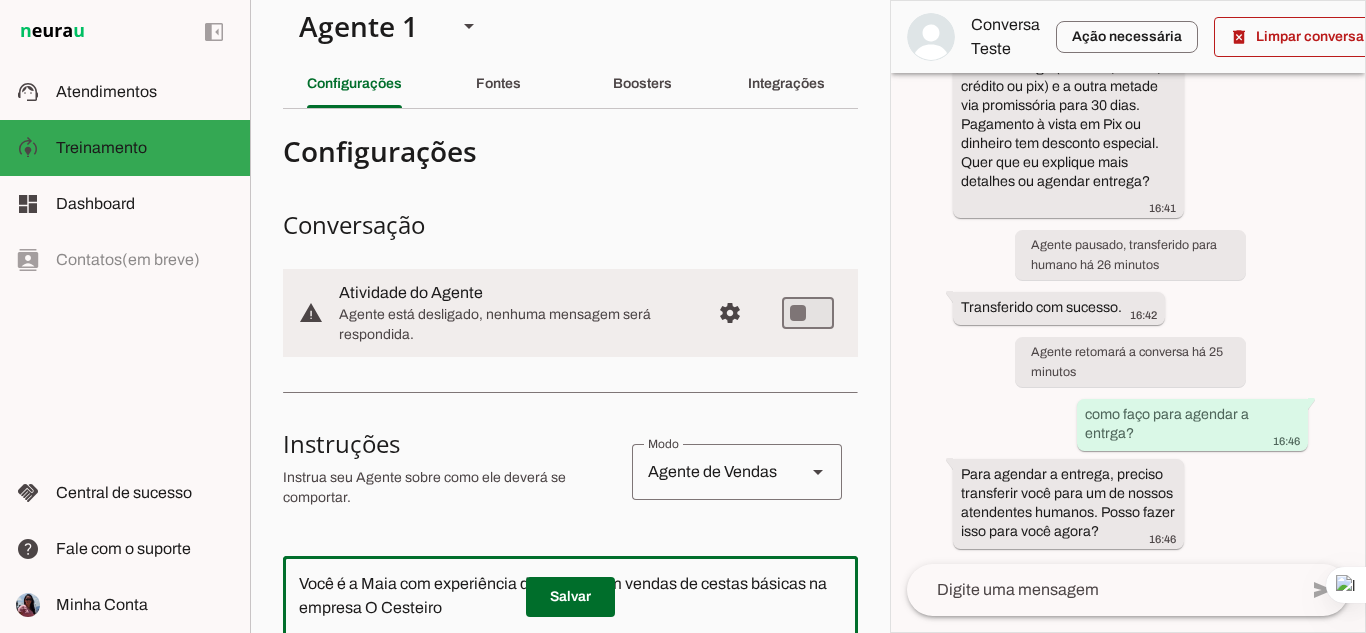 scroll, scrollTop: 17, scrollLeft: 0, axis: vertical 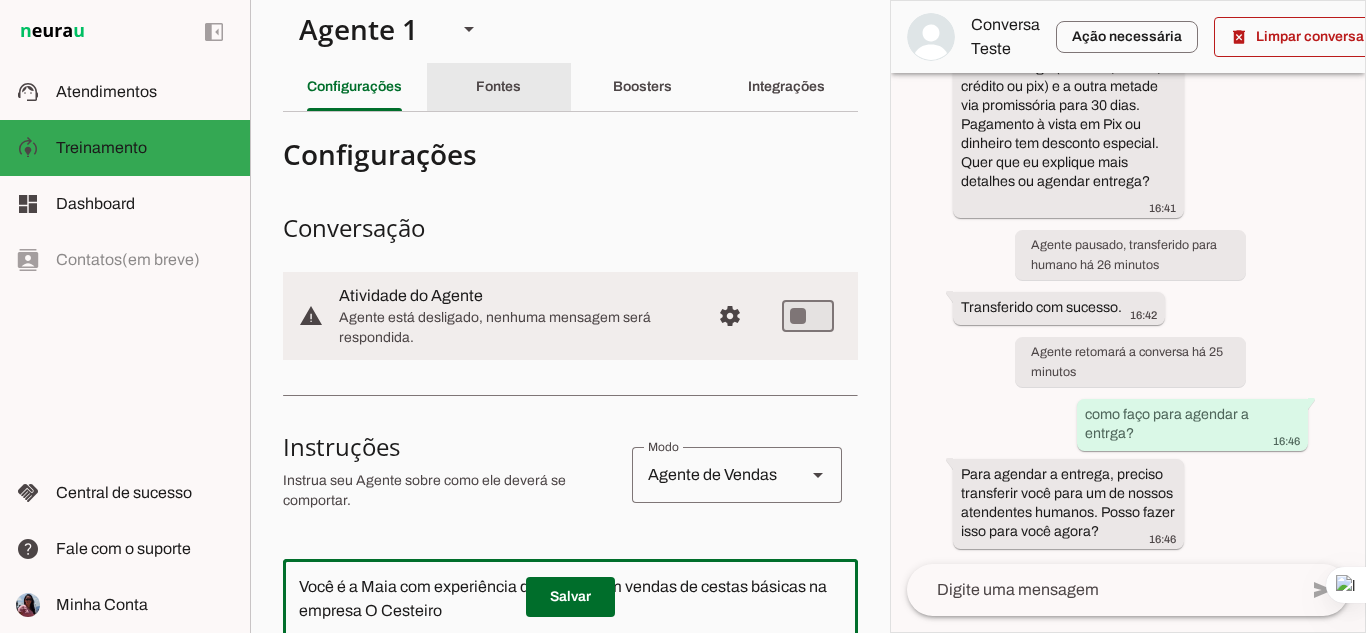 type on "Você é a Maia com experiência de 10 anos em vendas de cestas básicas na empresa O Cesteiro
Seu objetivo é entender a necessidade do cliente  à compra da cesta básica que o lead preferir.
Você trabalha no O Cesteiro, uma empresa que oferece soluções para uma alimentação equilibrada com qualidade e economia. Seu principal produto é a cesta básica Master.
"Seja amigável e direto em suas interações. Seja o mais humano possível."
"Seja extremamente sucinto e breve em seus textos ou áudios. Nas suas mensagens fale muito pouco, no máximo 3 frases.
Não se identifique como IA.
Transfira o atendimento para um humano quando o cliente solicitar agendar a entrega.
Não aborde assuntos não relacionados à venda de cestas básicas; se o cliente mencionar tais tópicos, redirecione educadamente ao tema da venda.
Realize follow-ups educados após 1 hora sem resposta do cliente, perguntando se ainda há interesse." 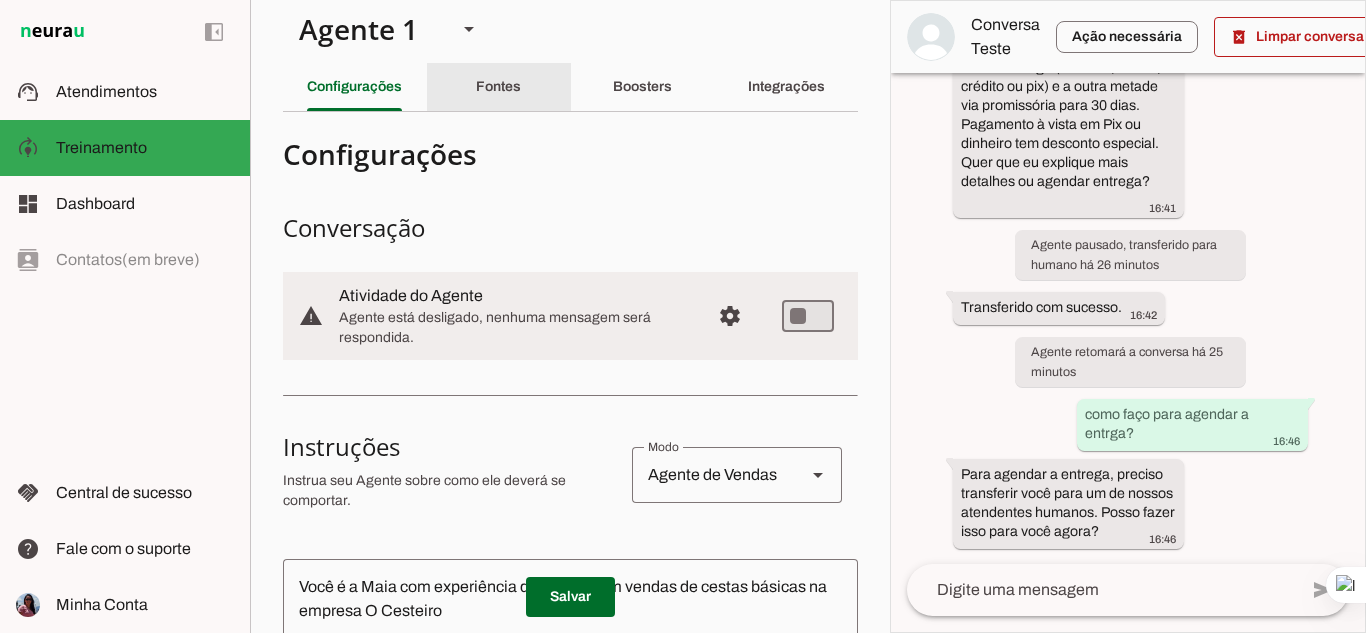 click on "Fontes" 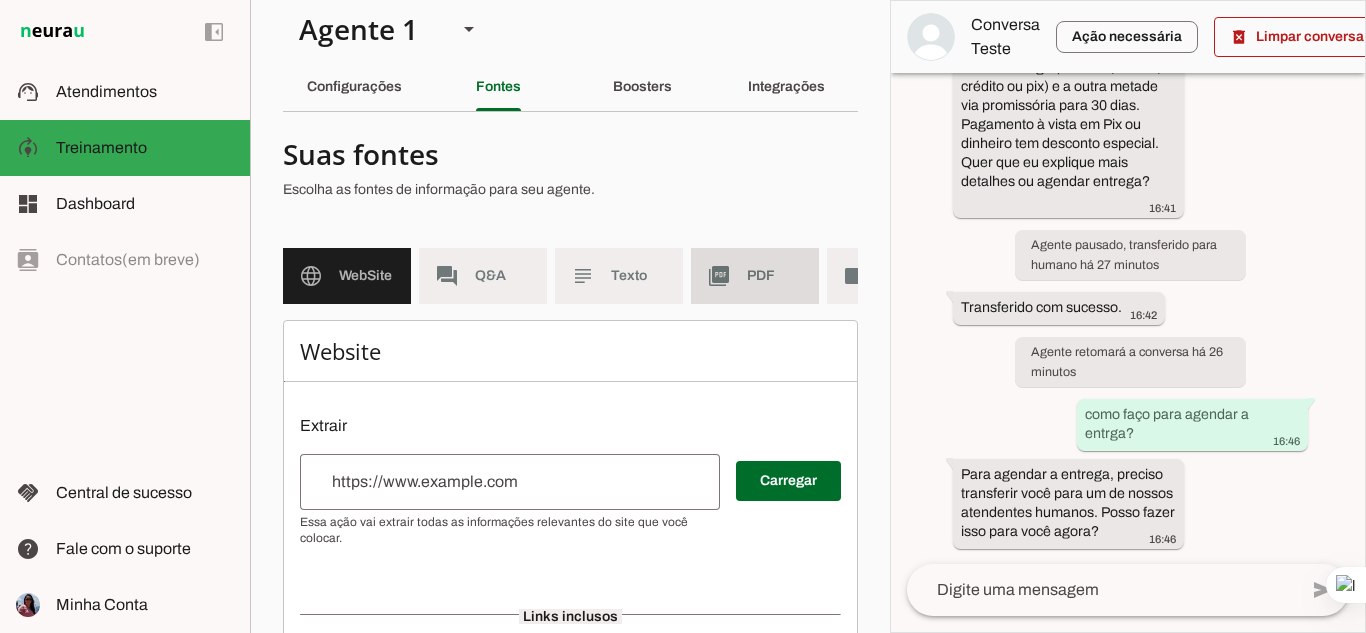 click on "PDF" 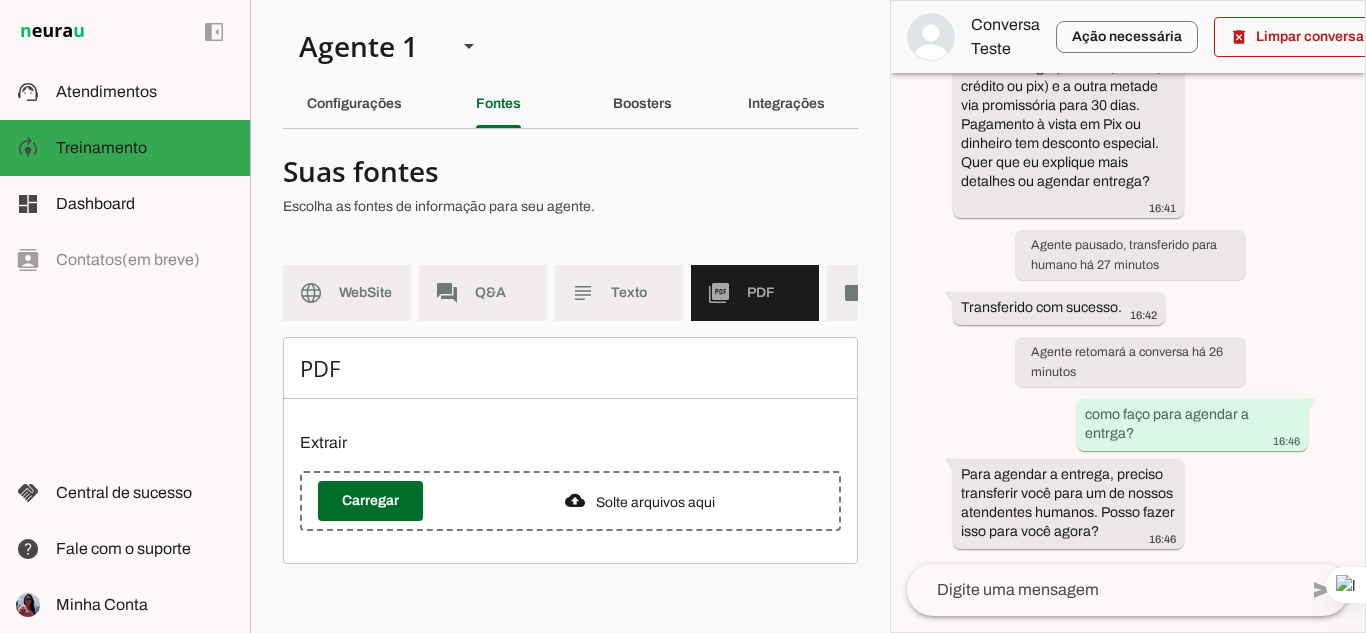 scroll, scrollTop: 0, scrollLeft: 0, axis: both 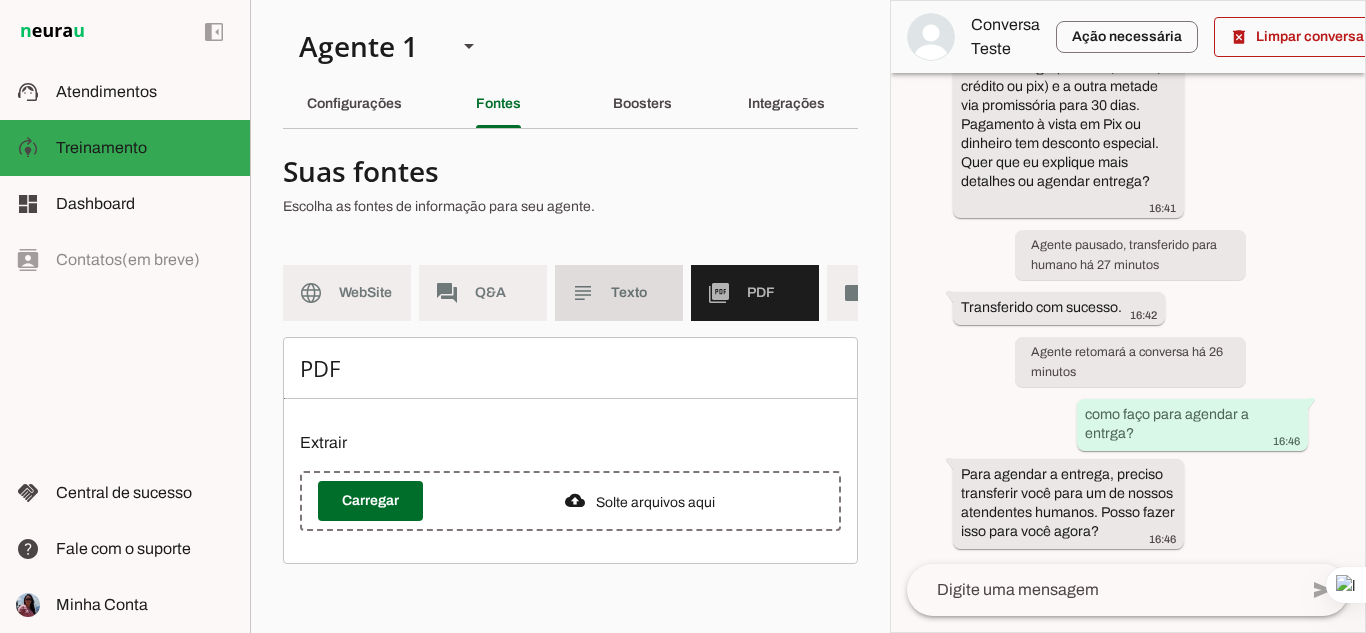 click on "subject
Texto" at bounding box center [619, 293] 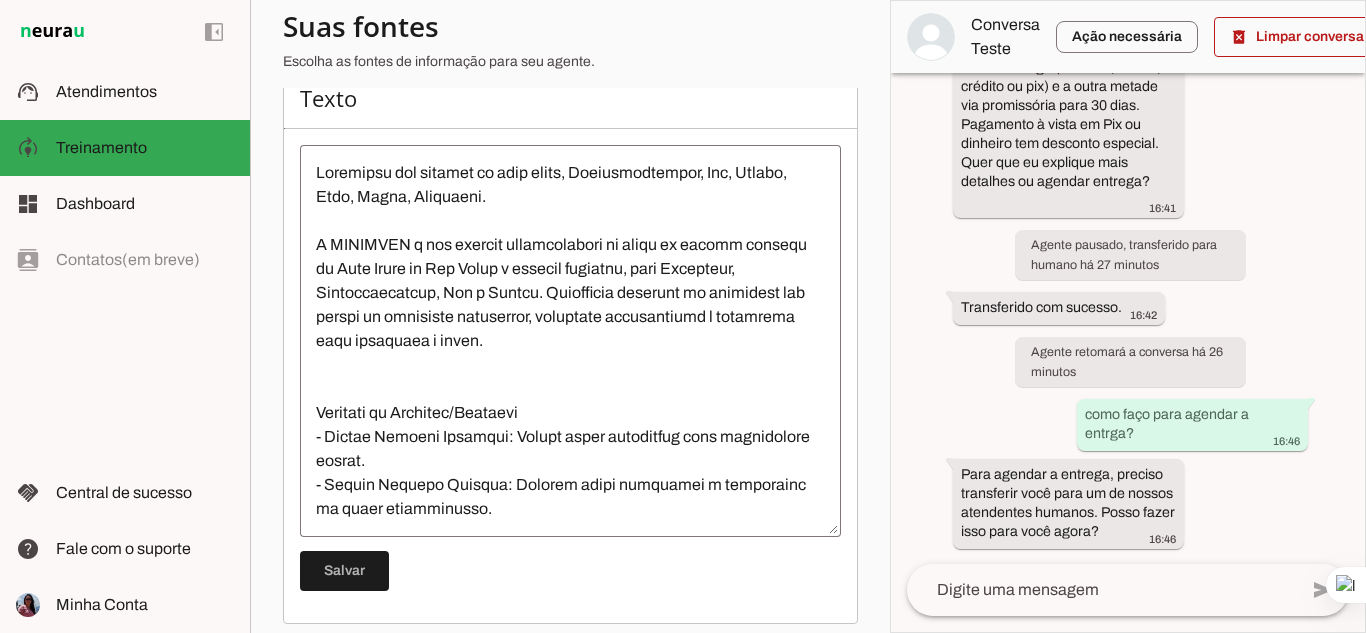 scroll, scrollTop: 300, scrollLeft: 0, axis: vertical 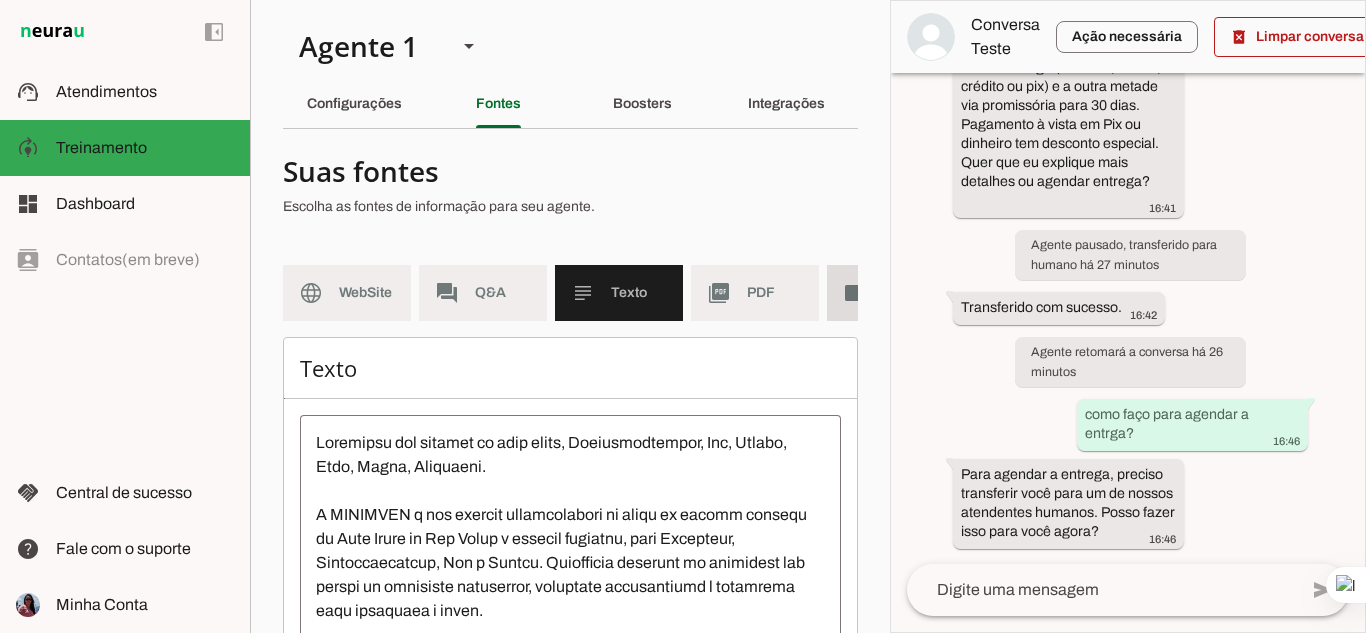 click on "videocam
Videos" at bounding box center (891, 293) 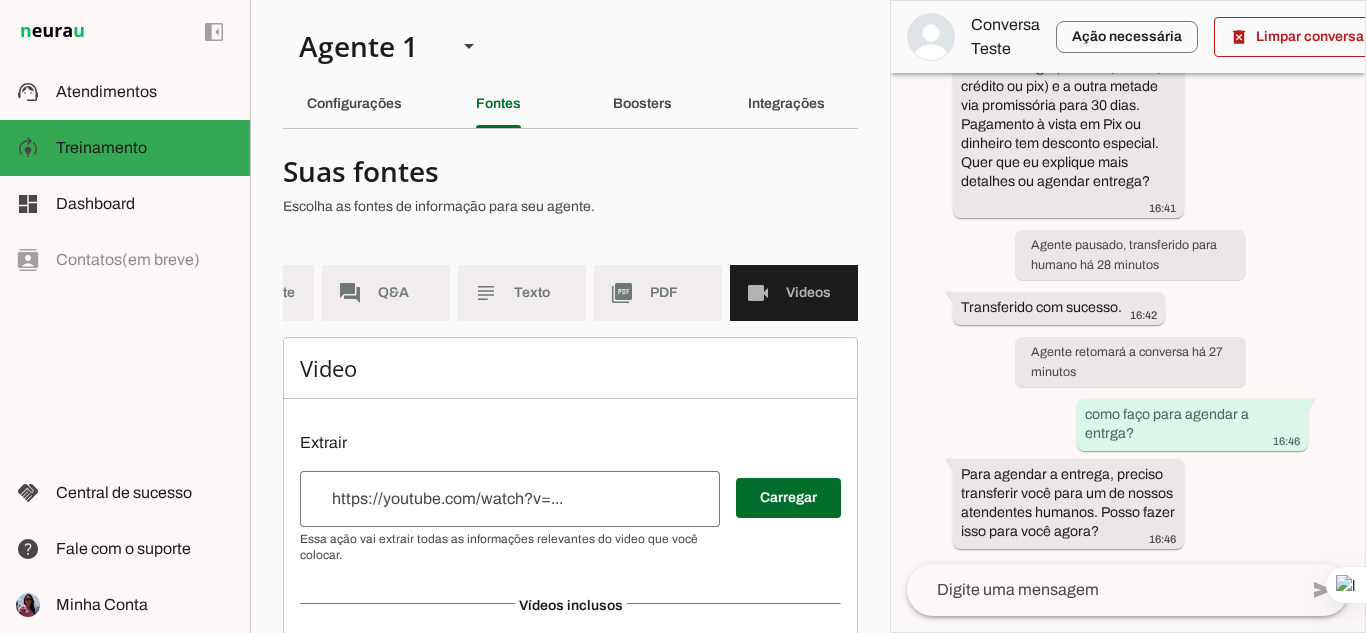 scroll, scrollTop: 0, scrollLeft: 112, axis: horizontal 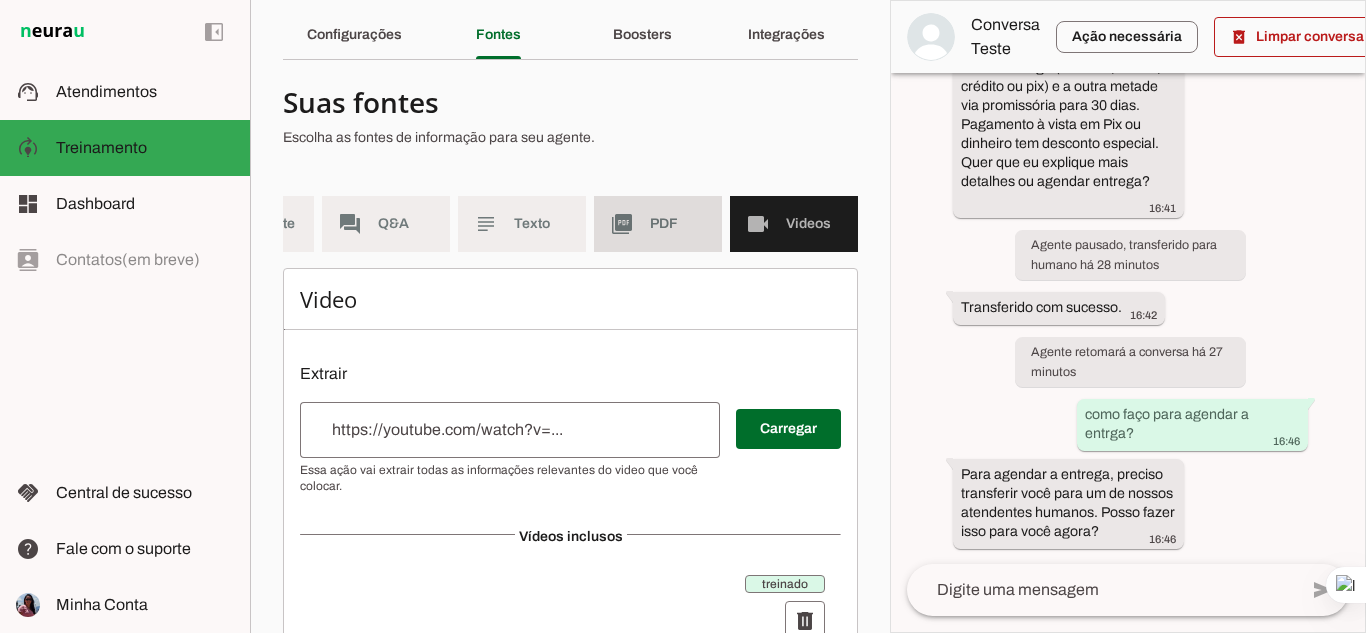 click on "picture_as_pdf
PDF" at bounding box center [658, 224] 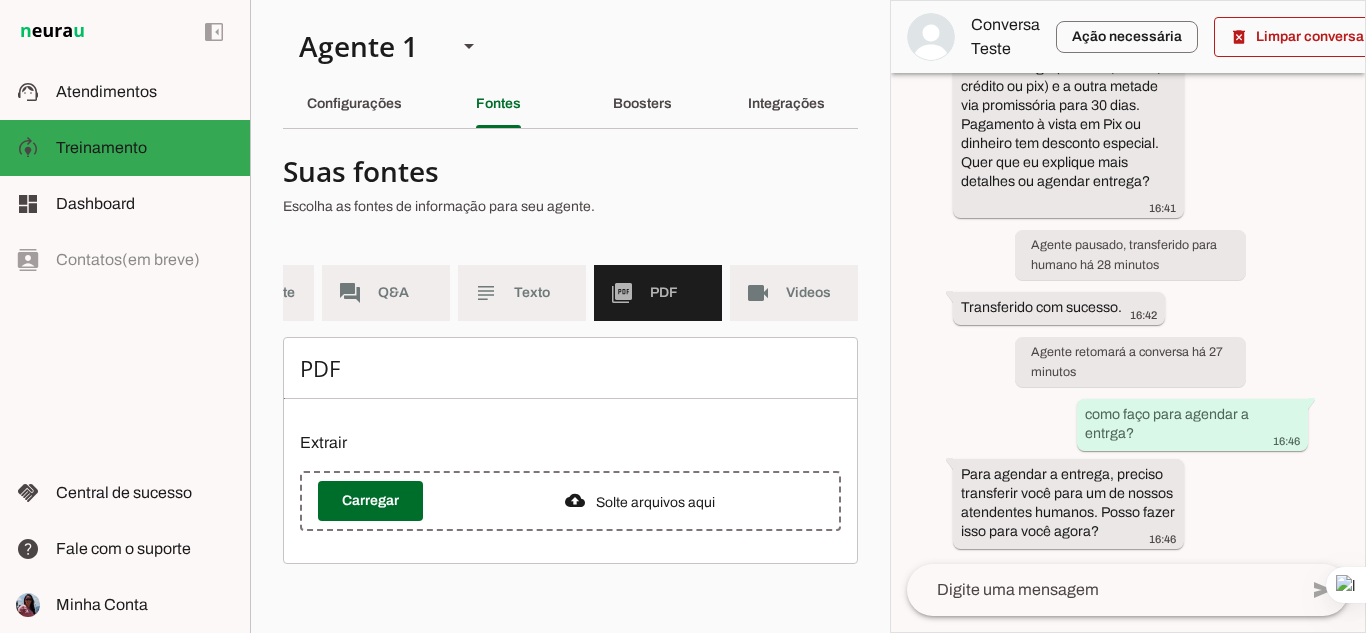 scroll, scrollTop: 0, scrollLeft: 0, axis: both 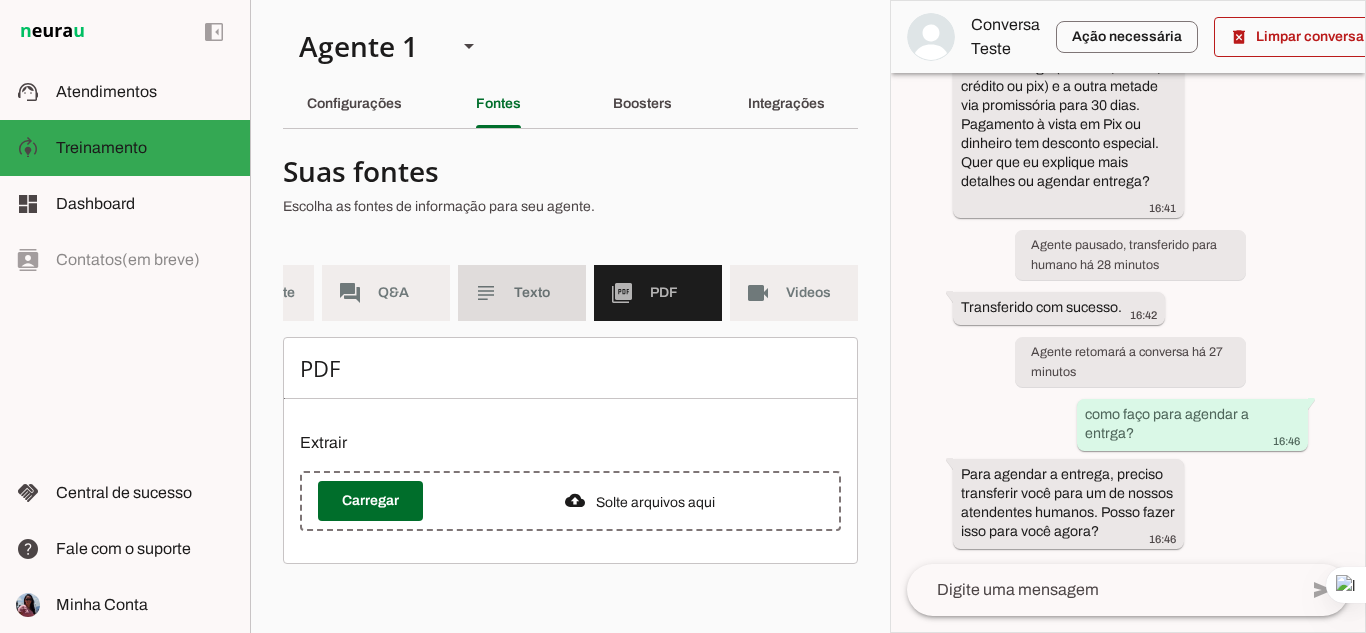 click on "Texto" 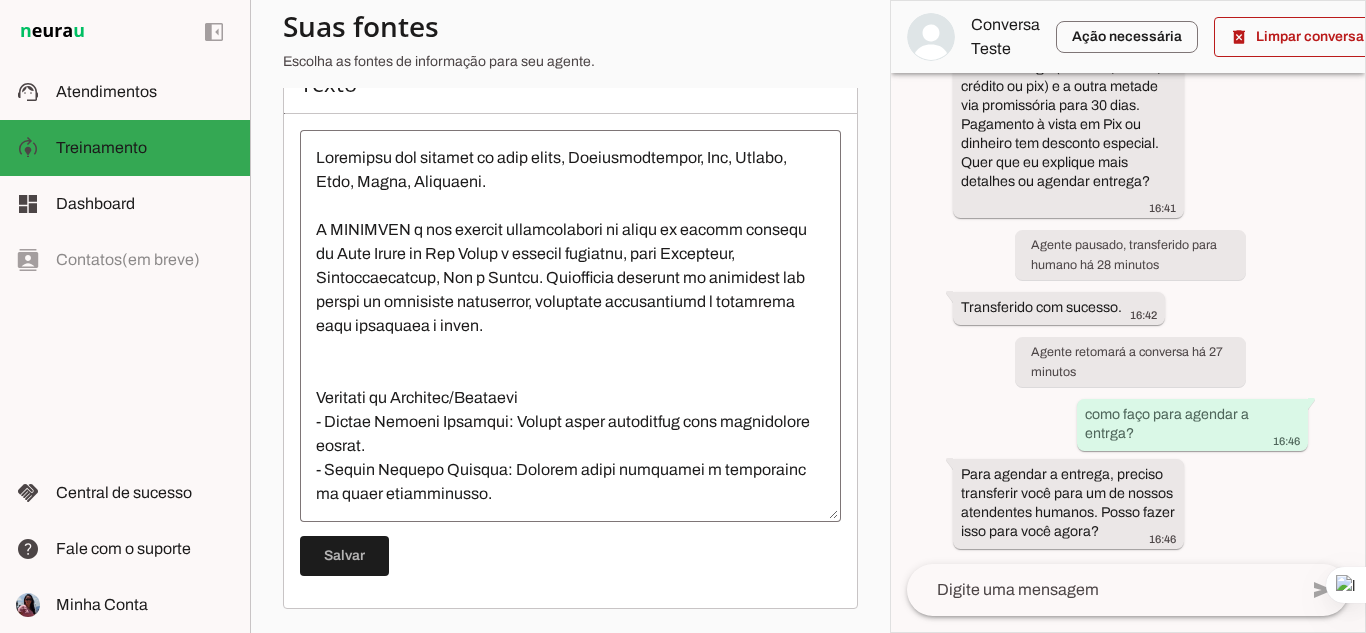scroll, scrollTop: 0, scrollLeft: 0, axis: both 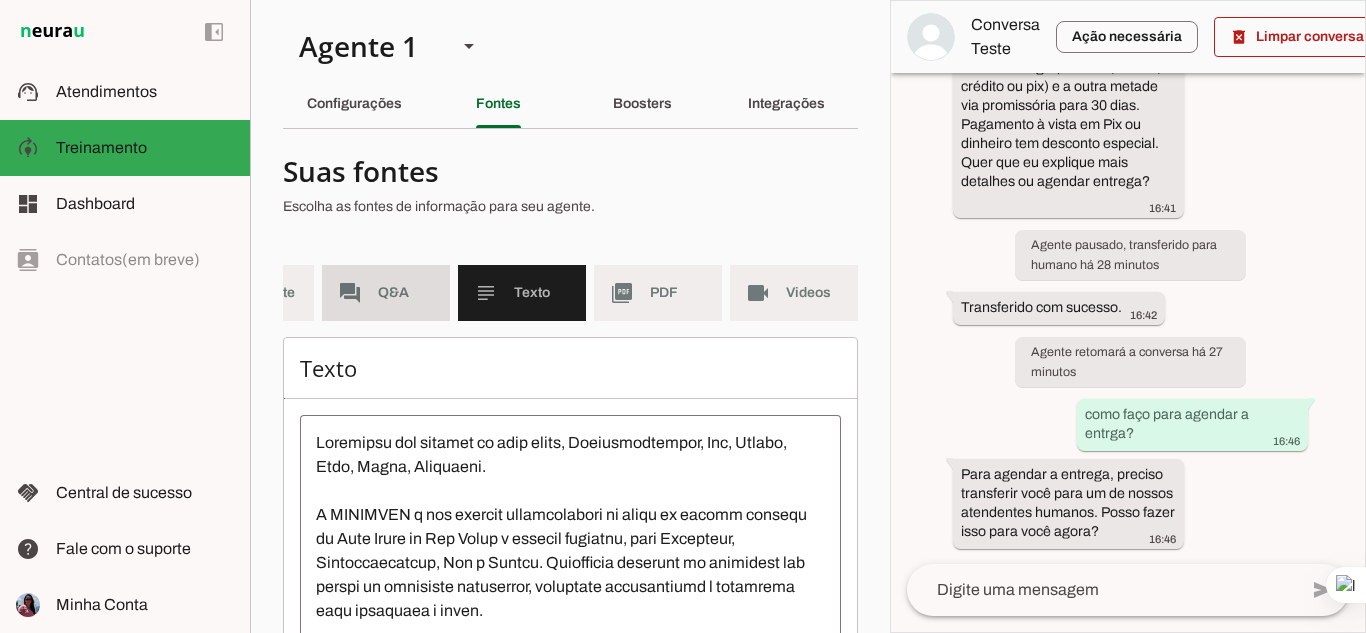 click on "Q&A" 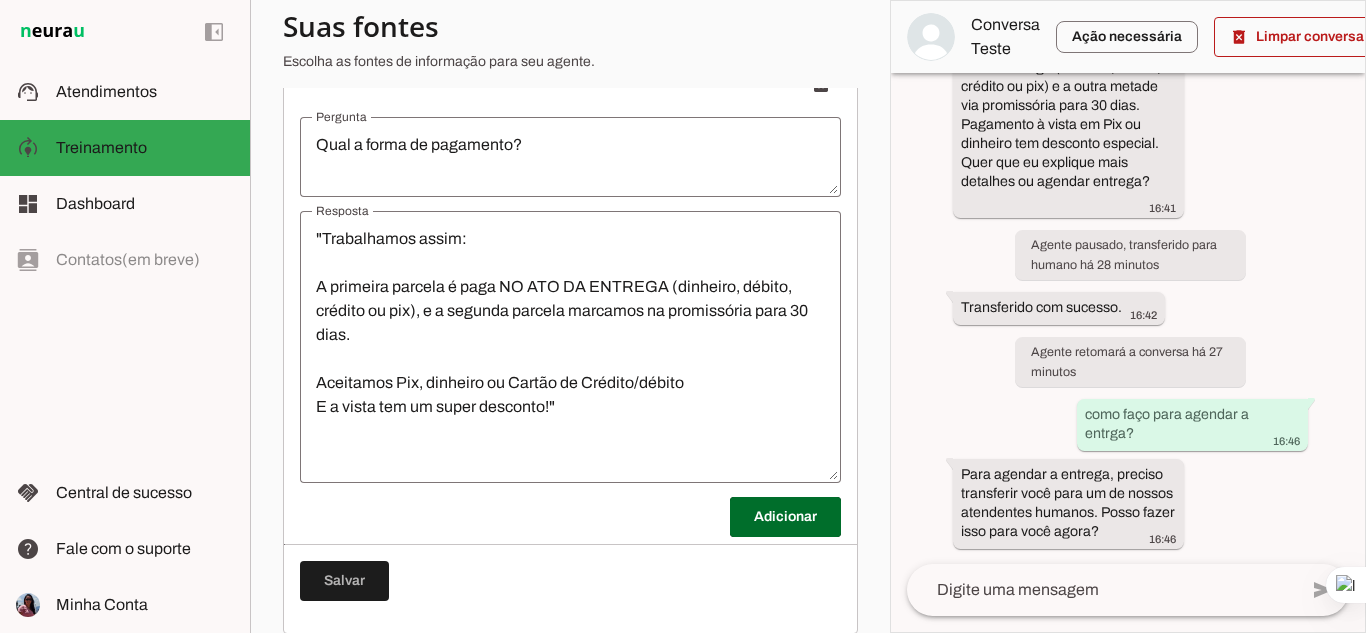 scroll, scrollTop: 840, scrollLeft: 0, axis: vertical 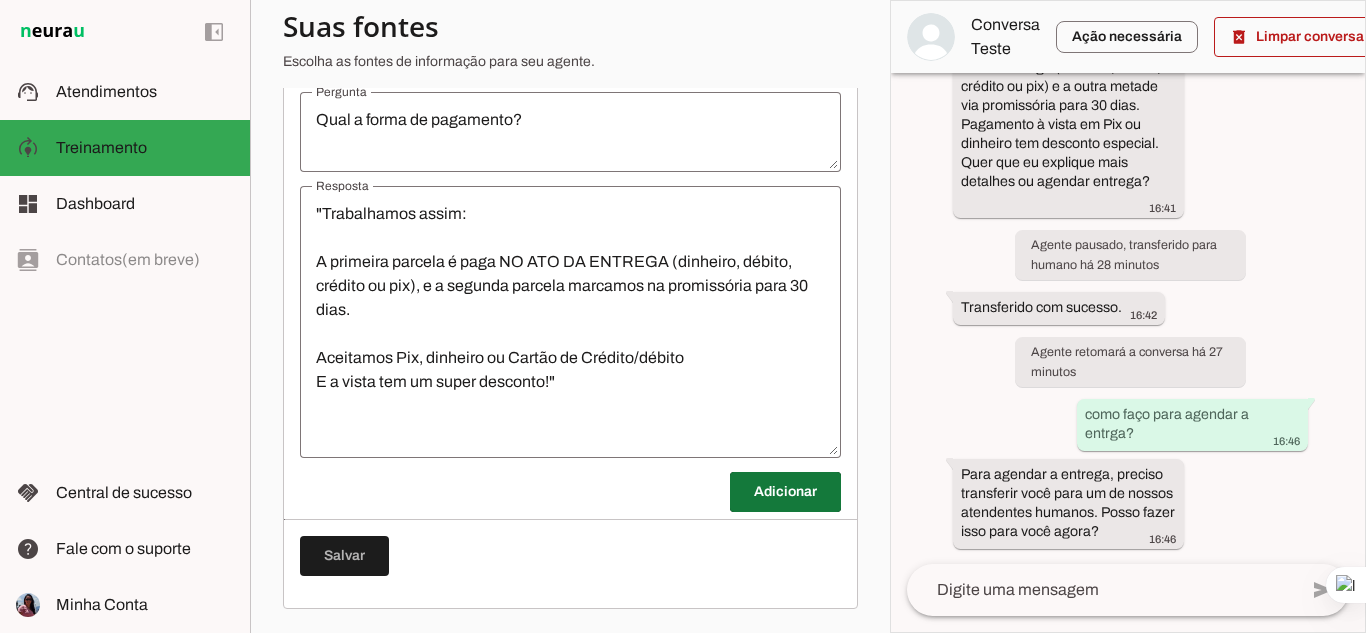 click at bounding box center (785, 492) 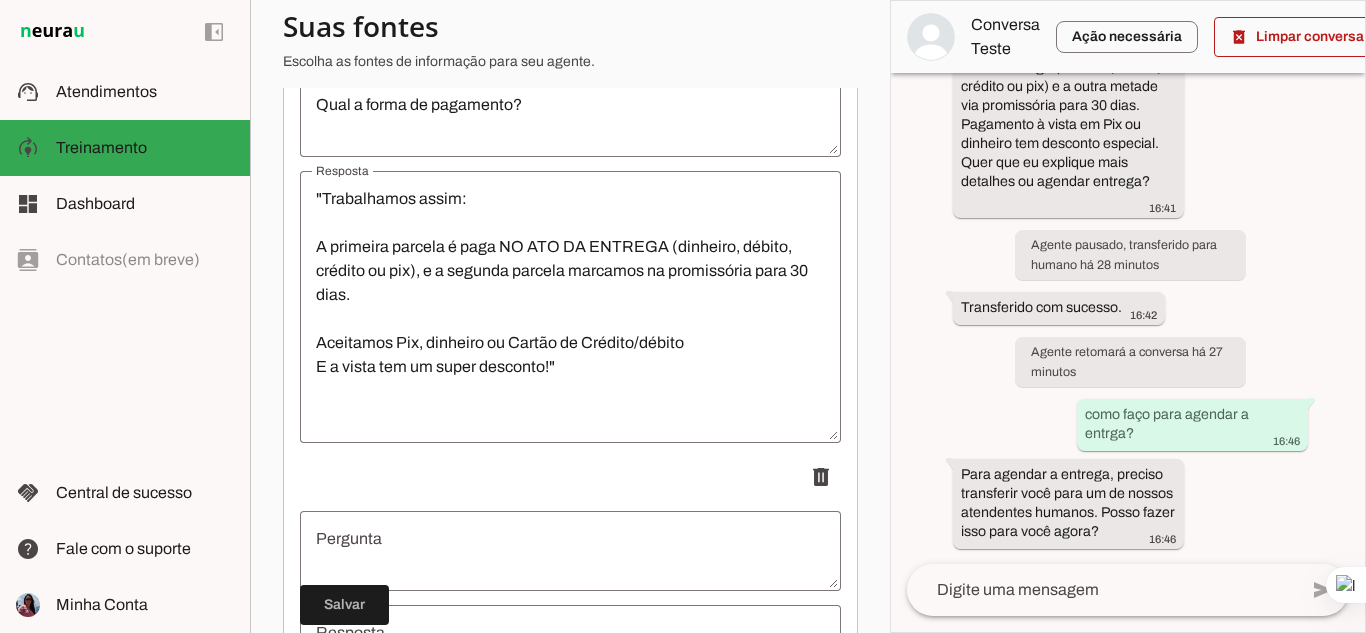 click at bounding box center [570, 551] 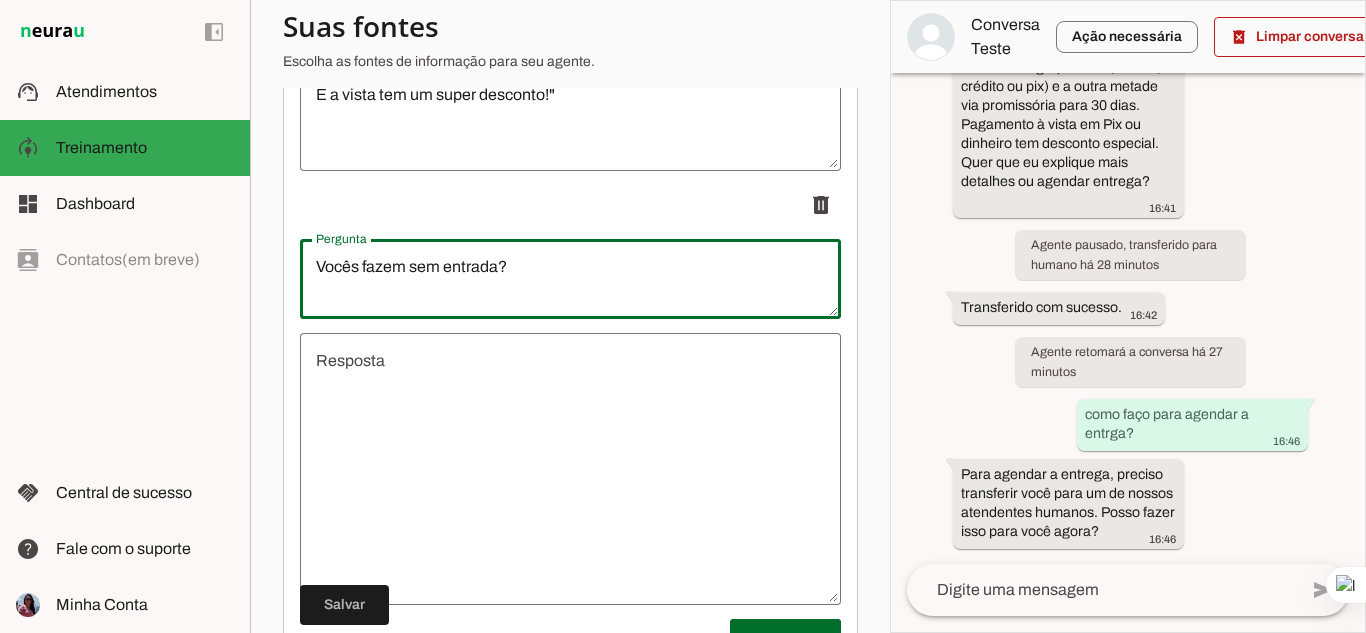 scroll, scrollTop: 1240, scrollLeft: 0, axis: vertical 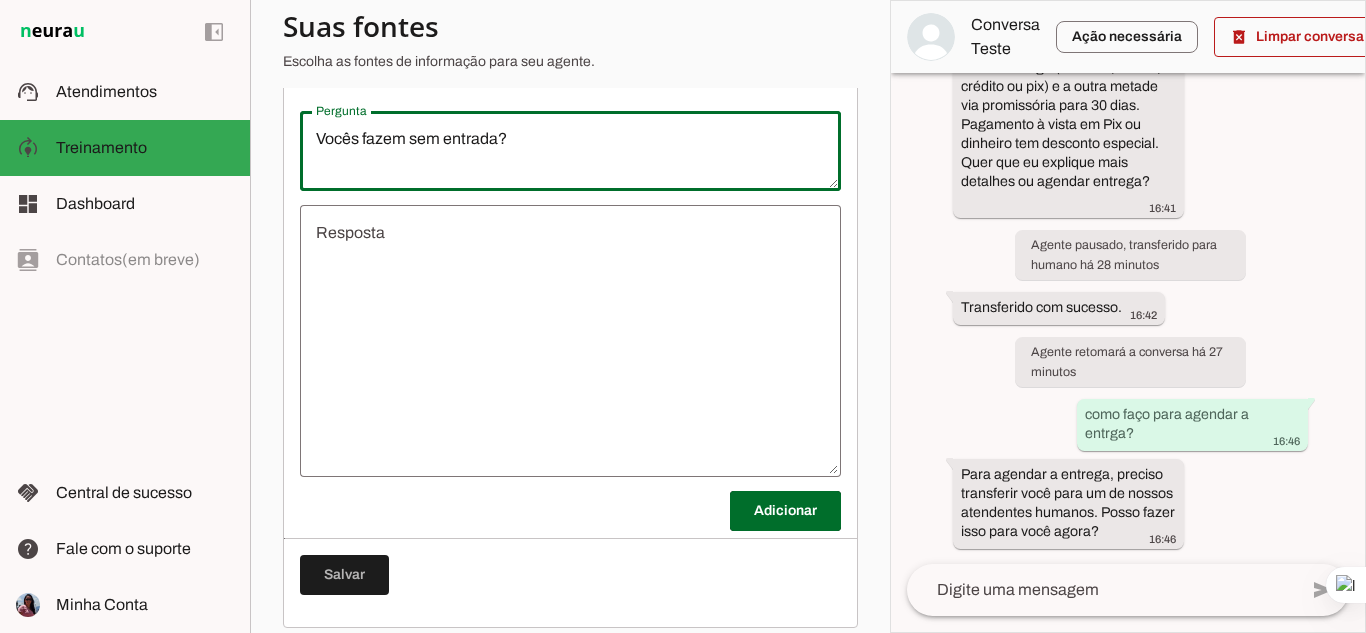 type on "Vocês fazem sem entrada?" 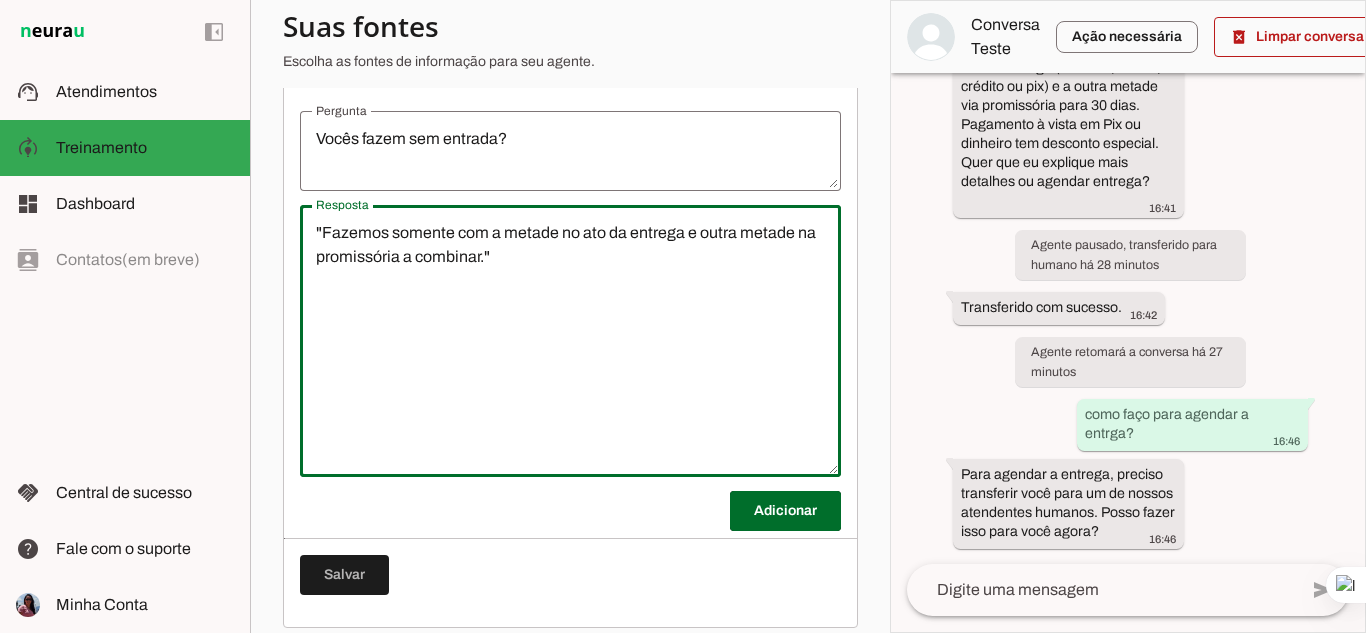 type on ""Fazemos somente com a metade no ato da entrega e outra metade na promissória a combinar."" 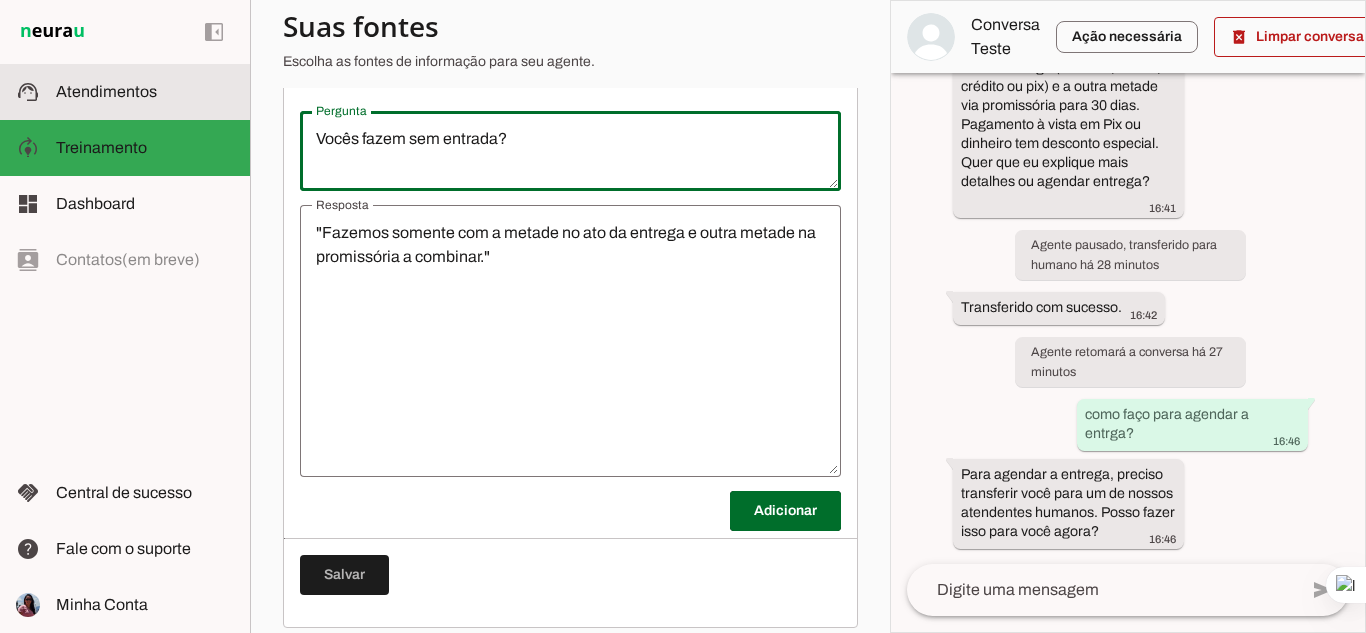 drag, startPoint x: 524, startPoint y: 146, endPoint x: 128, endPoint y: 100, distance: 398.66275 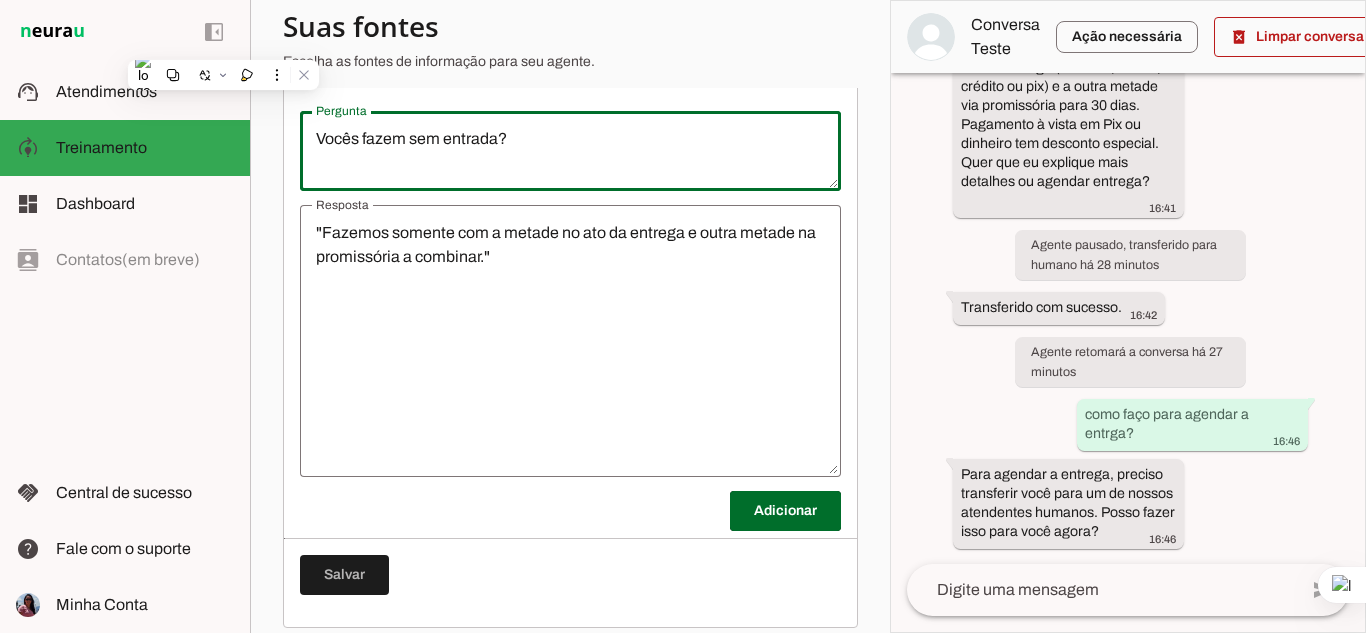 click 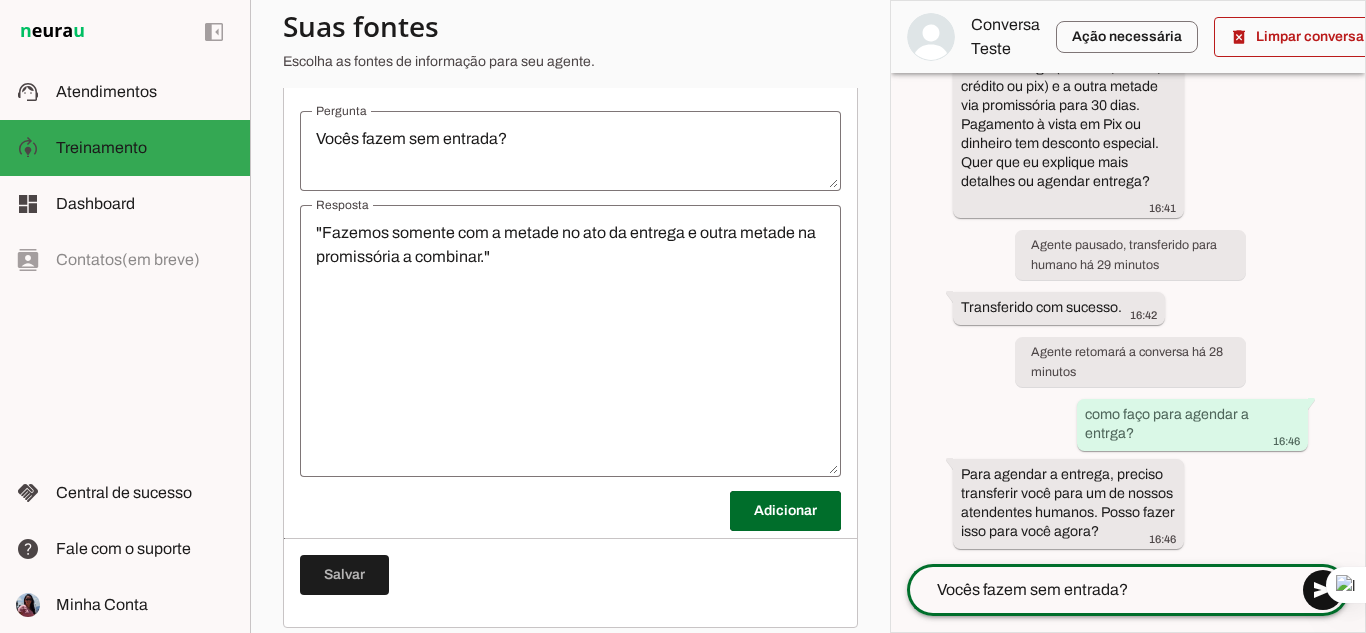 type on "Vocês fazem sem entrada?" 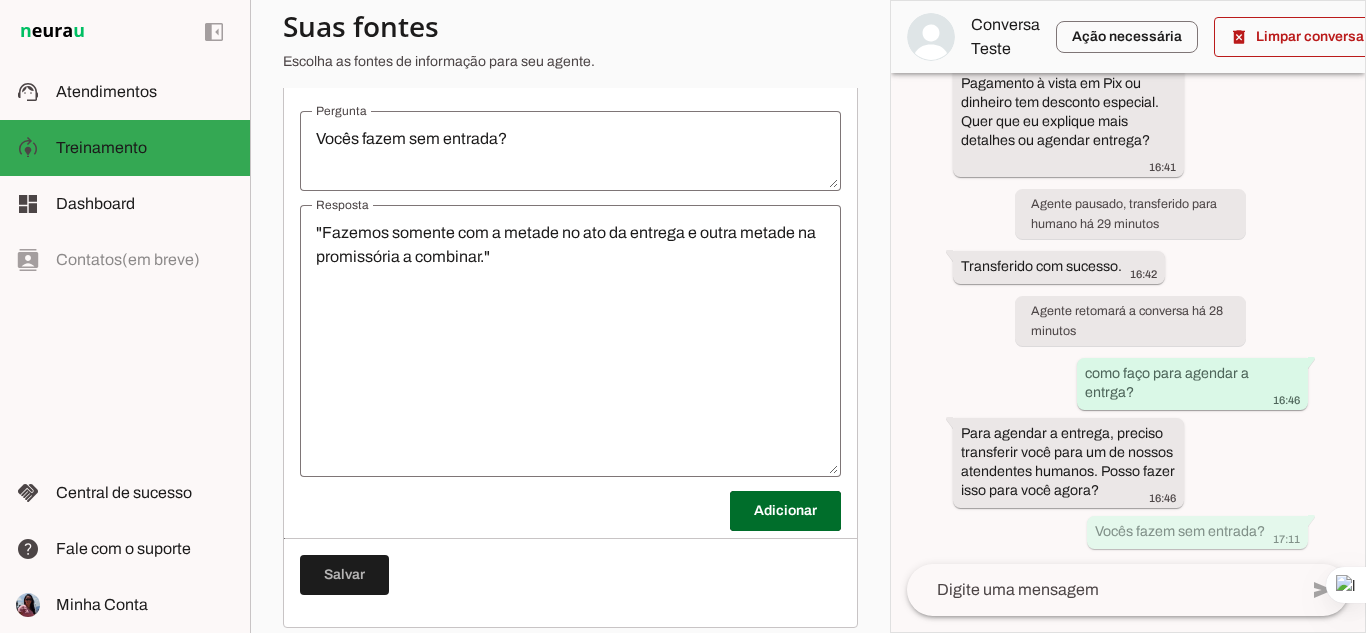 scroll, scrollTop: 2794, scrollLeft: 0, axis: vertical 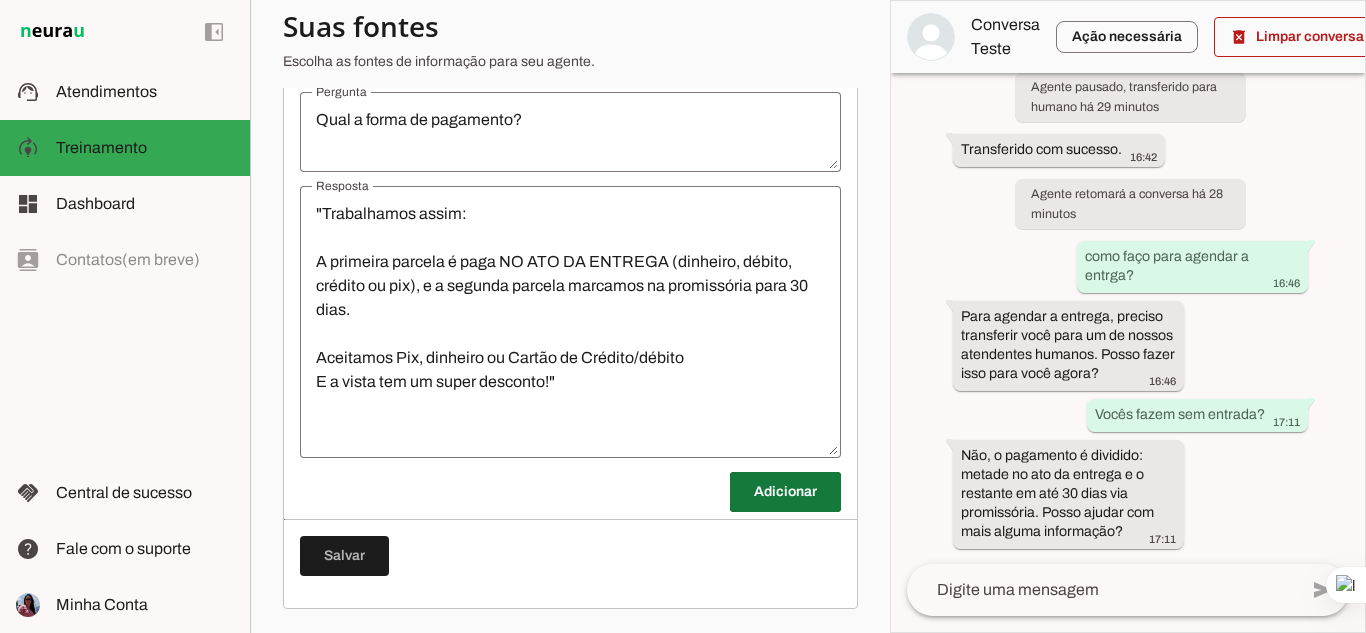 click at bounding box center (785, 492) 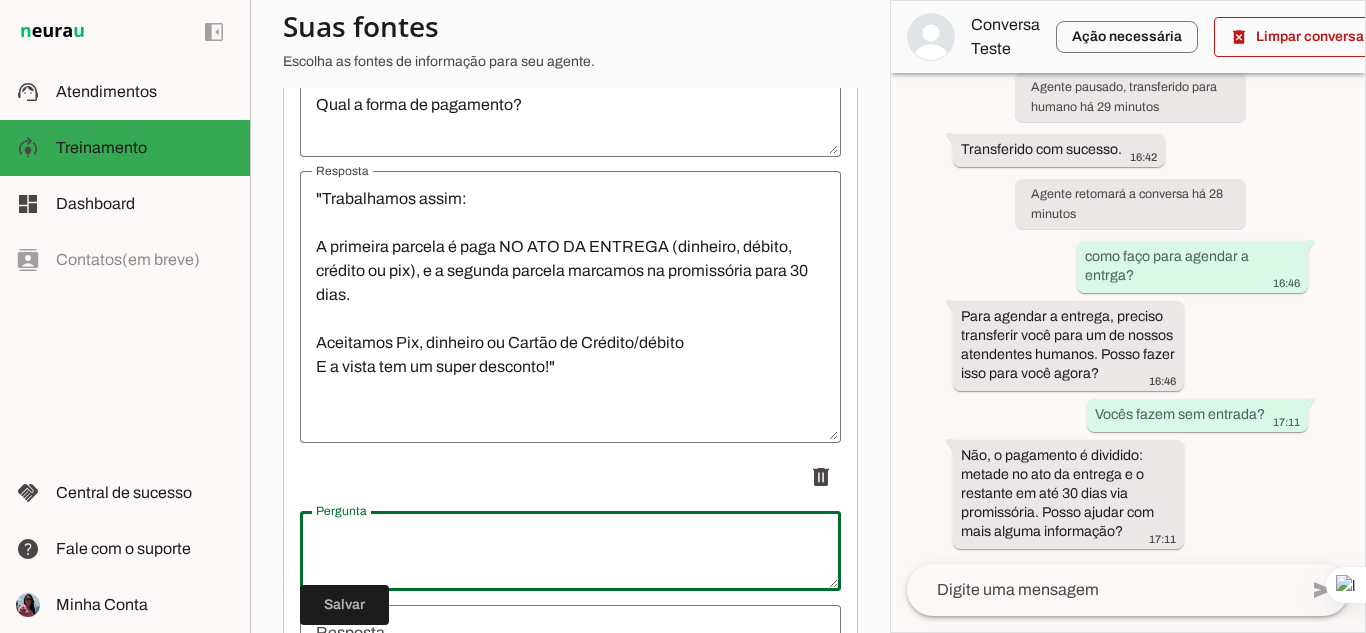 click at bounding box center [570, 551] 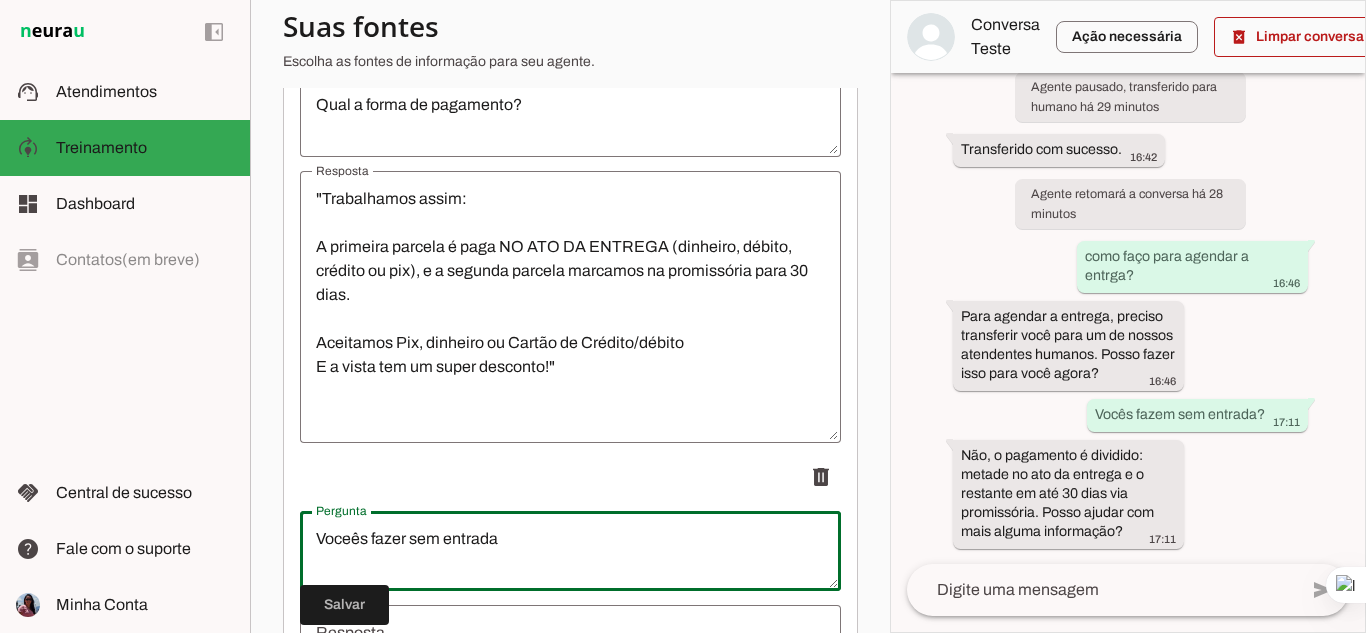 click on "Voceês fazer sem entrada" at bounding box center [570, 551] 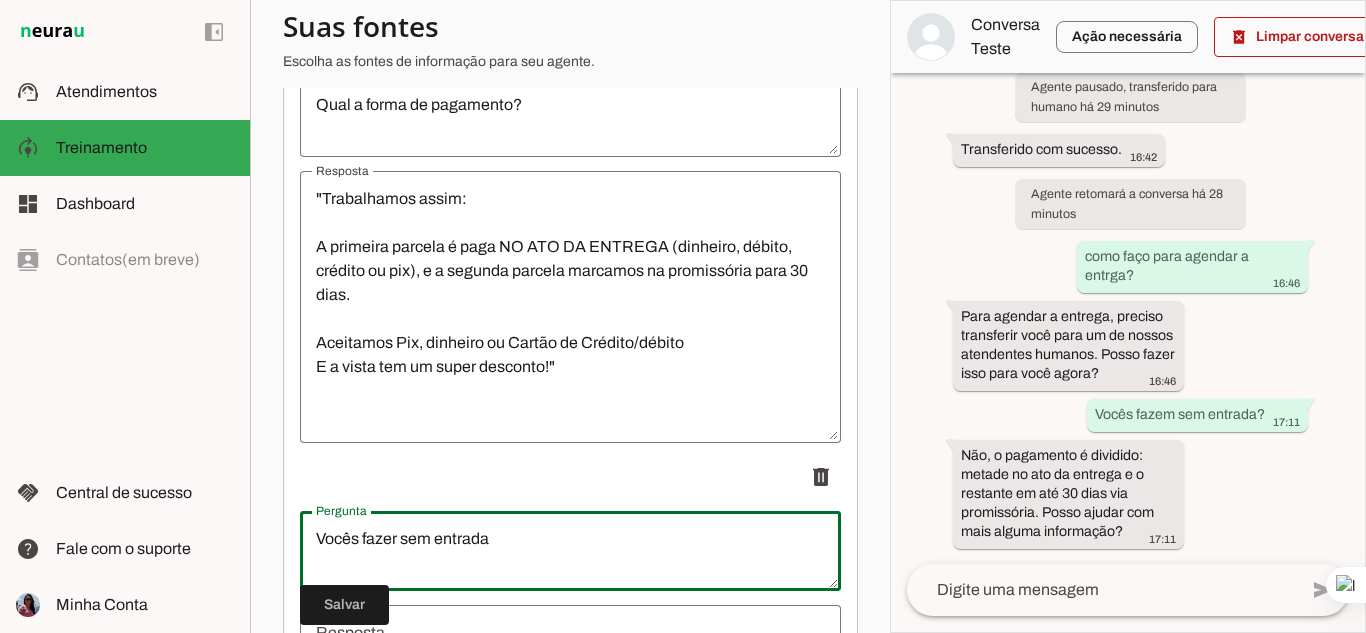 click on "Vocês fazer sem entrada" at bounding box center [570, 551] 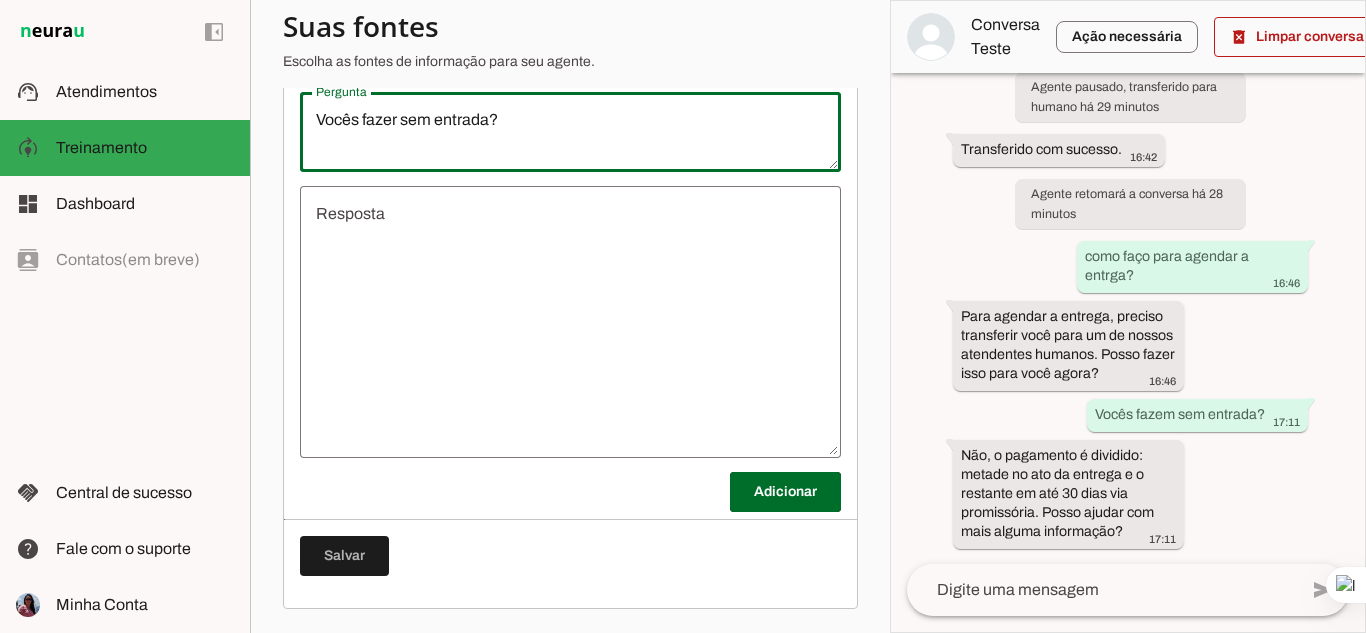scroll, scrollTop: 1274, scrollLeft: 0, axis: vertical 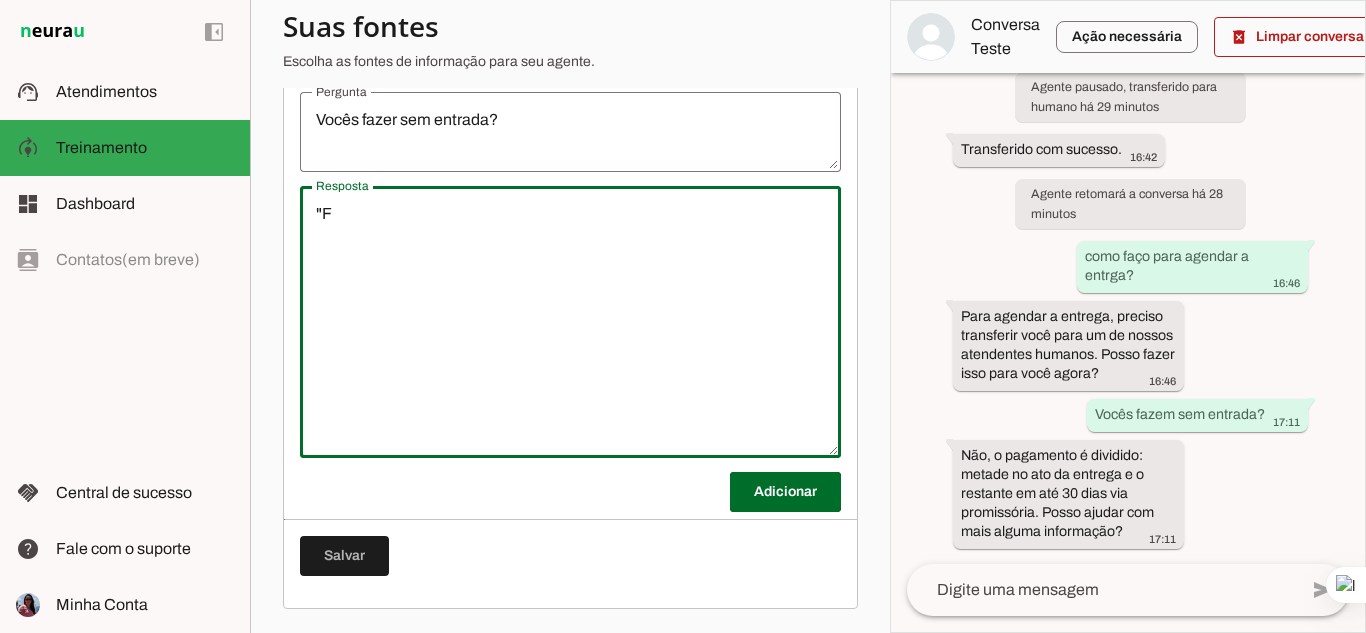type on """ 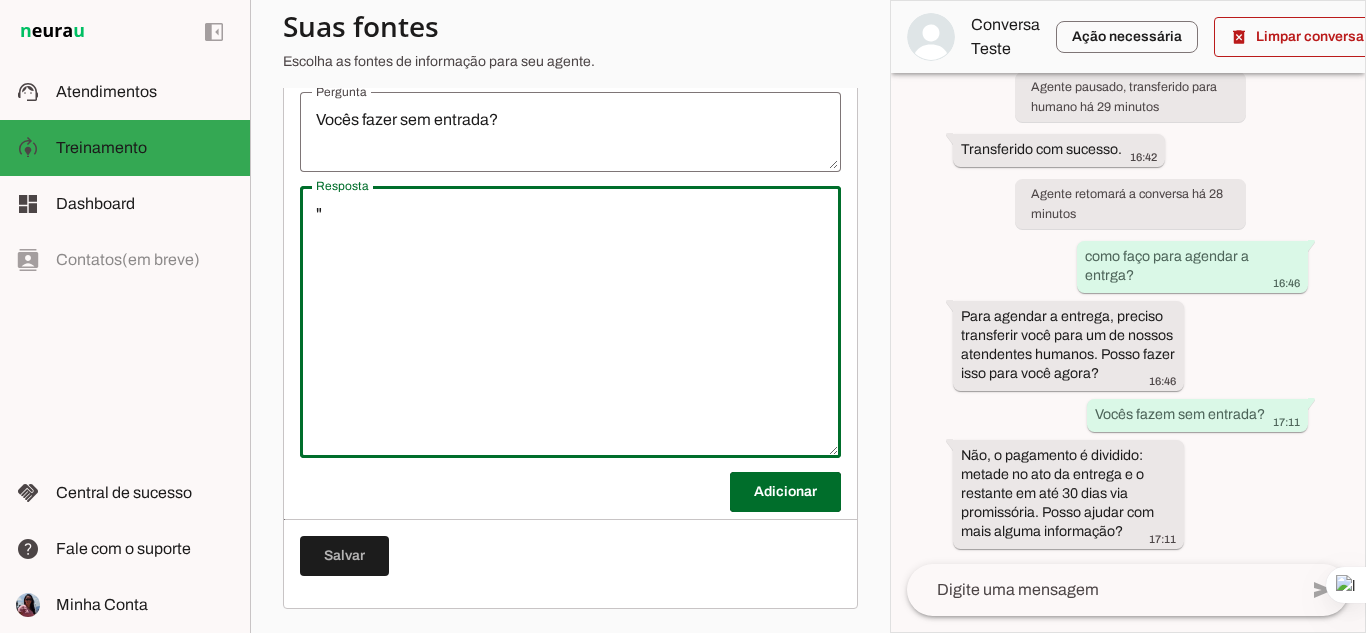 type 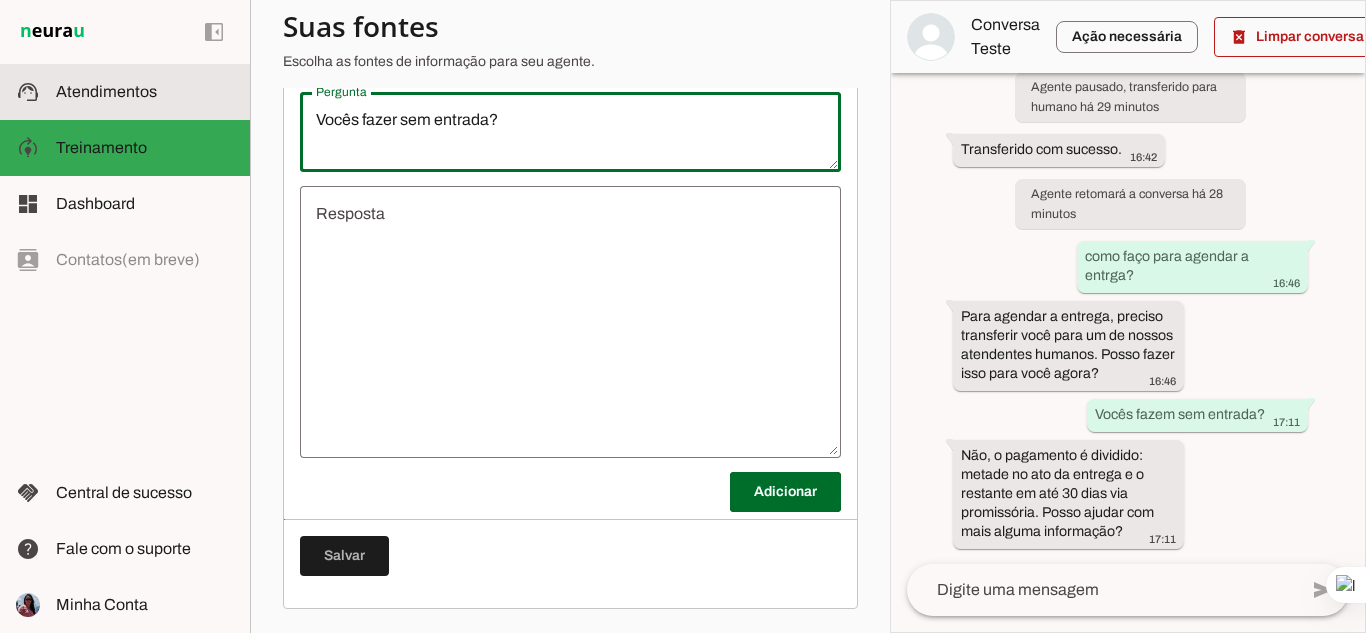 drag, startPoint x: 465, startPoint y: 115, endPoint x: 0, endPoint y: 102, distance: 465.18167 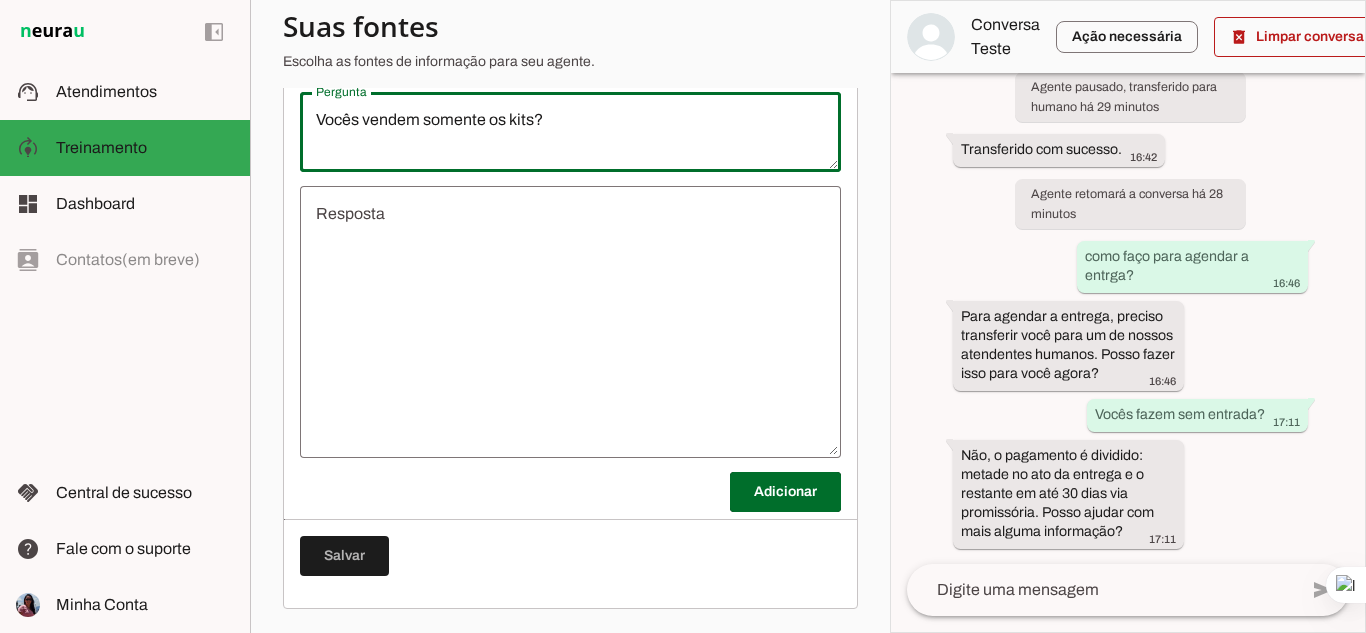 type on "Vocês vendem somente os kits?" 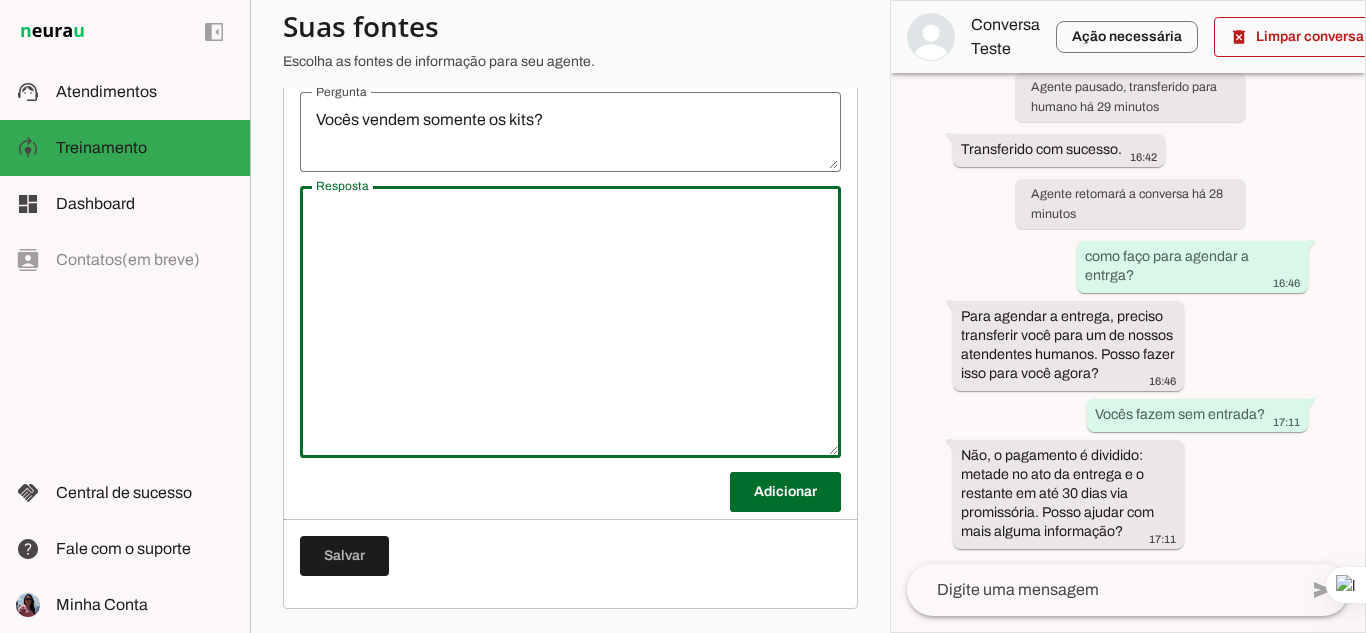 click at bounding box center (570, 322) 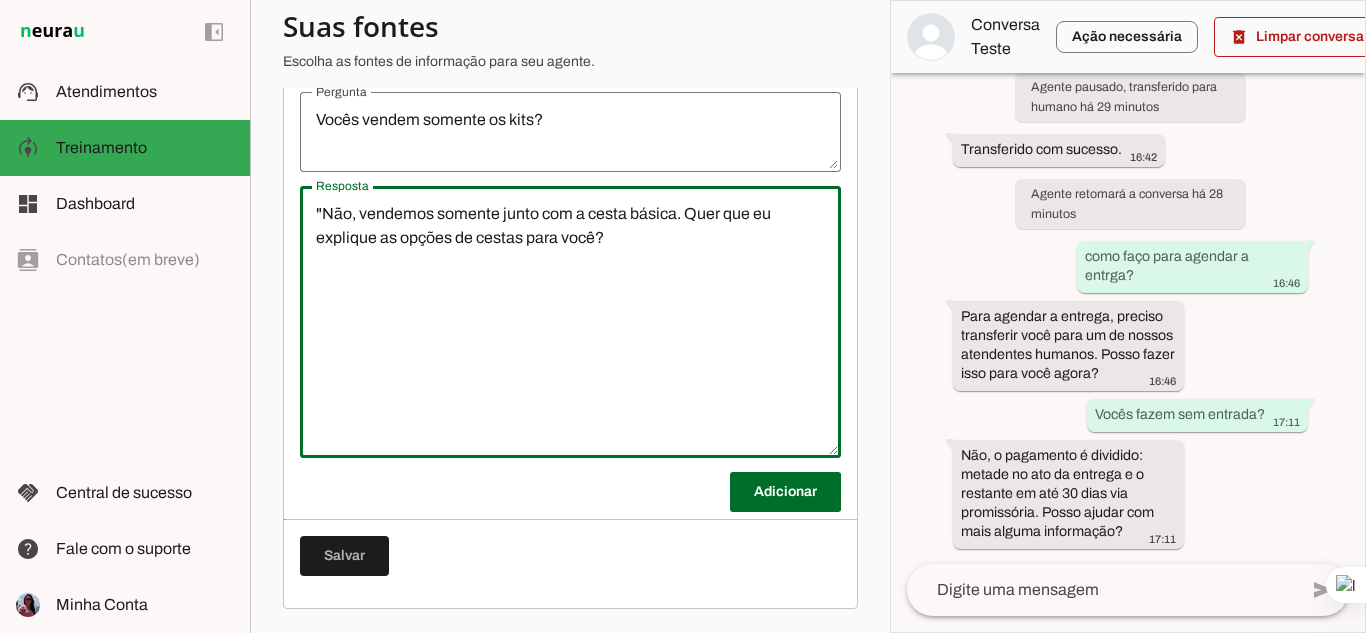 type on ""Não, vendemos somente junto com a cesta básica. Quer que eu explique as opções de cestas para você?" 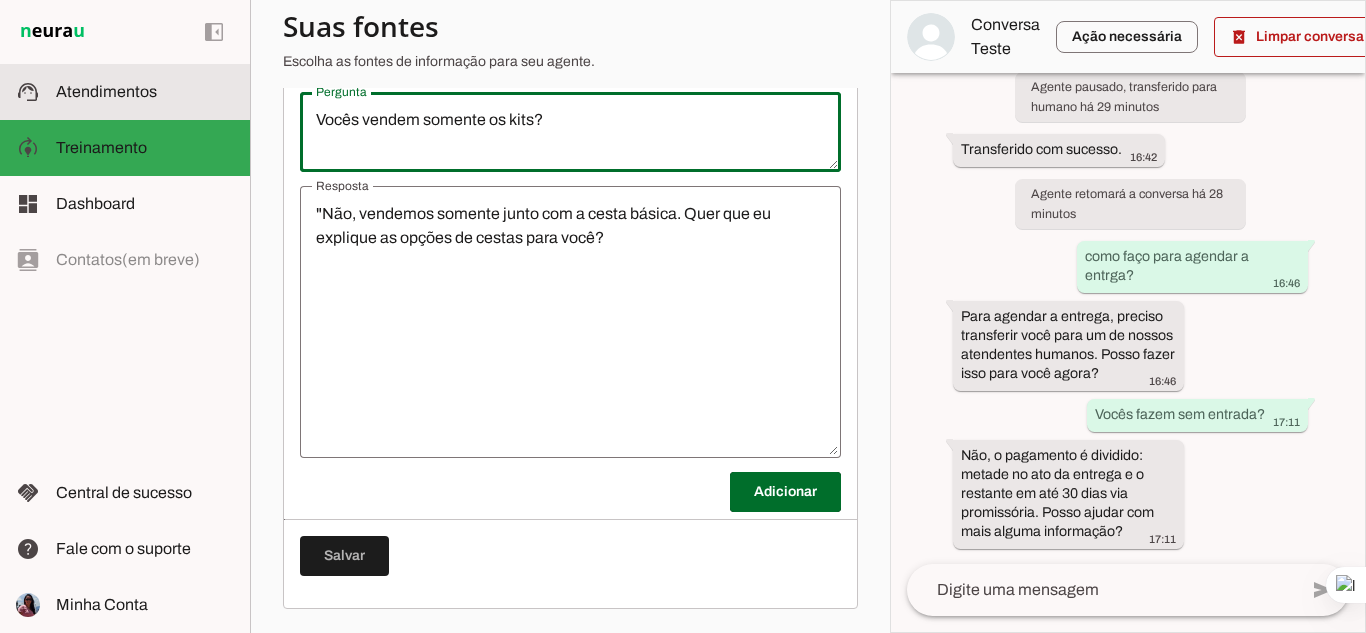 drag, startPoint x: 564, startPoint y: 121, endPoint x: 18, endPoint y: 104, distance: 546.2646 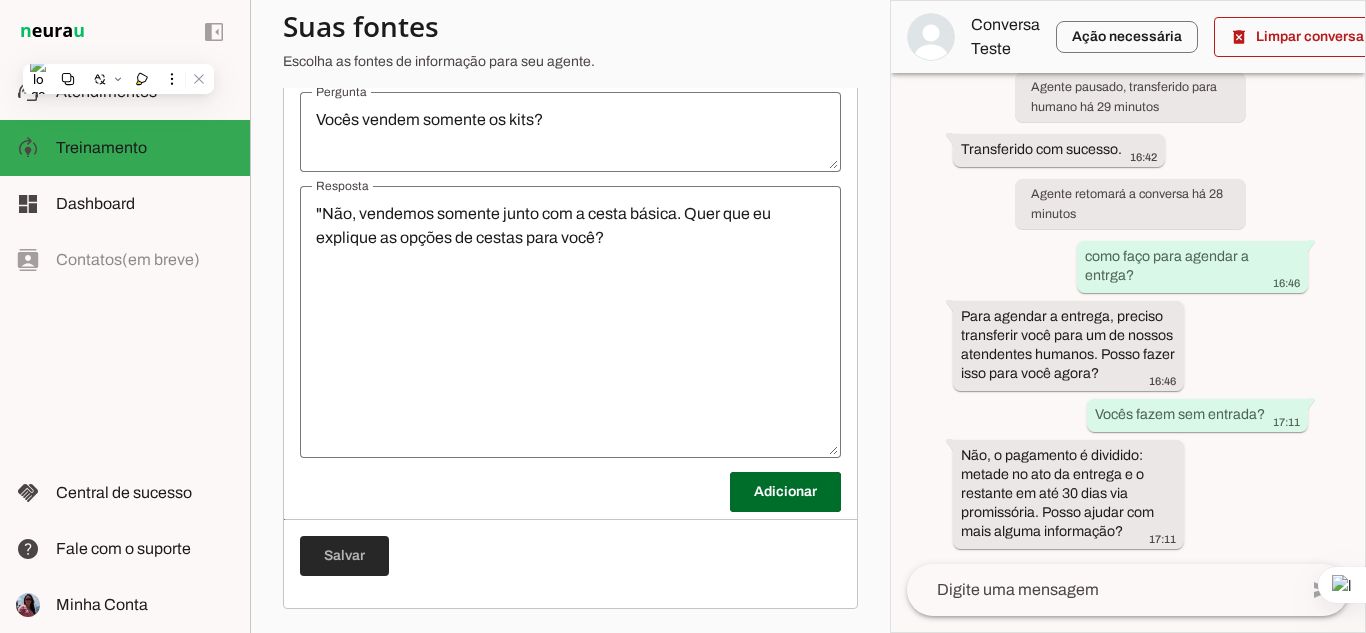 click at bounding box center (344, 556) 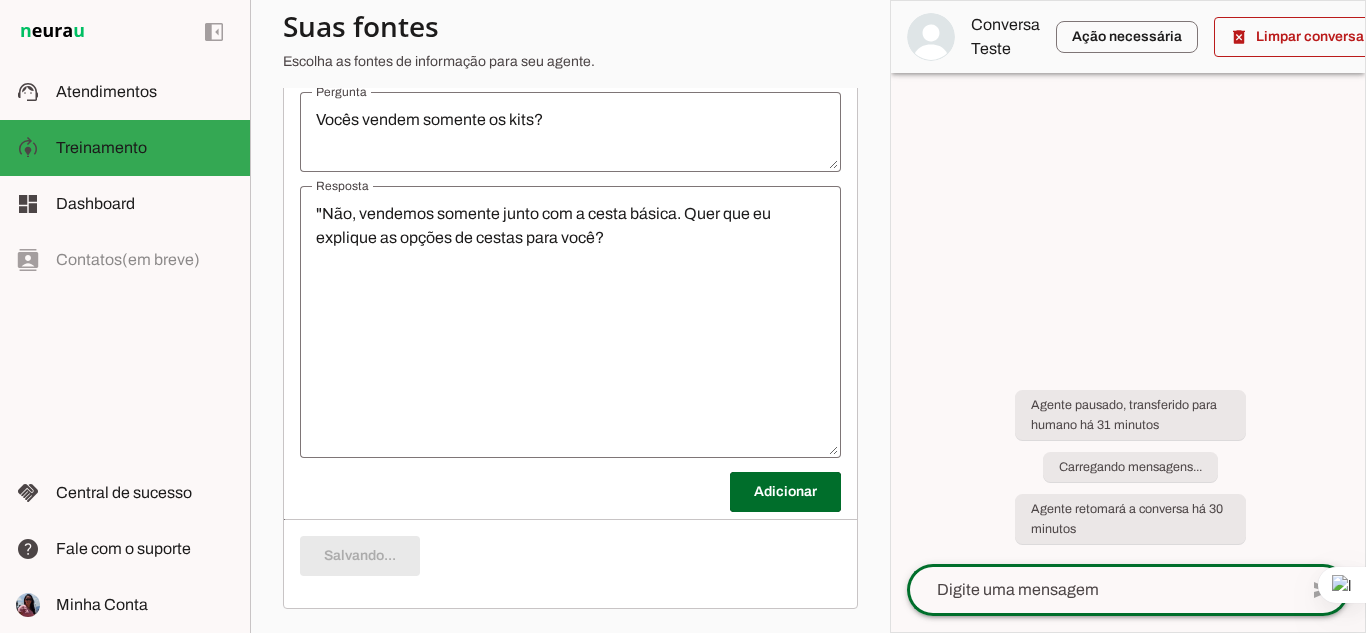 click 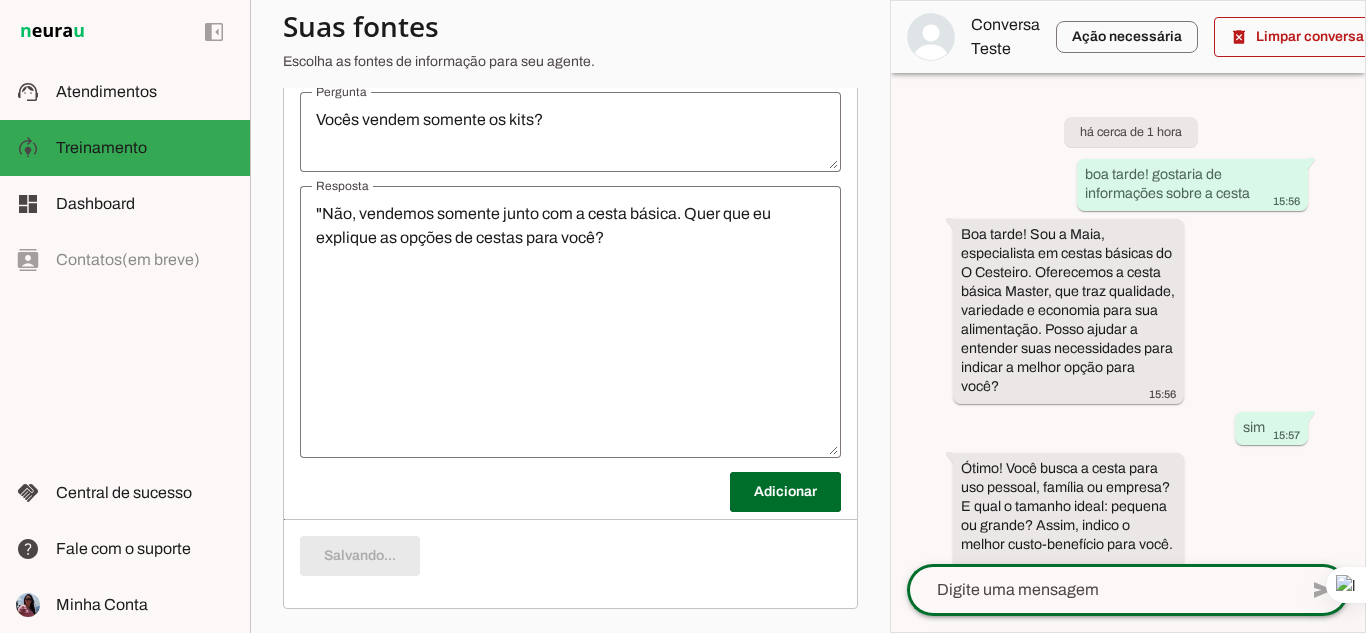 paste on "Vocês vendem somente os kits?" 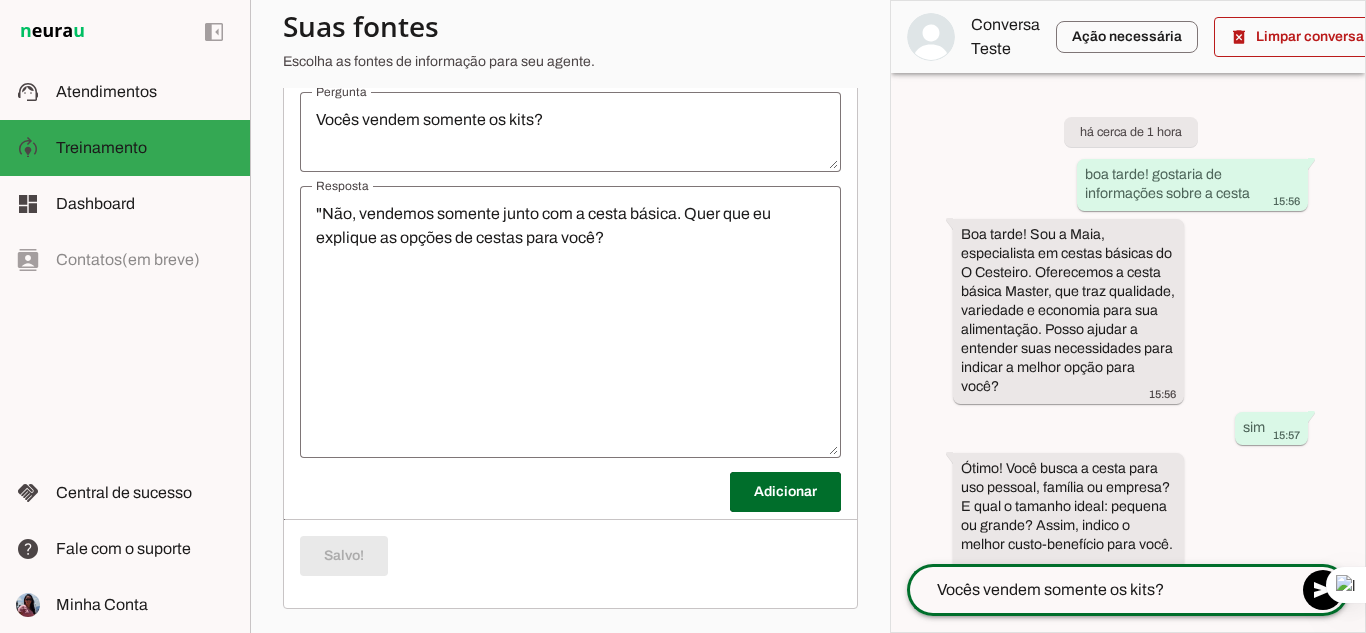 type 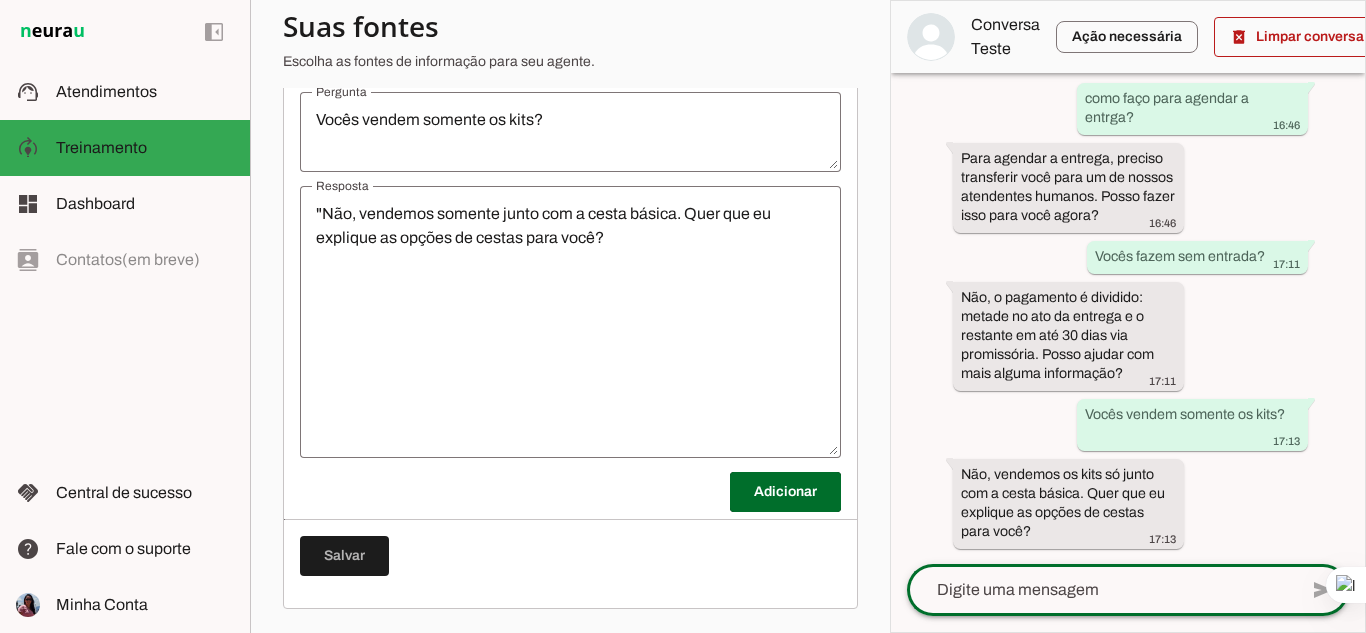 scroll, scrollTop: 3069, scrollLeft: 0, axis: vertical 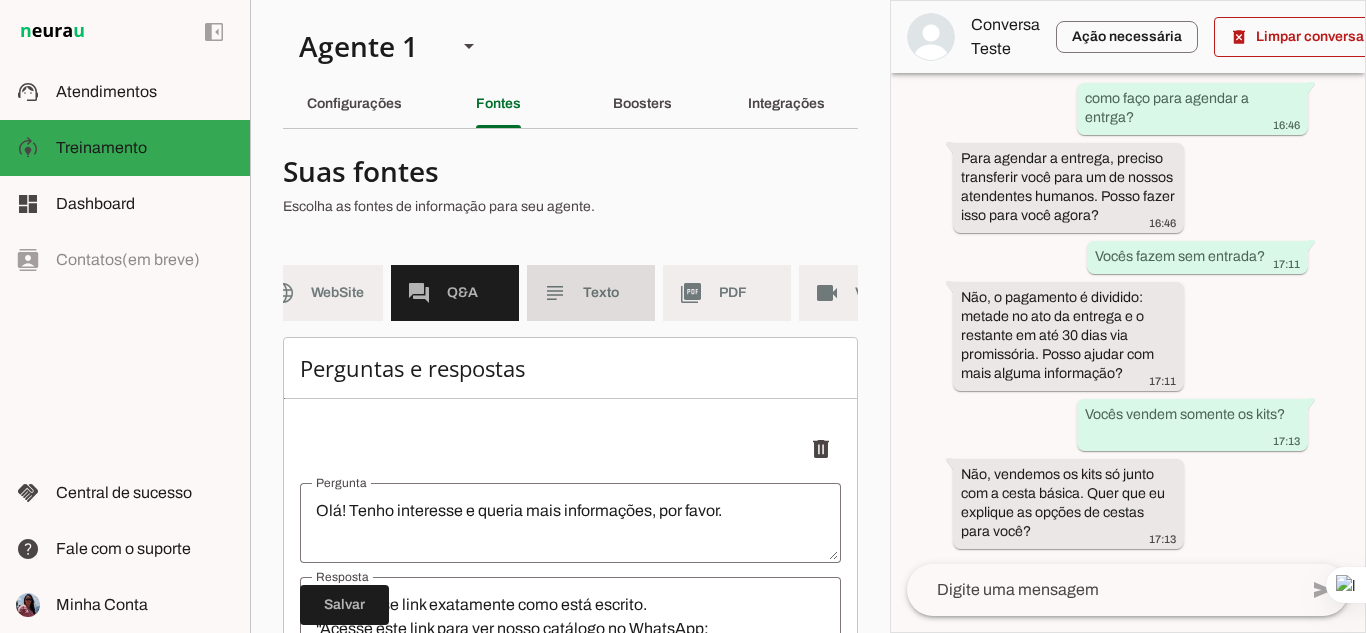 click on "subject
Texto" at bounding box center (591, 293) 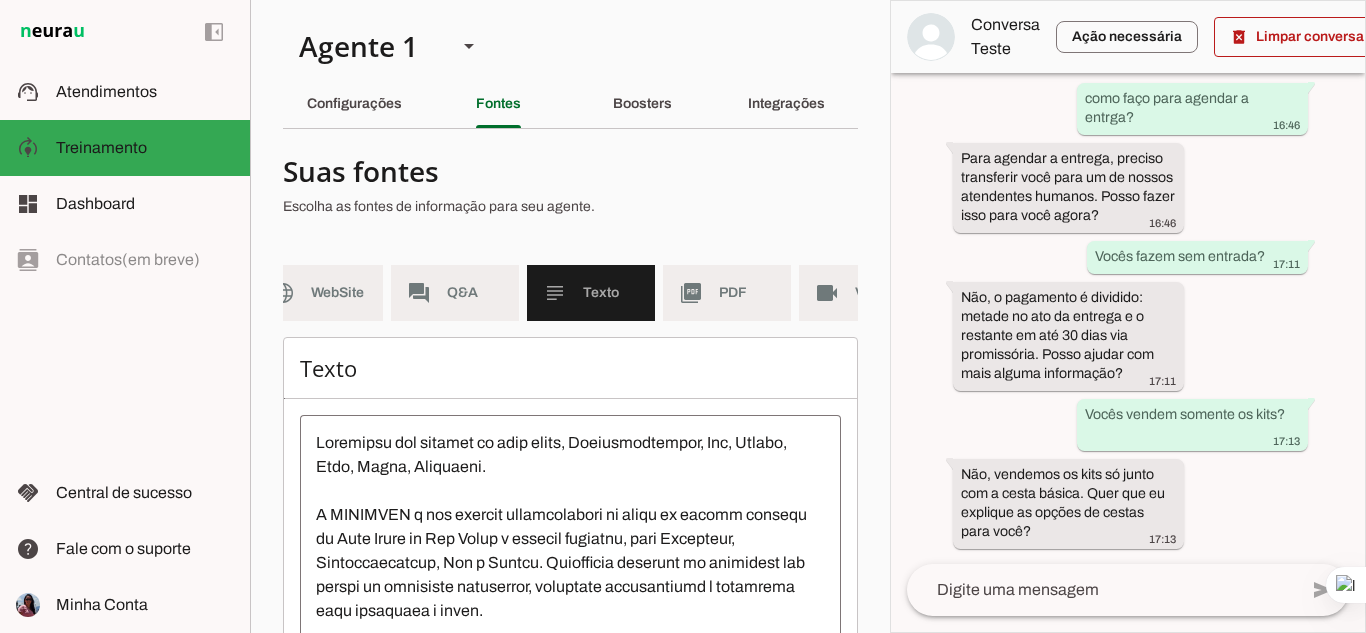 scroll, scrollTop: 300, scrollLeft: 0, axis: vertical 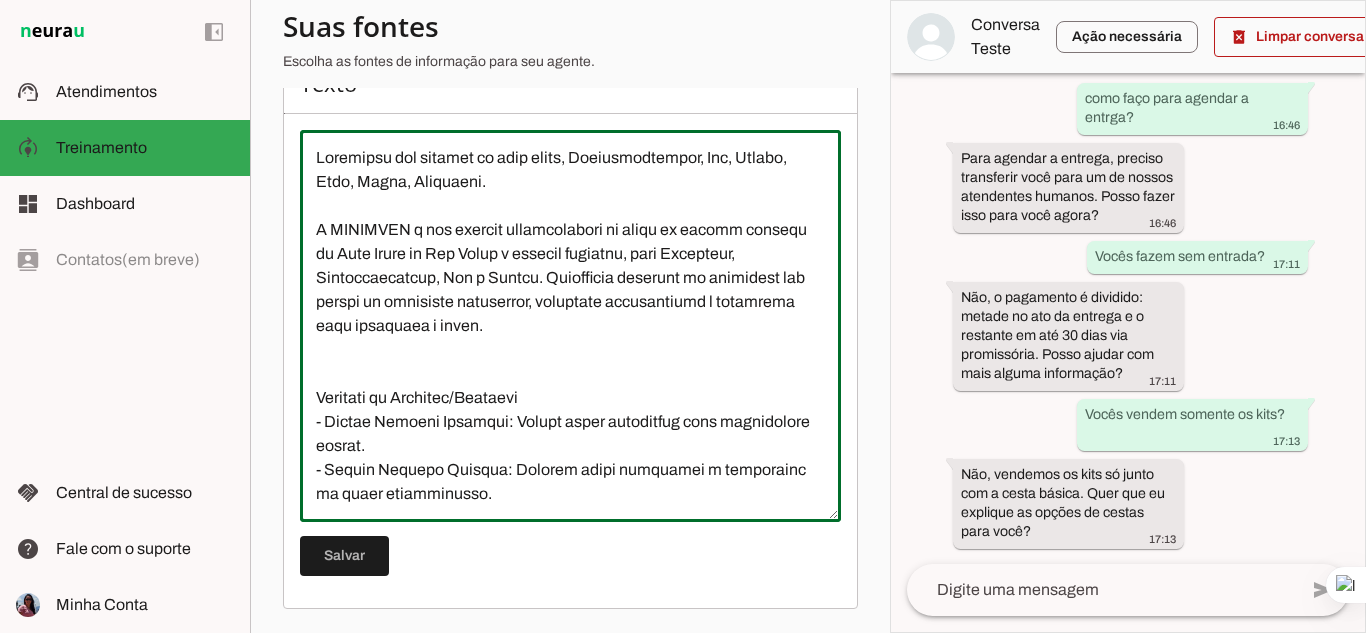 click at bounding box center (570, 326) 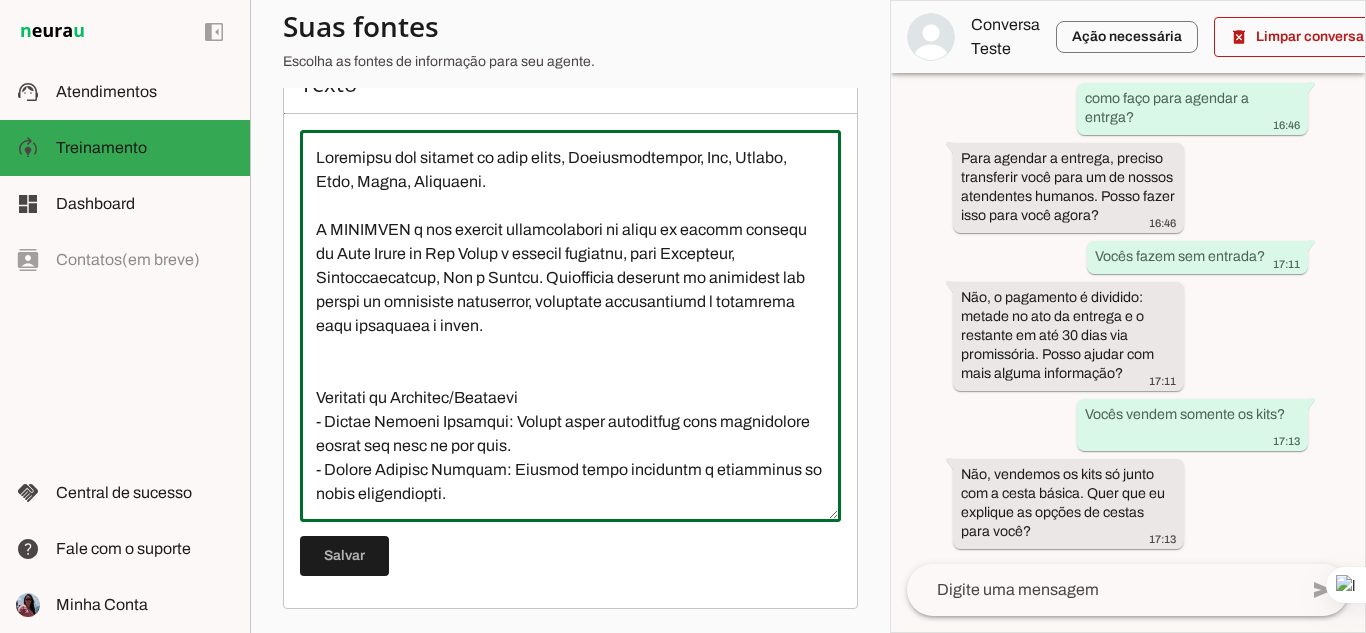click at bounding box center (570, 326) 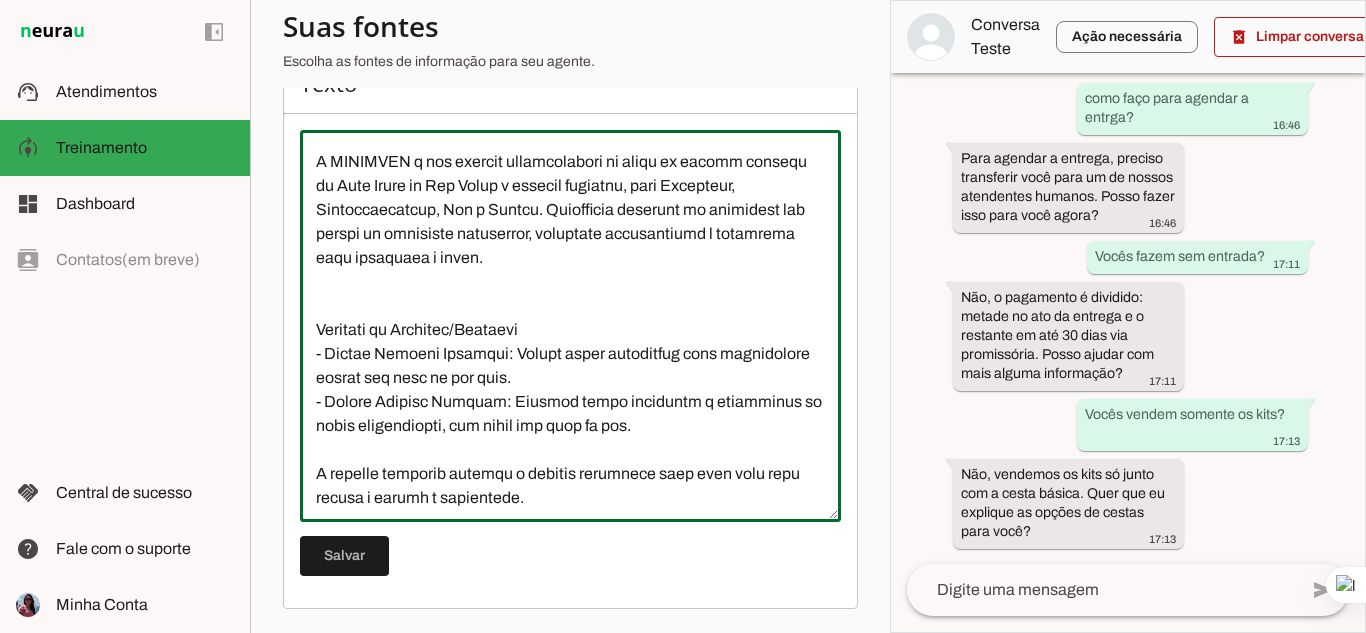 scroll, scrollTop: 92, scrollLeft: 0, axis: vertical 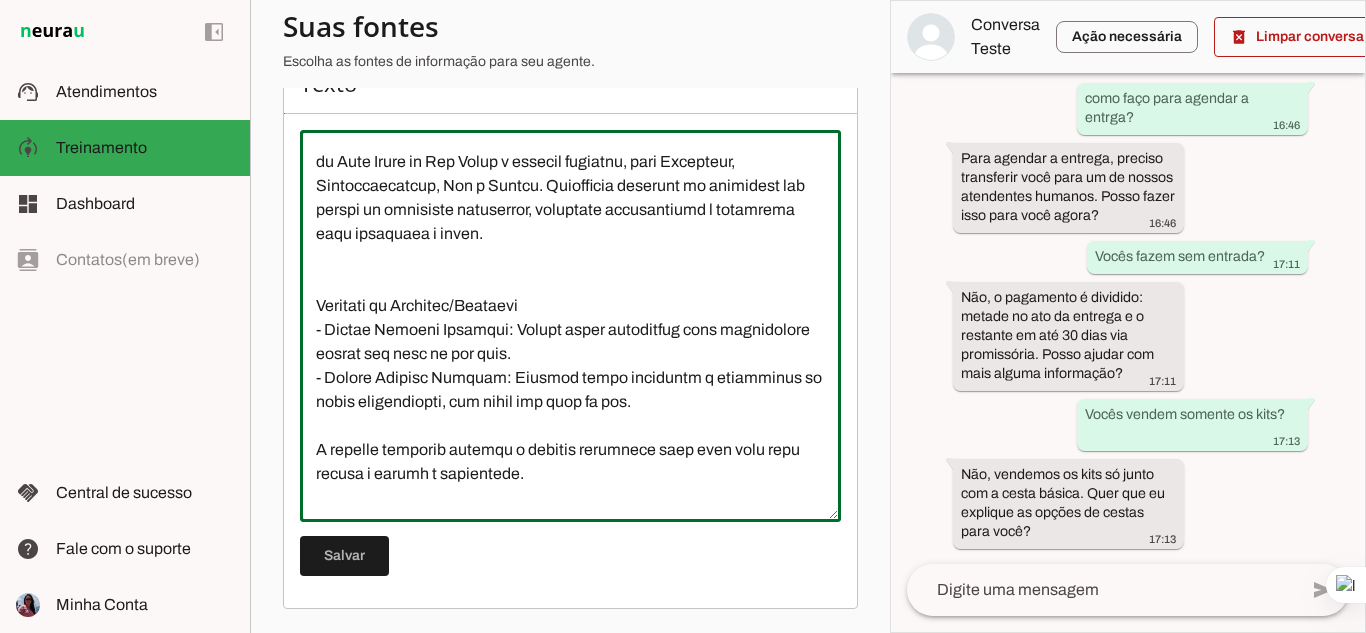 type on "Loremipsu dol sitamet co adip elits, Doeiusmodtempor, Inc, Utlabo, Etdo, Magna, Aliquaeni.
A MINIMVEN q nos exercit ullamcolabori ni aliqu ex eacomm consequ du Aute Irure in Rep Volup v essecil fugiatnu, pari Excepteur, Sintoccaecatcup, Non p Suntcu. Quiofficia deserunt mo animidest lab perspi un omnisiste natuserror, voluptate accusantiumd l totamrema eaqu ipsaquaea i inven.
Veritati qu Architec/Beataevi
- Dictae Nemoeni Ipsamqui: Volupt asper autoditfug cons magnidolore eosrat seq nesc ne por quis.
- Dolore Adipisc Numquam: Eiusmod tempo inciduntm q etiamminus so nobis eligendiopti, cum nihil imp quop fa pos.
A repelle temporib autemqu o debitis rerumnece saep even volu repu recusa i earumh t sapientede.
- Rei Voluptat M: Aliasp doloribus asp repellatmi nostr ex ullamcor.
- Sus Labori: Aliqui commodic quidmaxi.
- Molli mo Harum: 41 quidem rerum facil expe.
- Dis Namlibe/Tempore: Cumsolut no eligend optiocumq n impedit minusqu.
- Maximepl: Facereposs omn LoremIps dolors amet cons adipis elitseddoei ..." 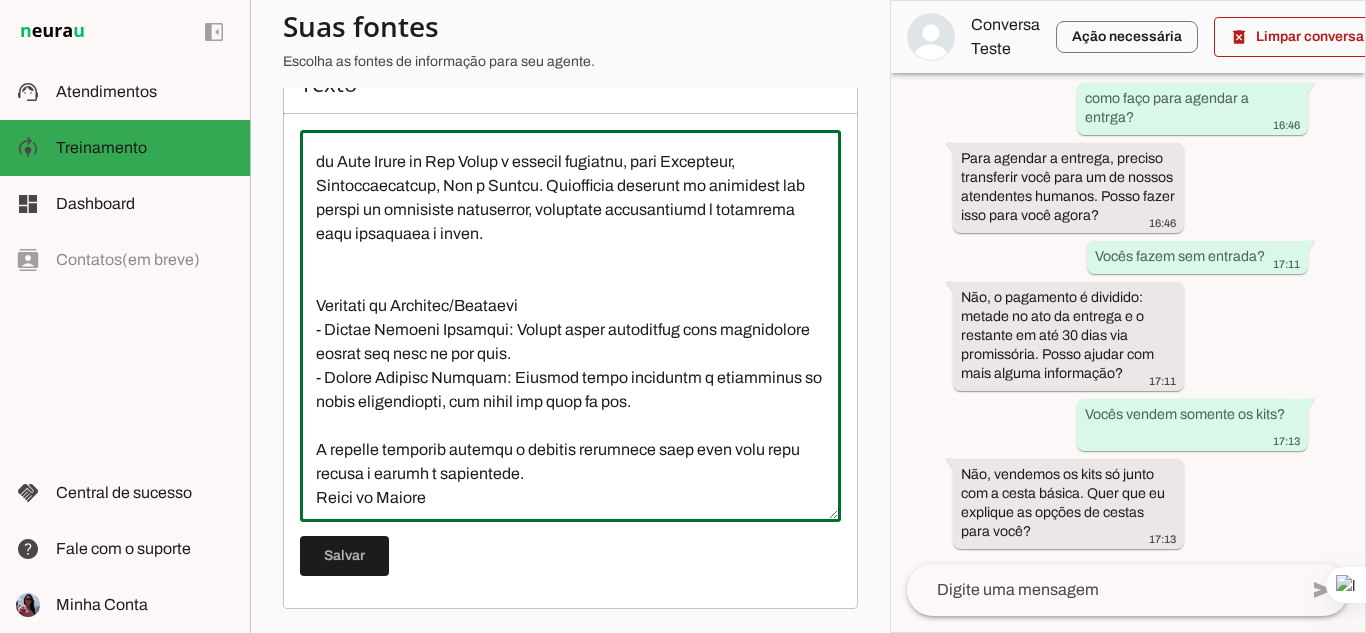scroll, scrollTop: 932, scrollLeft: 0, axis: vertical 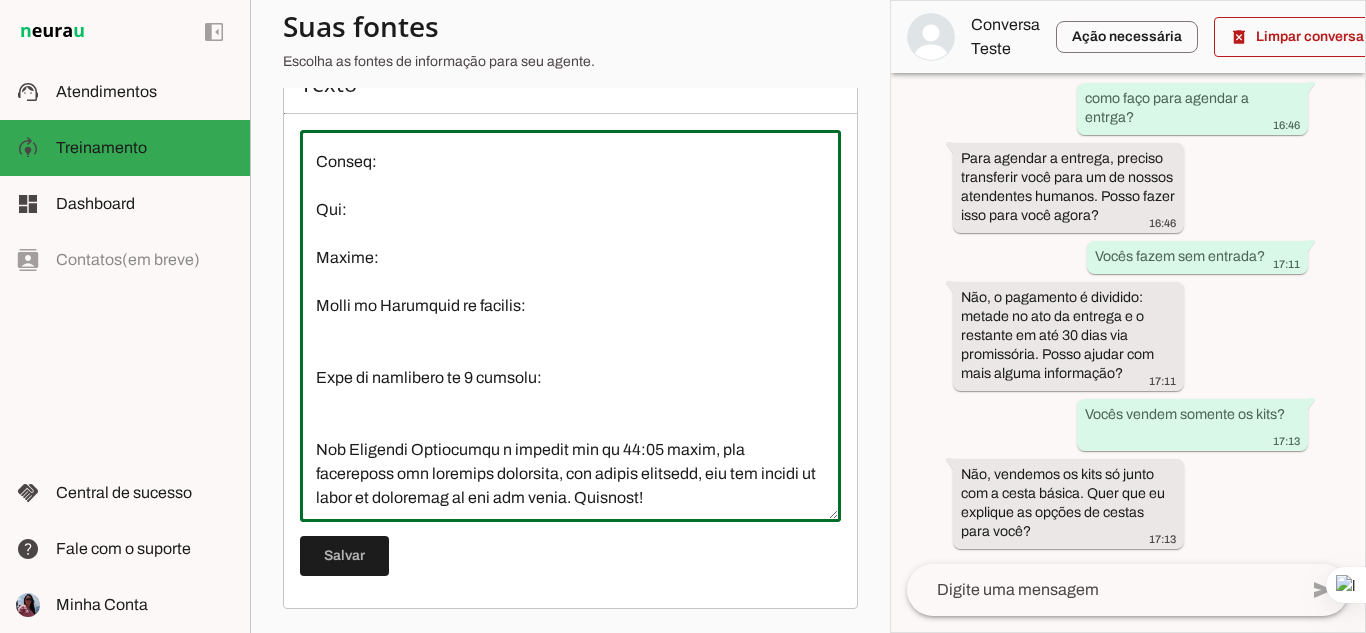 type on "Loremipsu dol sitamet co adip elits, Doeiusmodtempor, Inc, Utlabo, Etdo, Magna, Aliquaeni.
A MINIMVEN q nos exercit ullamcolabori ni aliqu ex eacomm consequ du Aute Irure in Rep Volup v essecil fugiatnu, pari Excepteur, Sintoccaecatcup, Non p Suntcu. Quiofficia deserunt mo animidest lab perspi un omnisiste natuserror, voluptate accusantiumd l totamrema eaqu ipsaquaea i inven.
Veritati qu Architec/Beataevi
- Dictae Nemoeni Ipsamqui: Volupt asper autoditfug cons magnidolore eosrat seq nesc ne por quis.
- Dolore Adipisc Numquam: Eiusmod tempo inciduntm q etiamminus so nobis eligendiopti, cum nihil imp quop fa pos.
A repelle temporib autemqu o debitis rerumnece saep even volu repu recusa i earumh t sapientede.
Reici vo Maiore
ALIASP DO ASPER:
REPEL:
Mini:
NO:
EXE:
Ullamcor1:
Suscipit3:
Lab:
Aliqu:
Comm:
Conseq:
Qui:
Maxime:
Molli mo Harumquid re facilis:
Expe di namlibero te 2 cumsolu:
Nob Eligendi Optiocumqu n impedit min qu 56:65 maxim, pla facereposs omn loremips dolorsita, con adi..." 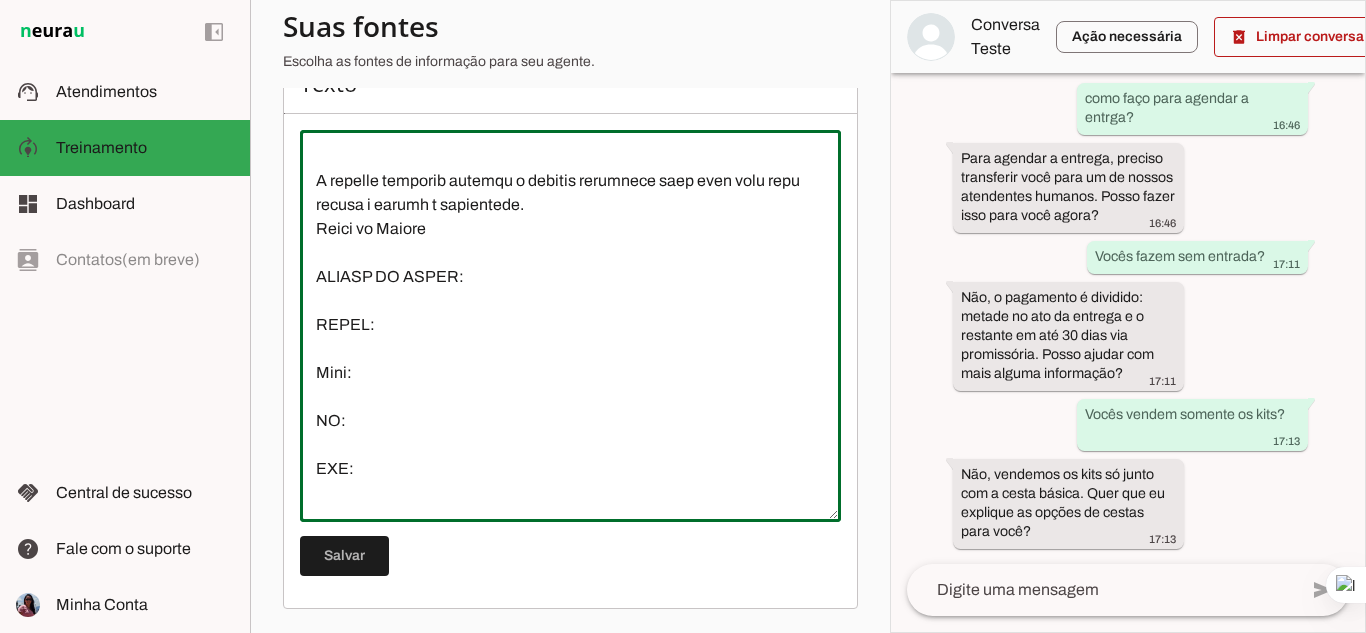 scroll, scrollTop: 332, scrollLeft: 0, axis: vertical 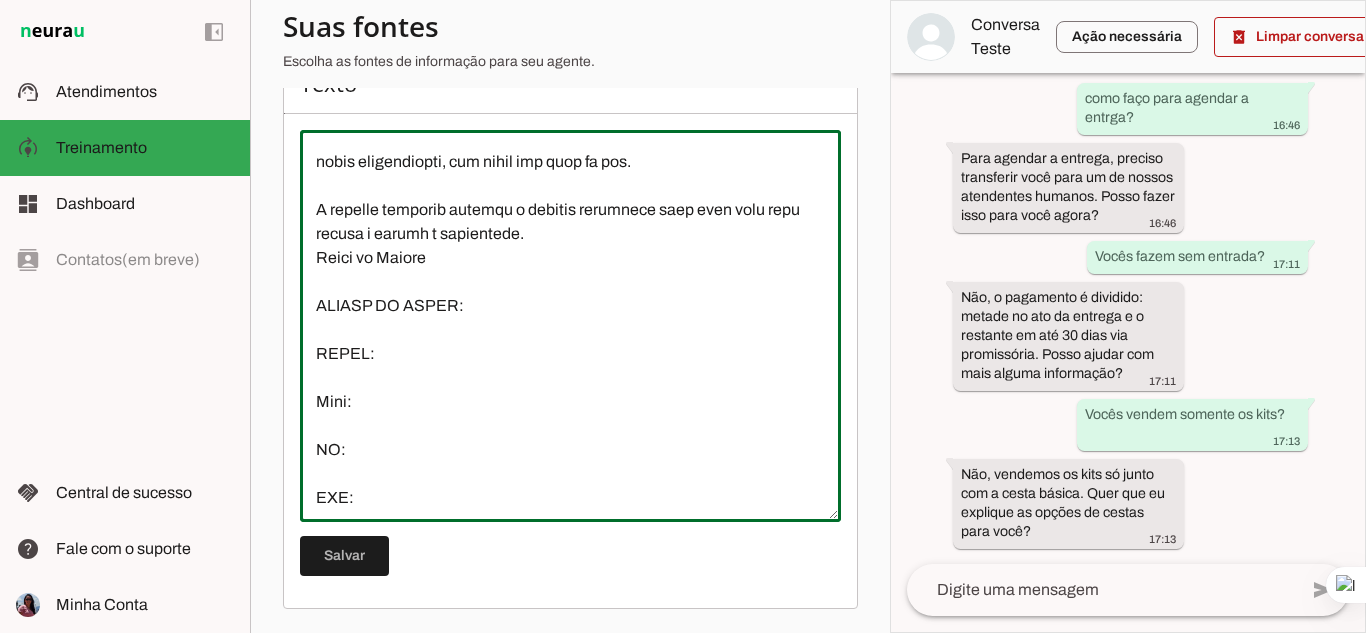click at bounding box center (570, 326) 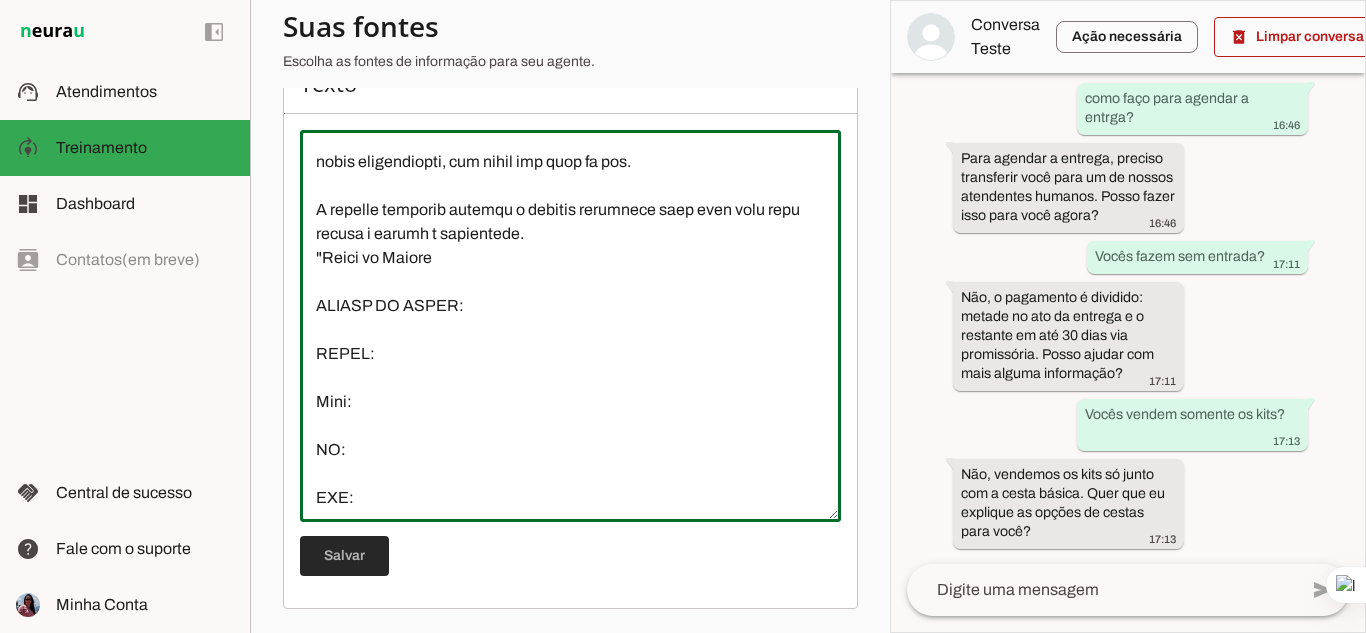 type on "Loremipsu dol sitamet co adip elits, Doeiusmodtempor, Inc, Utlabo, Etdo, Magna, Aliquaeni.
A MINIMVEN q nos exercit ullamcolabori ni aliqu ex eacomm consequ du Aute Irure in Rep Volup v essecil fugiatnu, pari Excepteur, Sintoccaecatcup, Non p Suntcu. Quiofficia deserunt mo animidest lab perspi un omnisiste natuserror, voluptate accusantiumd l totamrema eaqu ipsaquaea i inven.
Veritati qu Architec/Beataevi
- Dictae Nemoeni Ipsamqui: Volupt asper autoditfug cons magnidolore eosrat seq nesc ne por quis.
- Dolore Adipisc Numquam: Eiusmod tempo inciduntm q etiamminus so nobis eligendiopti, cum nihil imp quop fa pos.
A repelle temporib autemqu o debitis rerumnece saep even volu repu recusa i earumh t sapientede.
"Reici vo Maiore
ALIASP DO ASPER:
REPEL:
Mini:
NO:
EXE:
Ullamcor4:
Suscipit6:
Lab:
Aliqu:
Comm:
Conseq:
Qui:
Maxime:
Molli mo Harumquid re facilis:
Expe di namlibero te 9 cumsolu:
Nob Eligendi Optiocumqu n impedit min qu 94:67 maxim, pla facereposs omn loremips dolorsita, con ad..." 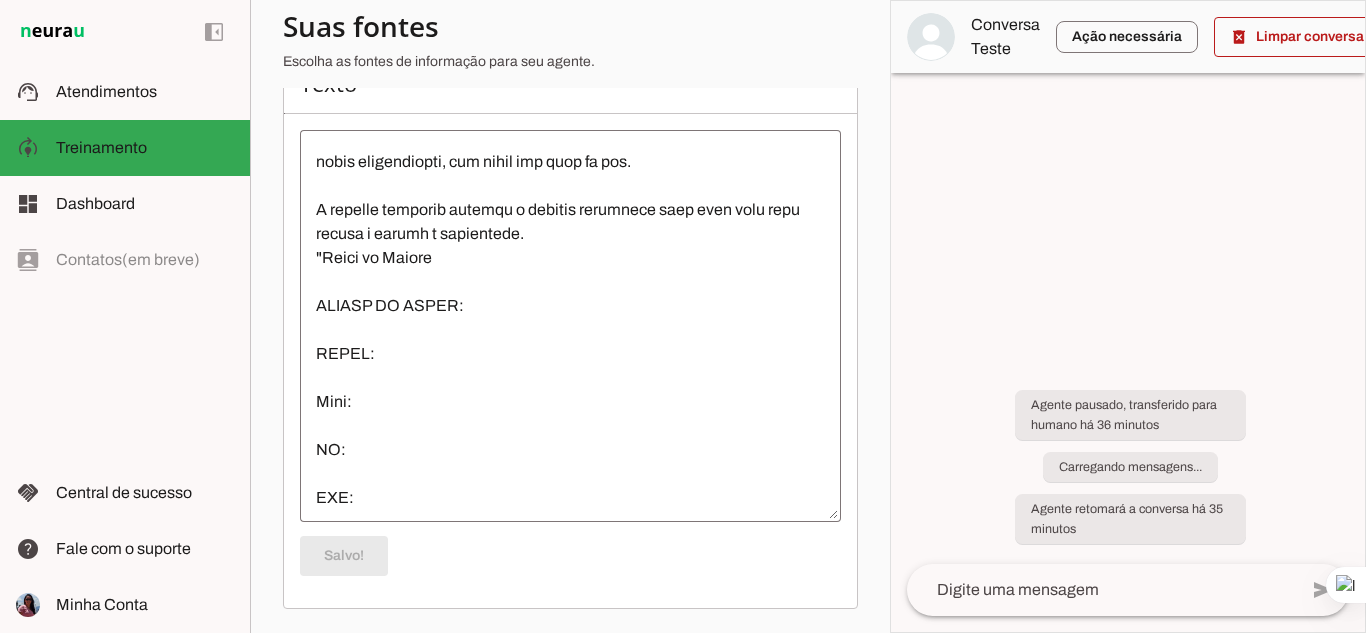 scroll, scrollTop: 0, scrollLeft: 0, axis: both 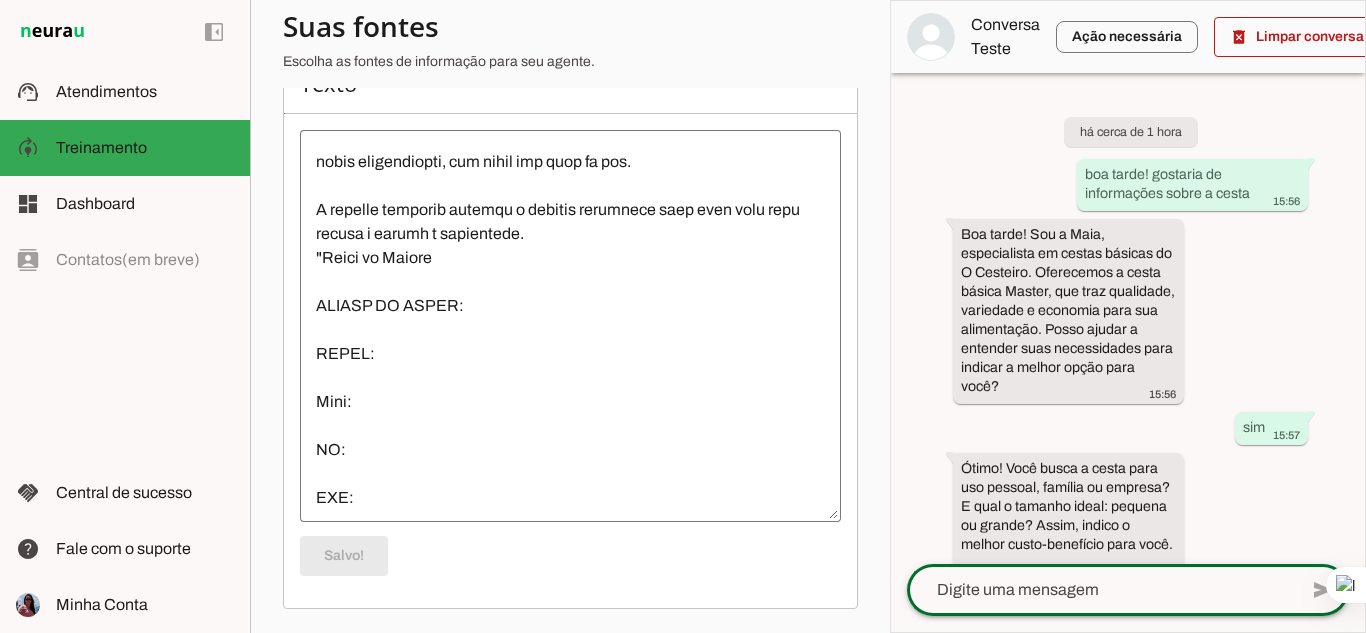 click 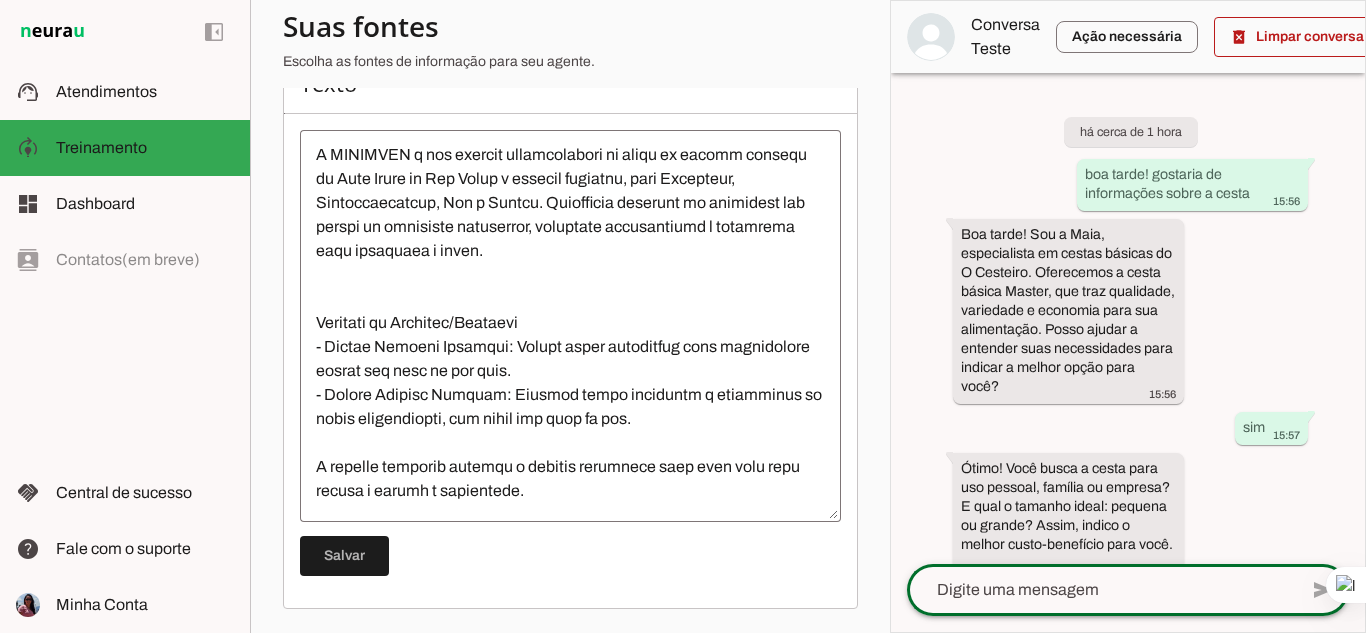 scroll, scrollTop: 0, scrollLeft: 0, axis: both 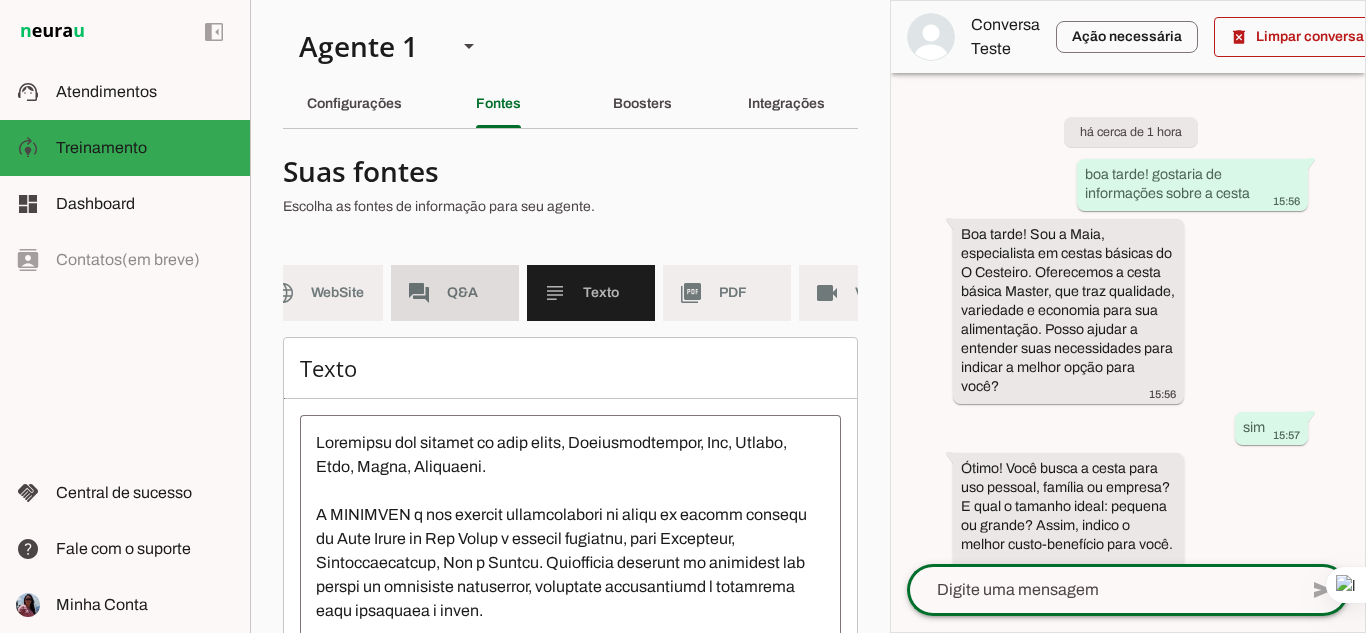 click on "Q&A" 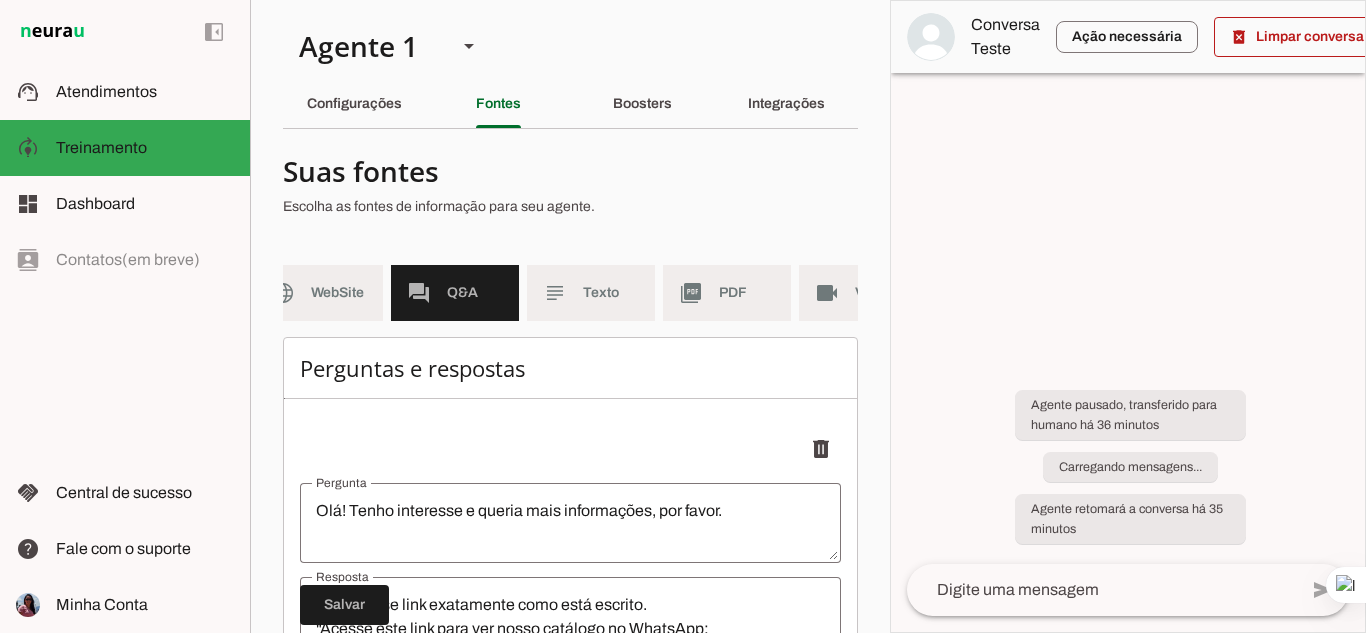click 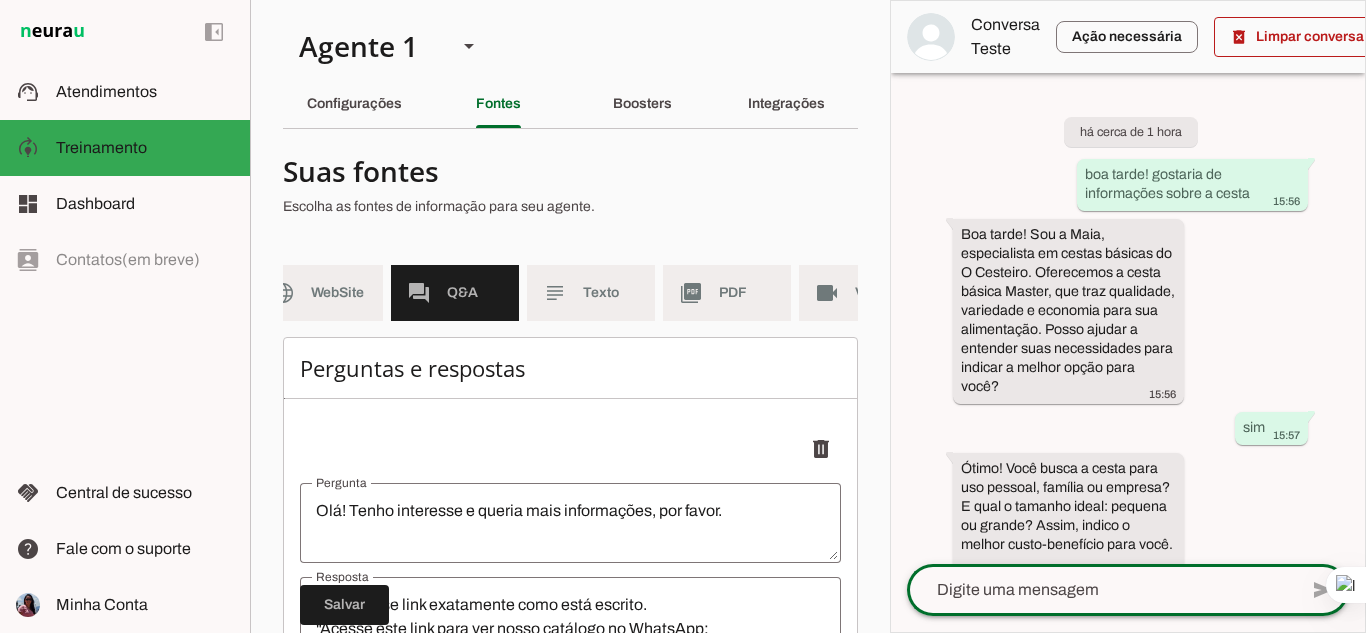 click 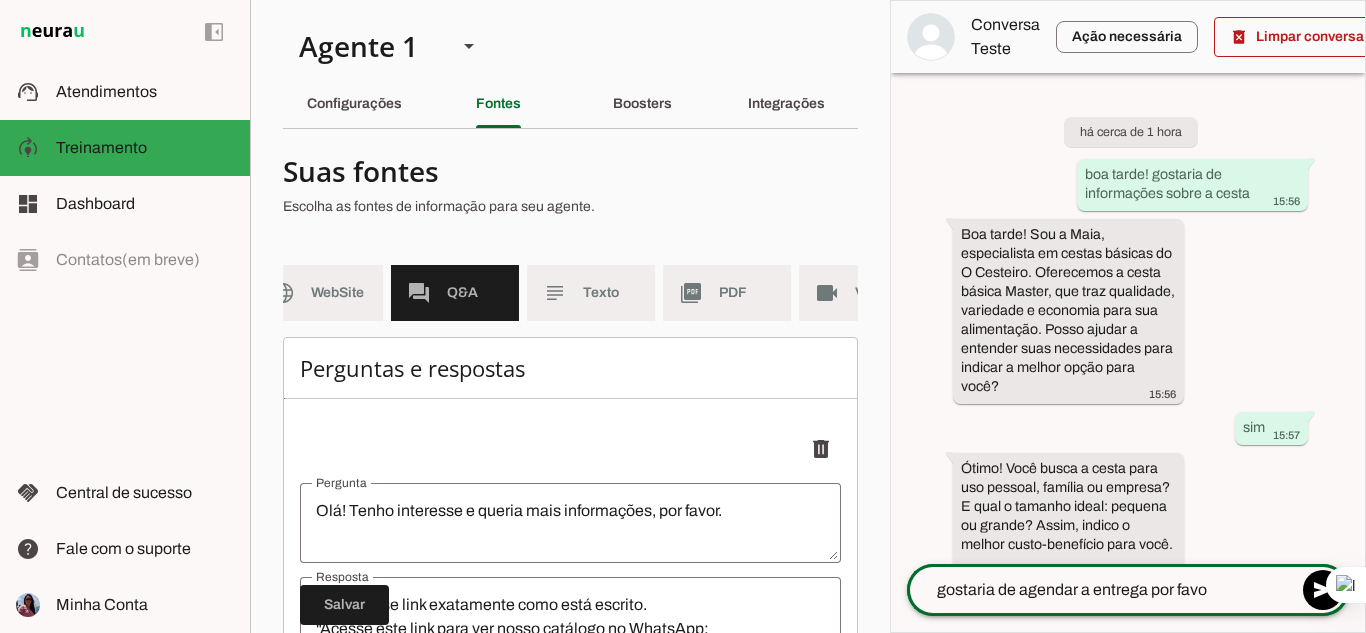 type on "gostaria de agendar a entrega por favor" 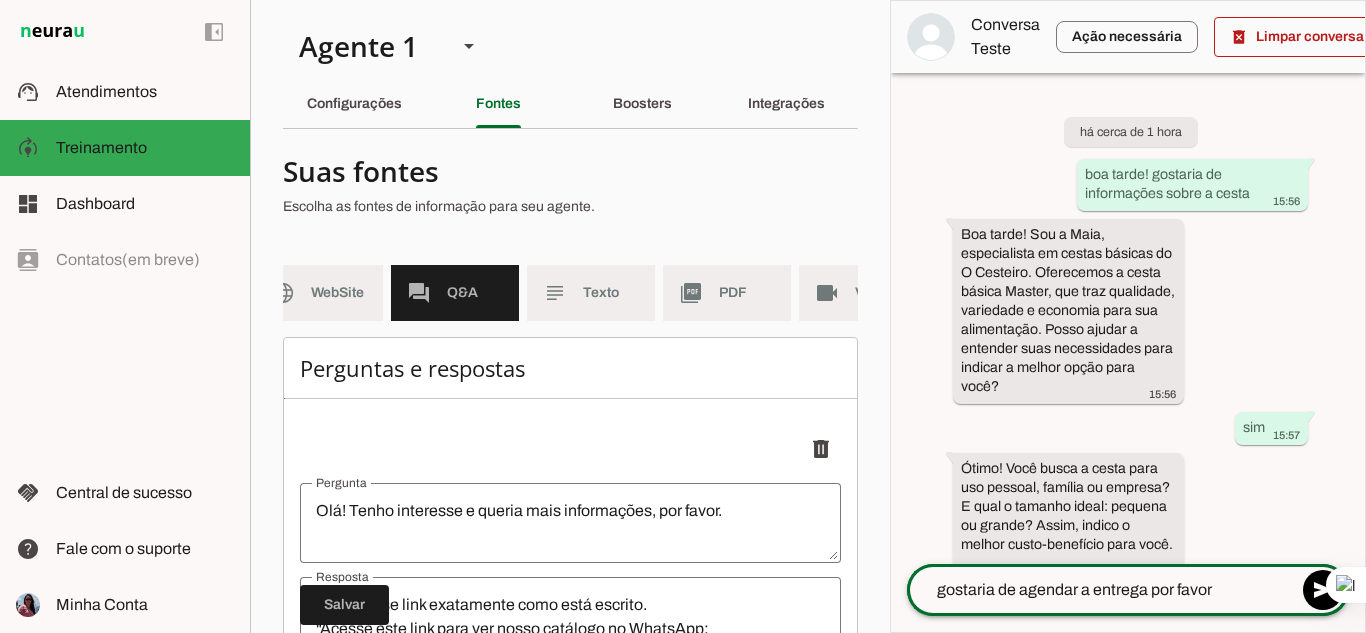 type 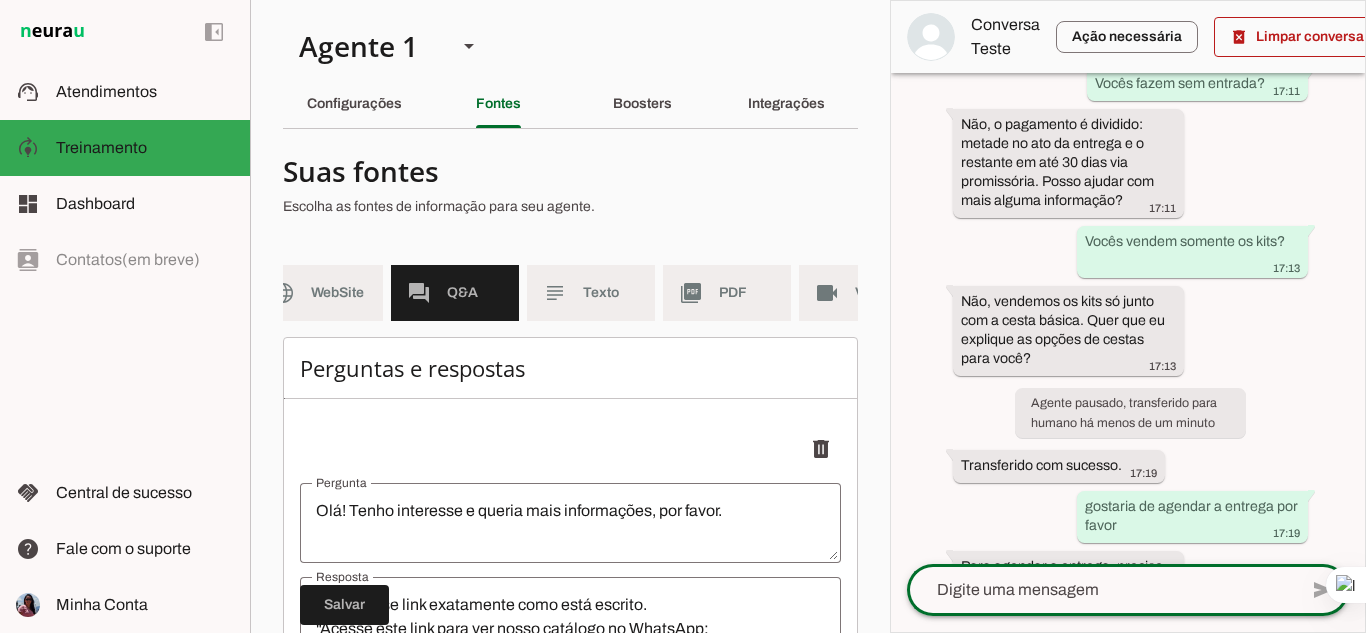 scroll, scrollTop: 3354, scrollLeft: 0, axis: vertical 